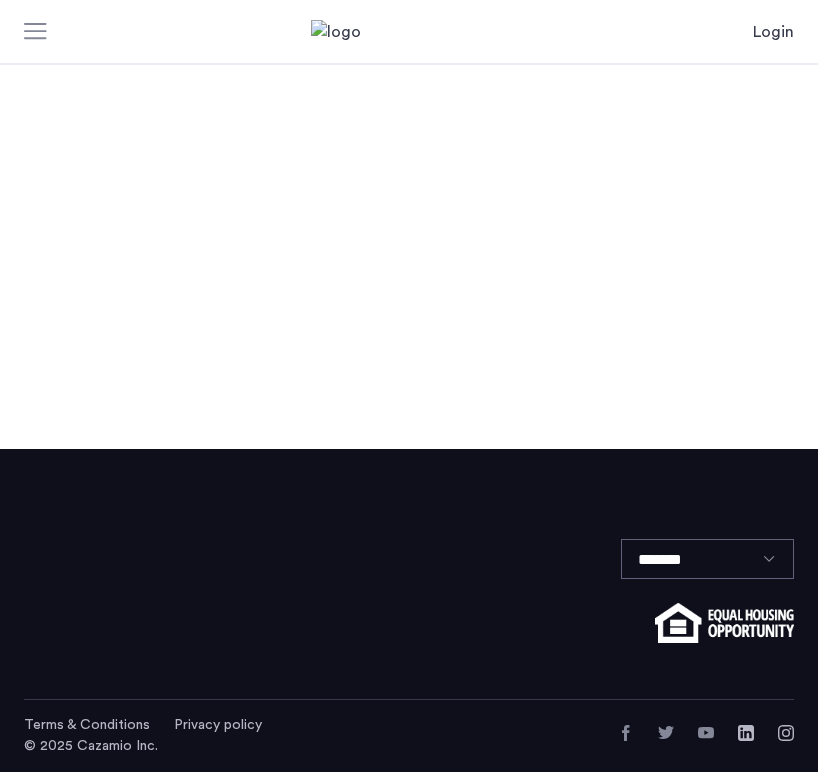 scroll, scrollTop: 0, scrollLeft: 0, axis: both 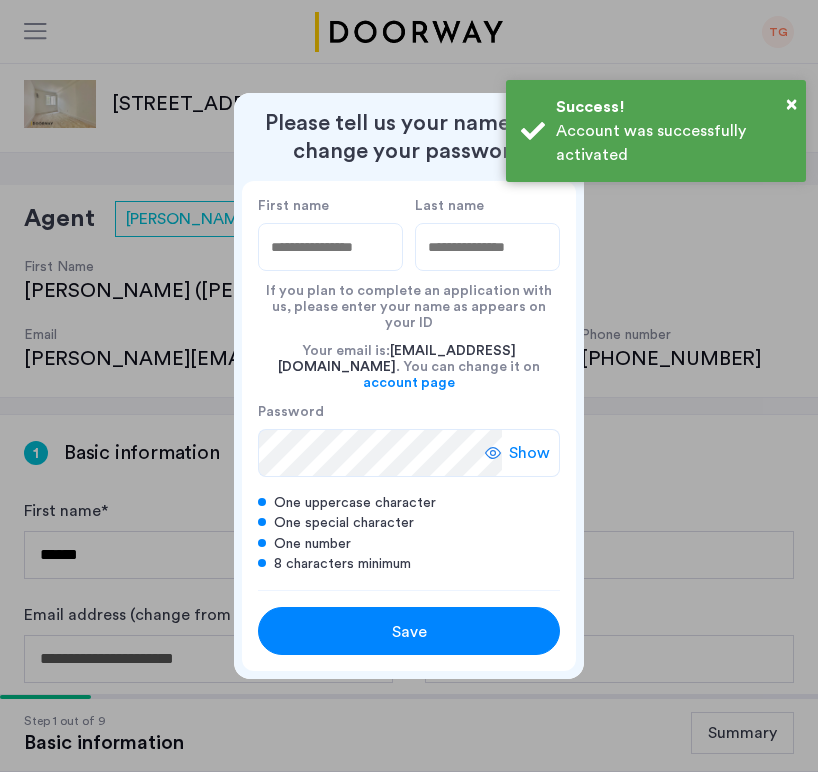 click on "First name" at bounding box center [330, 247] 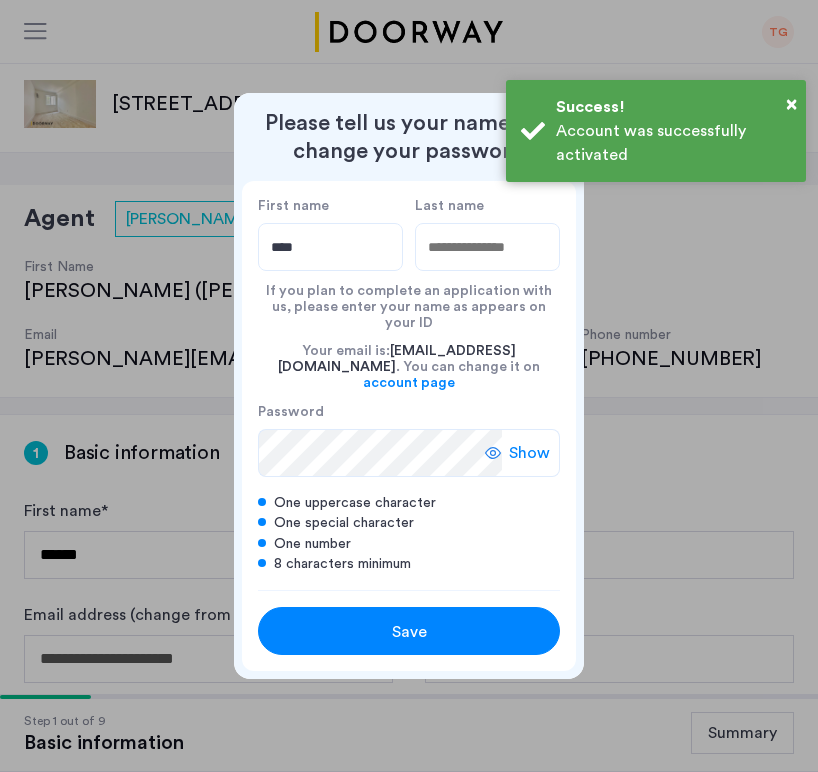 type on "****" 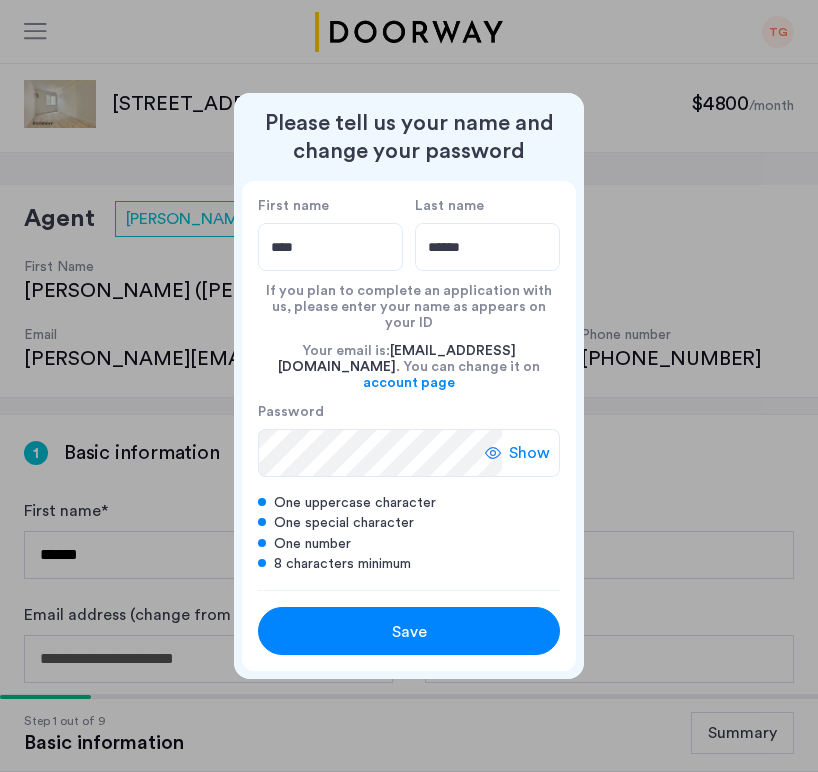 type on "******" 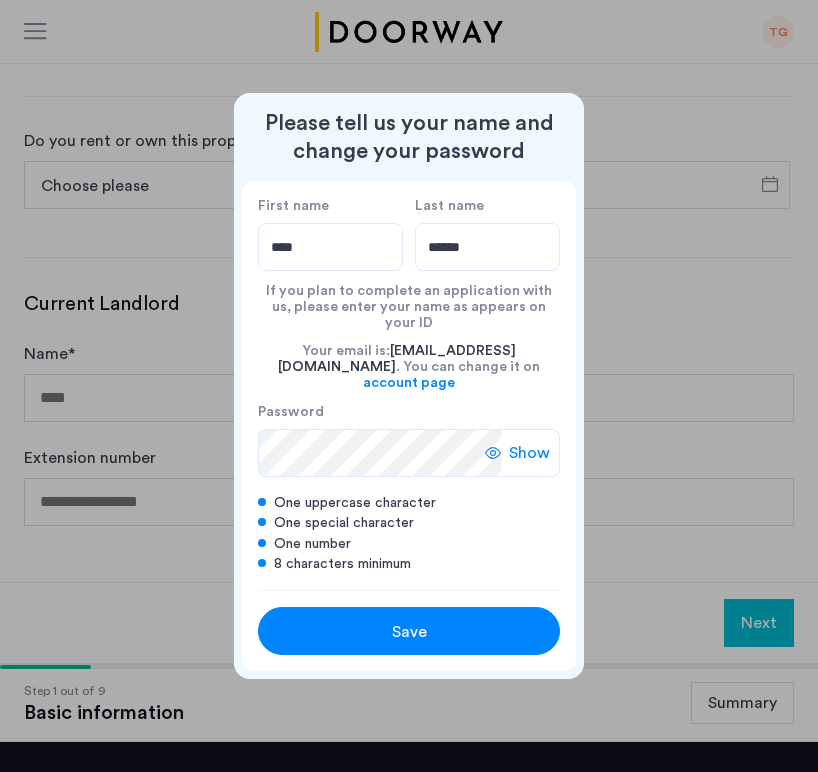 scroll, scrollTop: 1022, scrollLeft: 0, axis: vertical 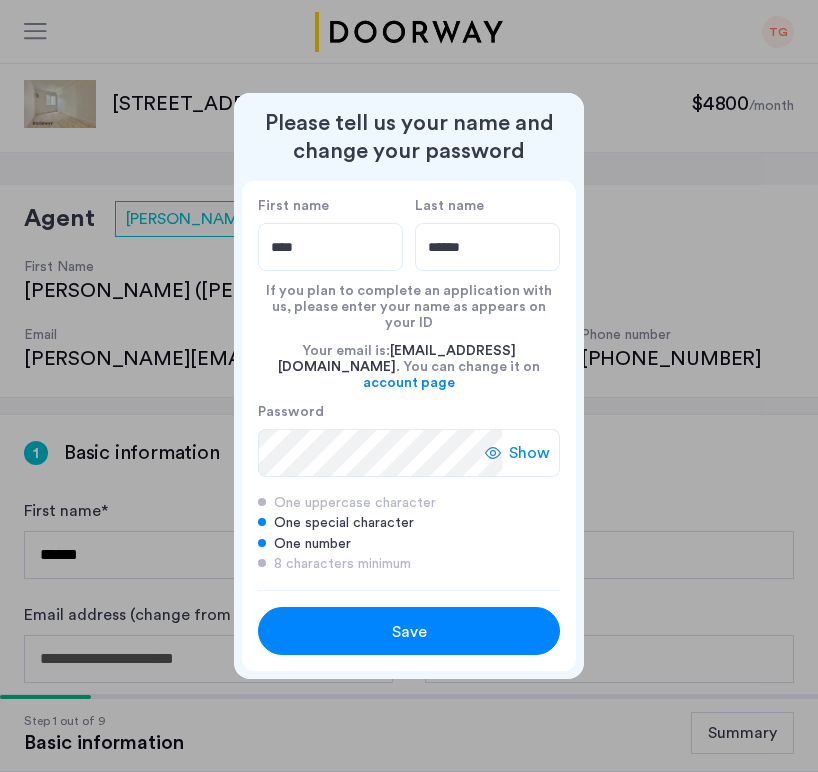 click on "Show" at bounding box center [529, 453] 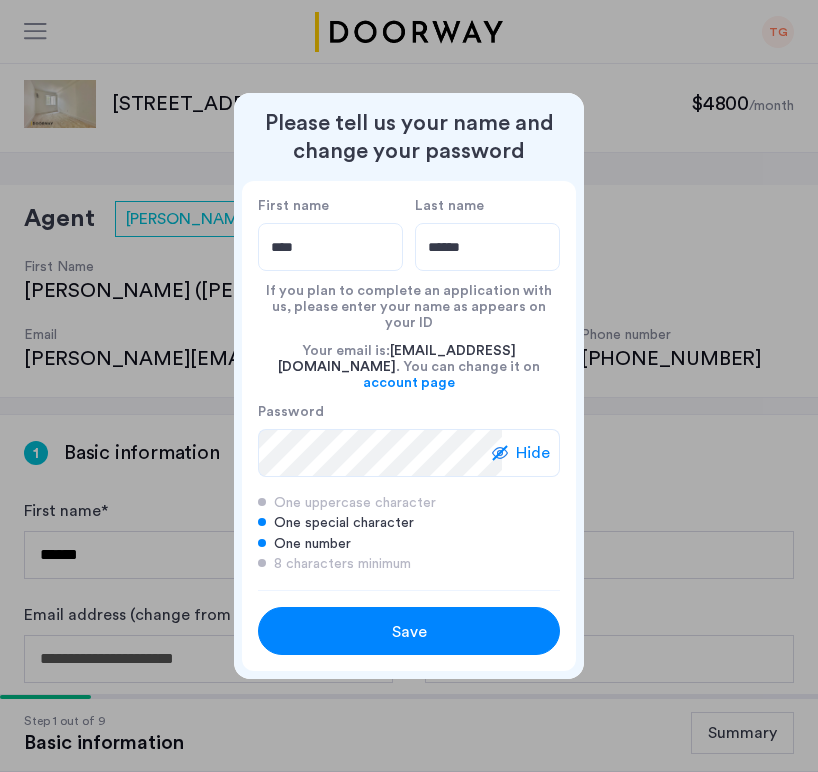 click at bounding box center [380, 477] 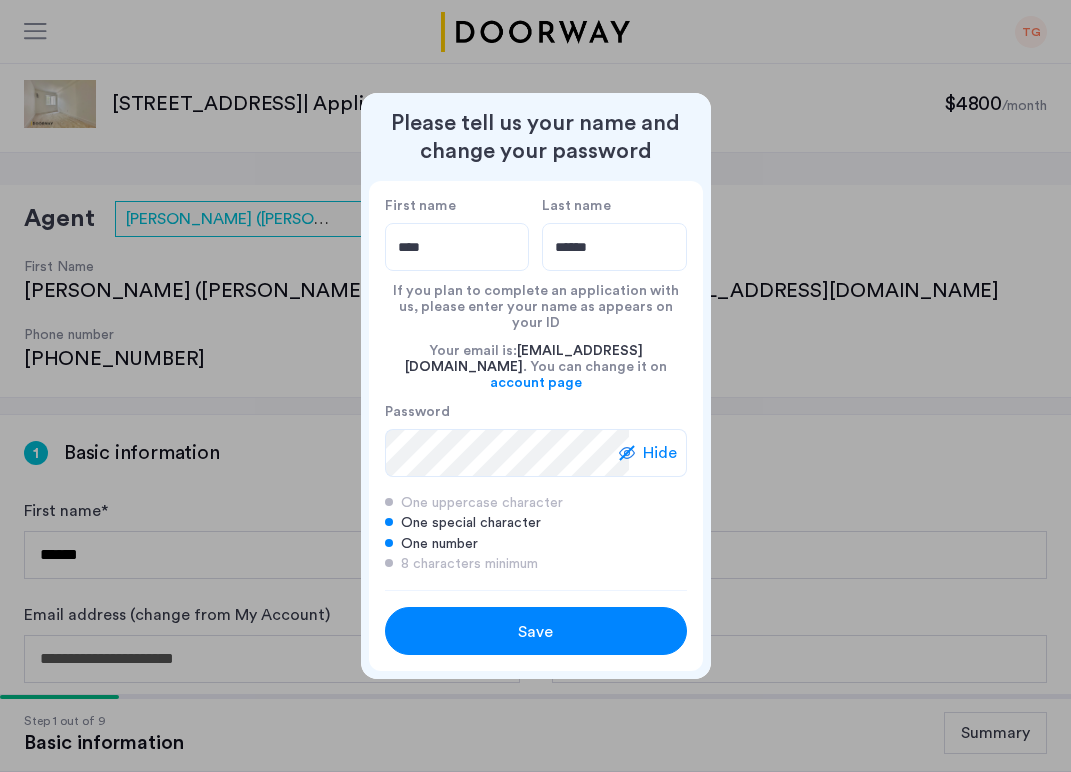 click 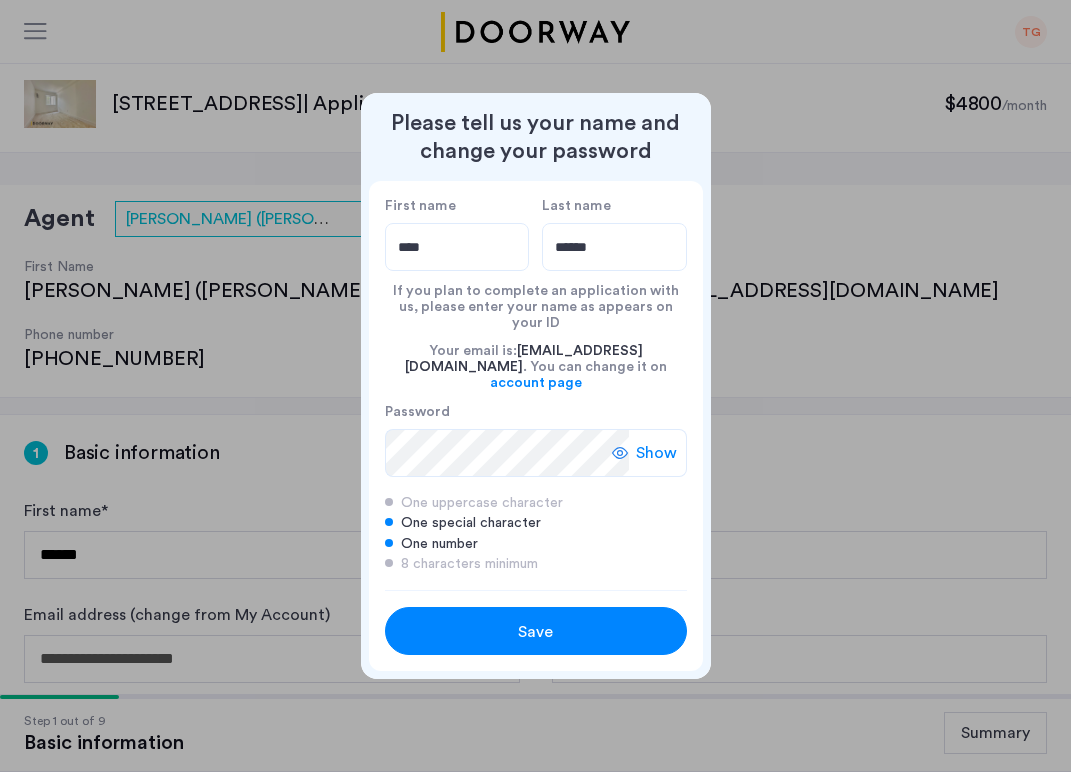 click 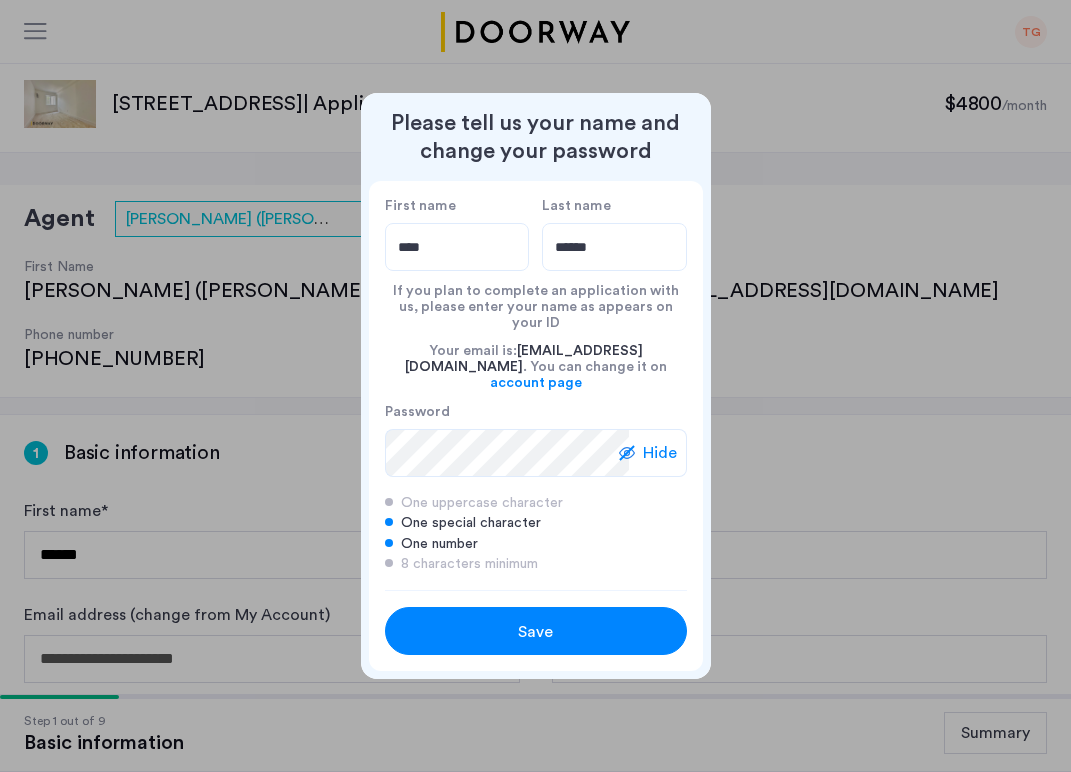 click 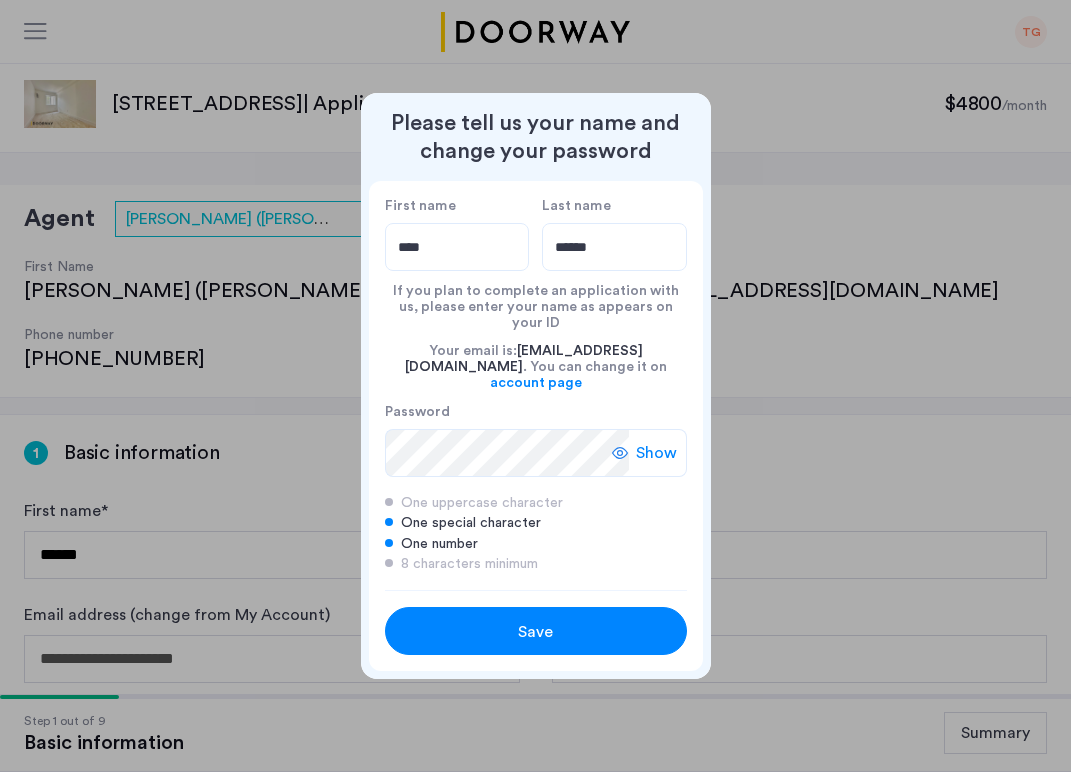 click on "Show" at bounding box center (649, 453) 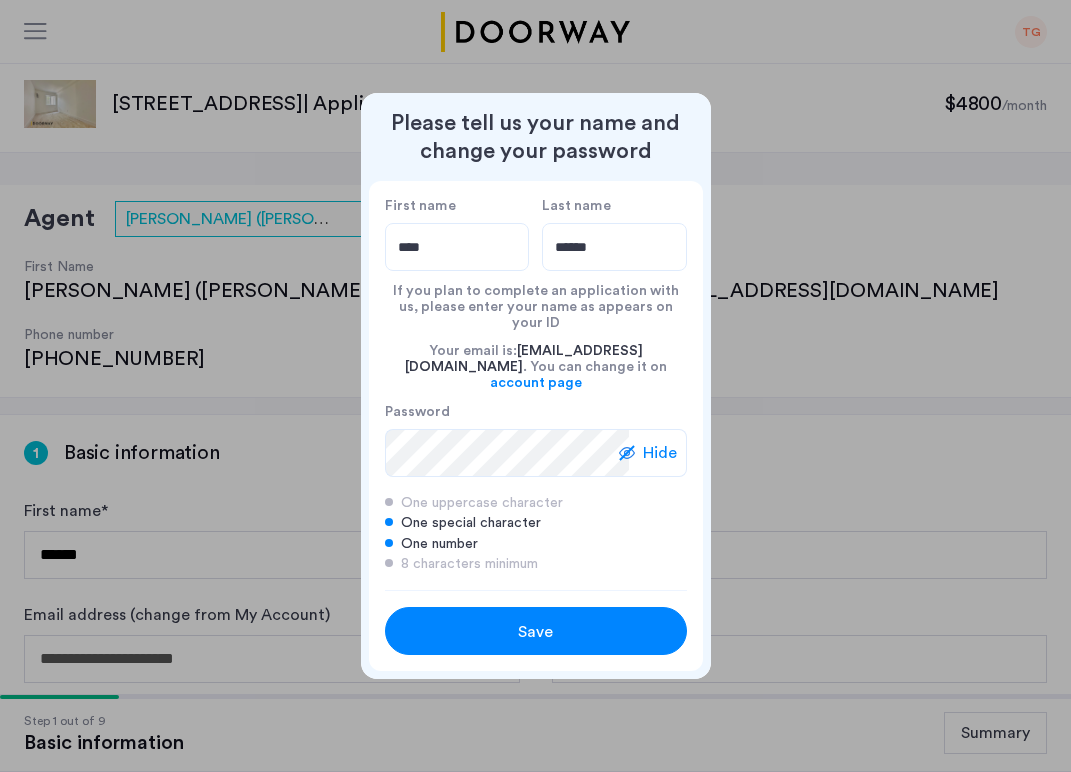 click 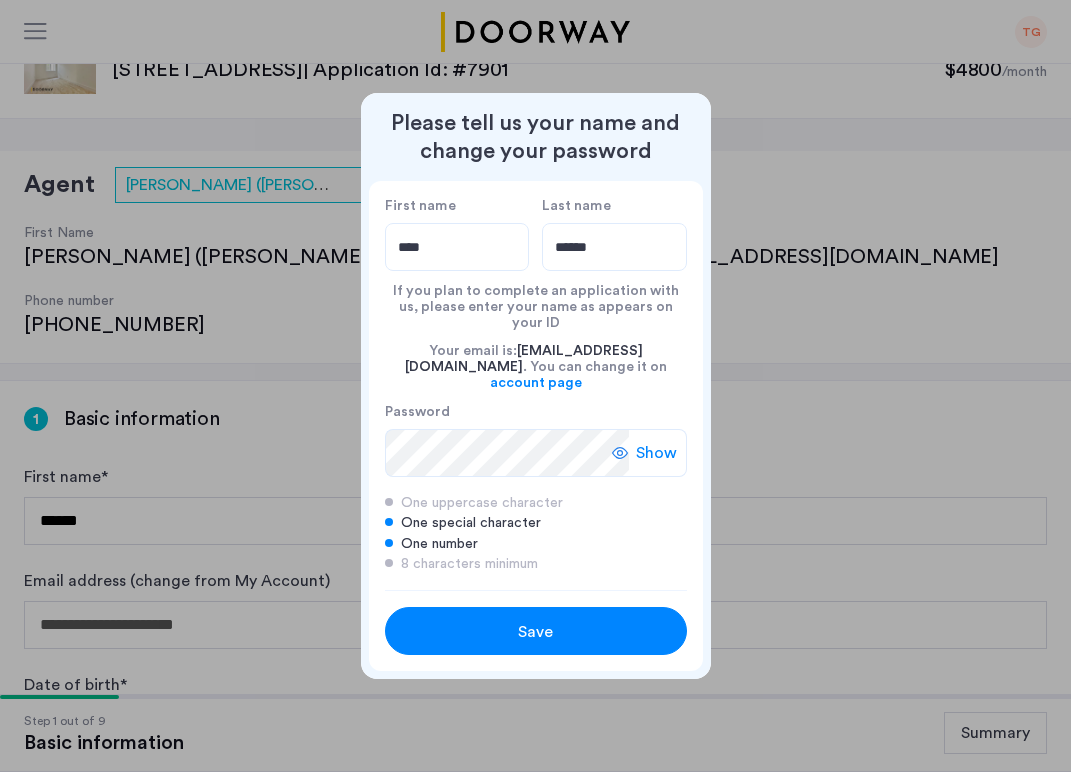 scroll, scrollTop: 34, scrollLeft: 14, axis: both 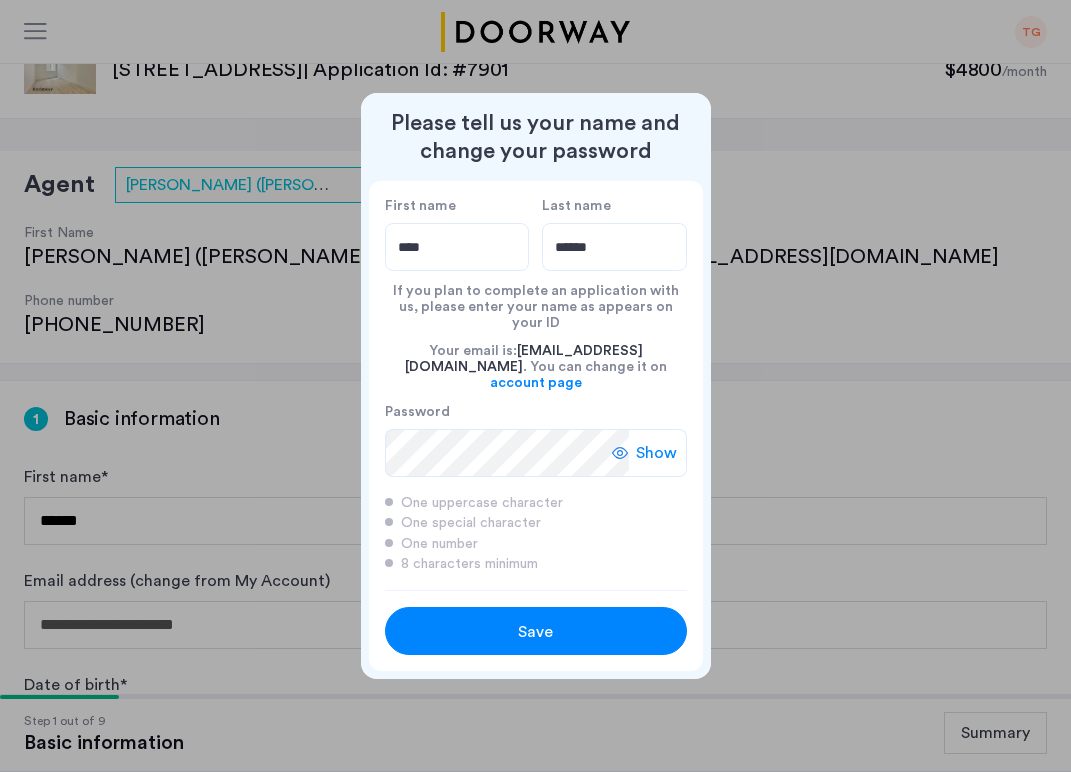 click on "Save" at bounding box center [535, 632] 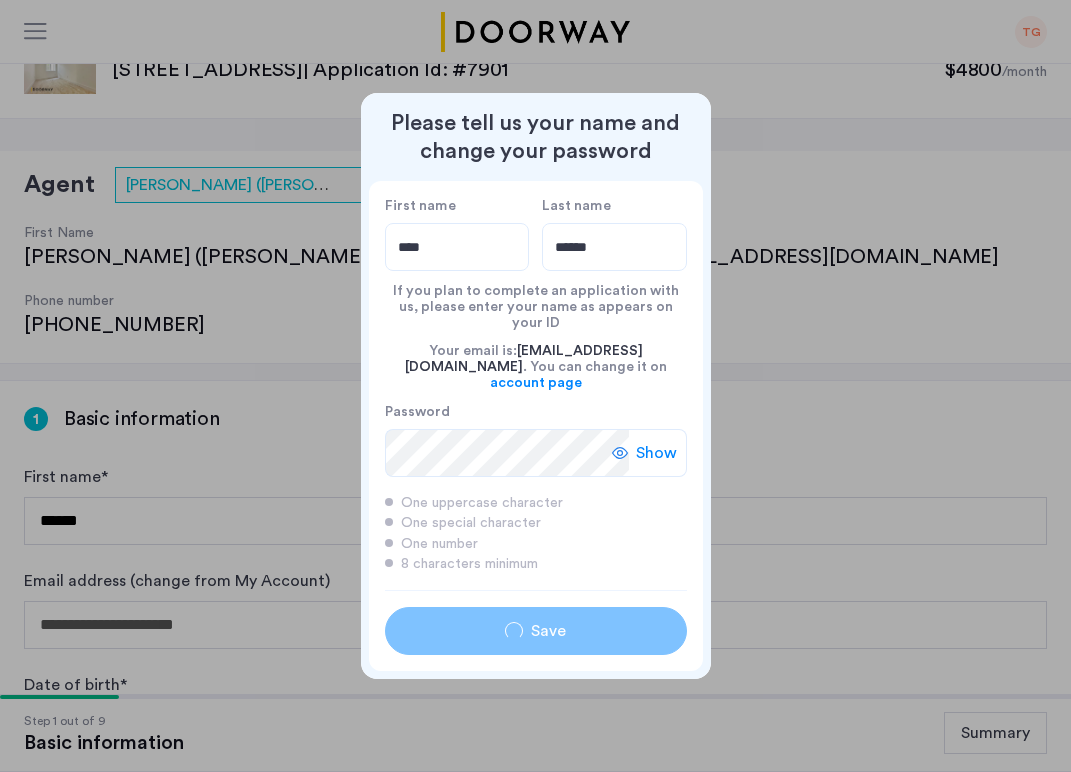 type on "****" 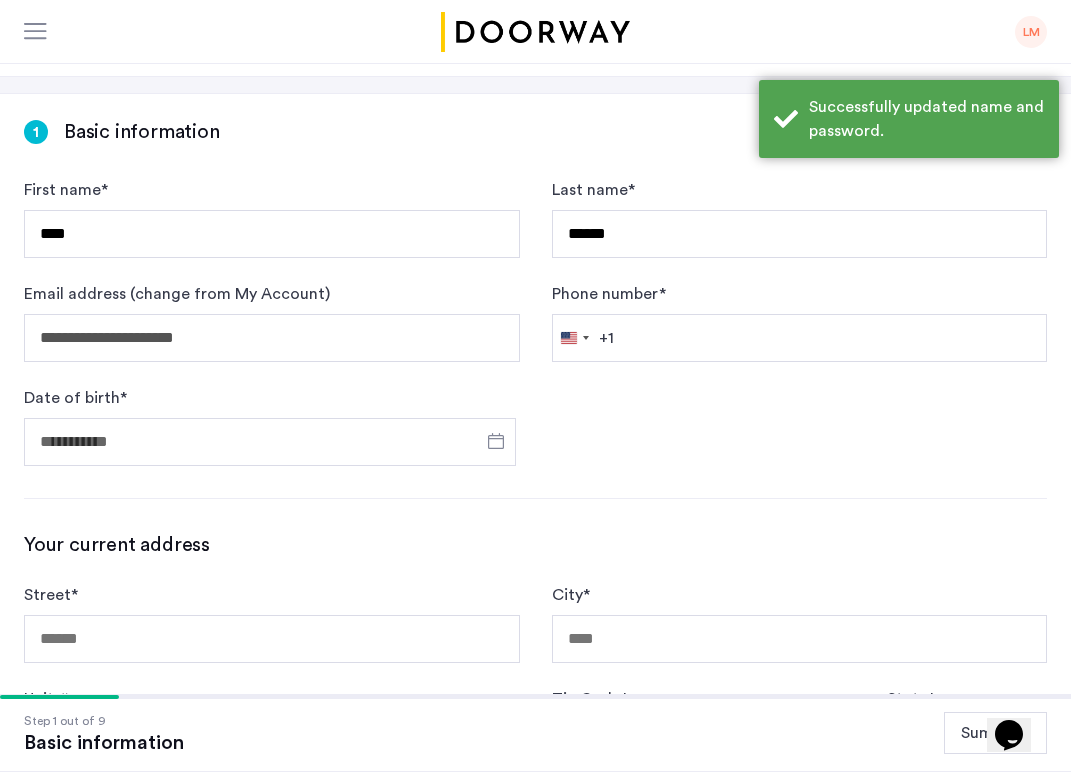 scroll, scrollTop: 328, scrollLeft: 14, axis: both 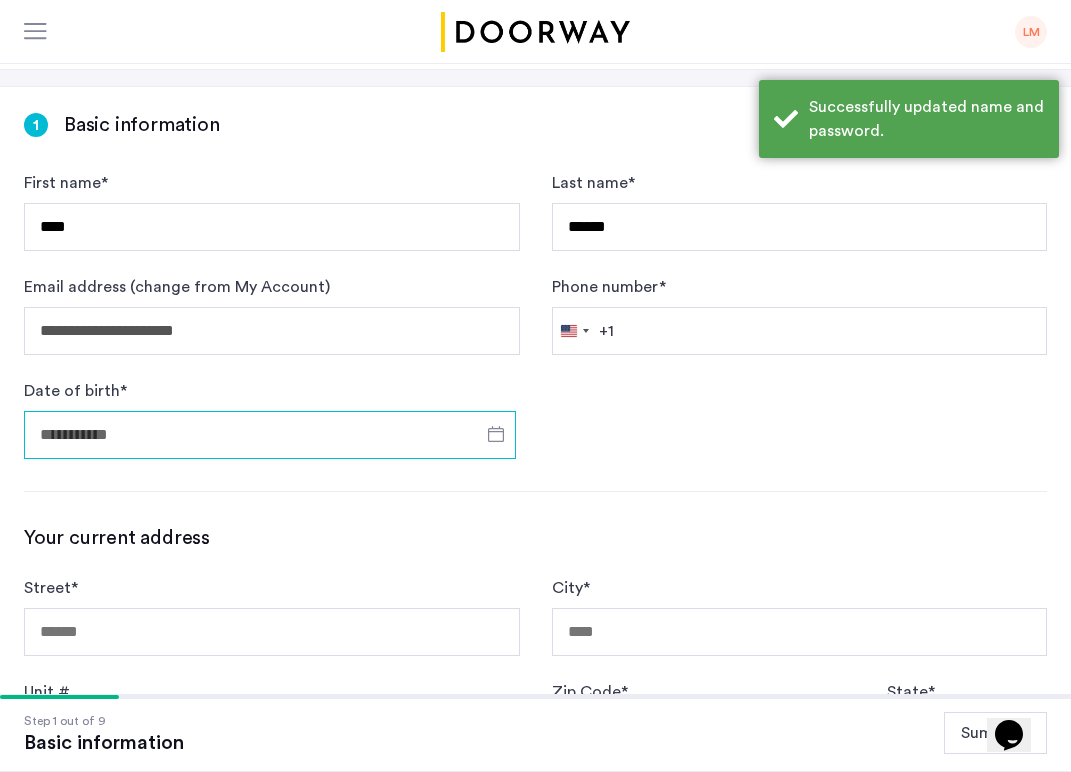 click on "Date of birth  *" at bounding box center [270, 435] 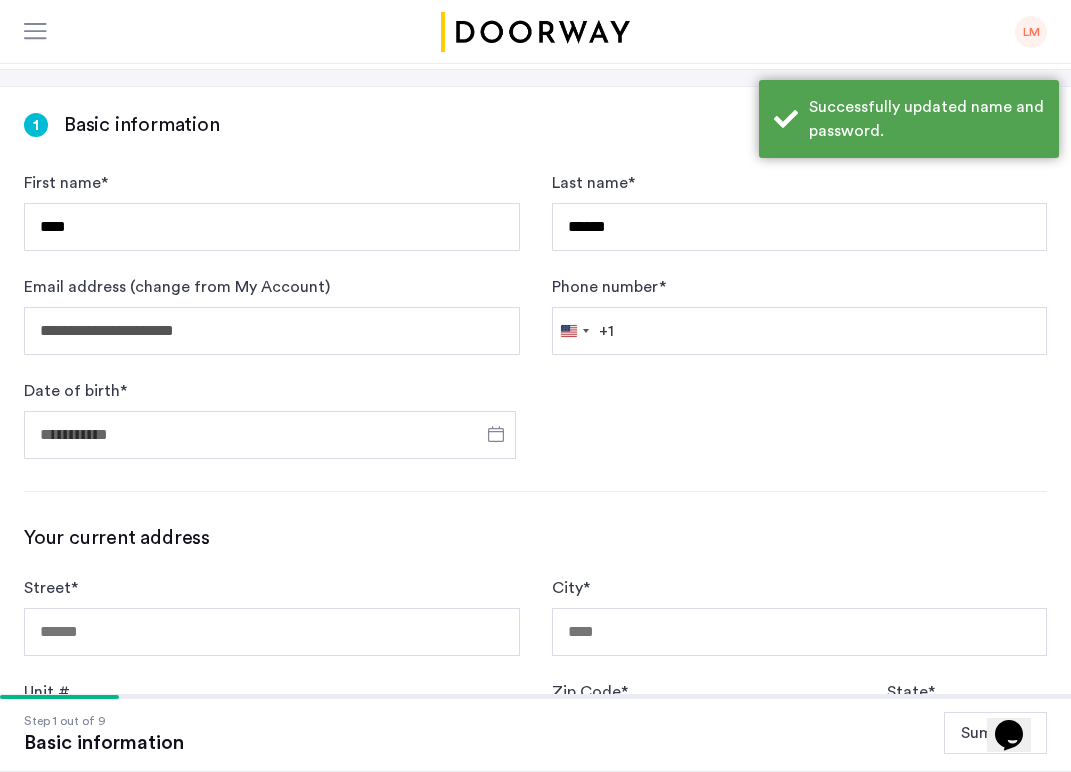 scroll, scrollTop: 551, scrollLeft: 0, axis: vertical 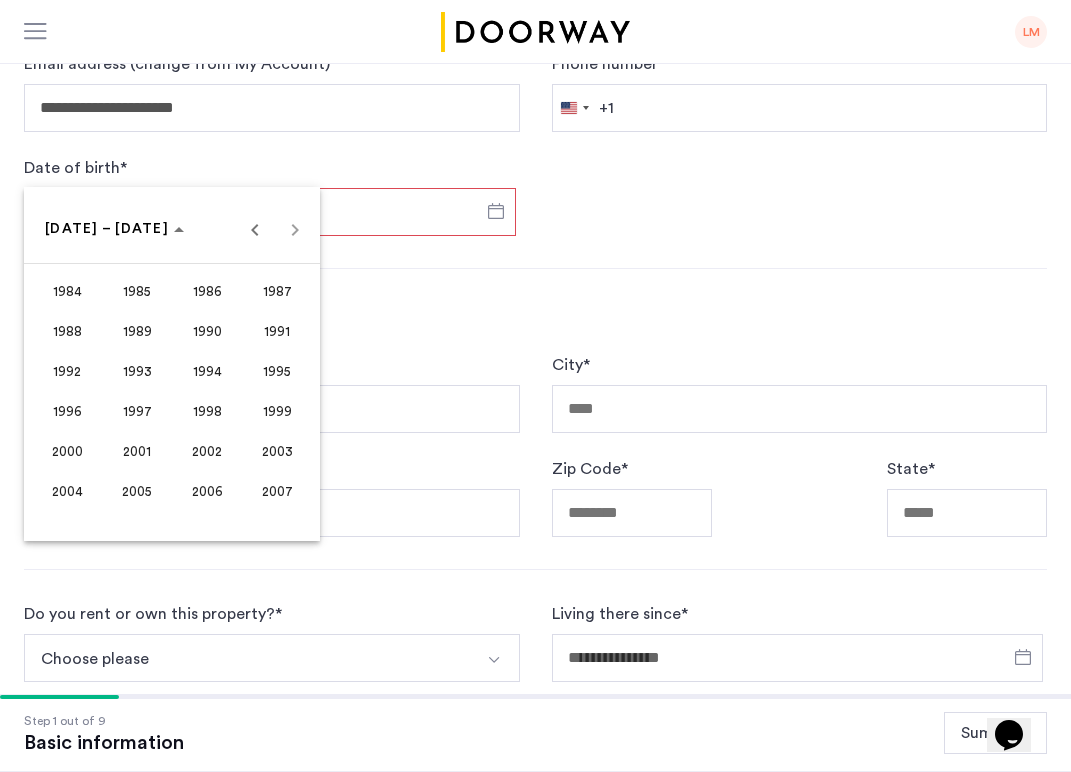 click on "[DATE] to [DATE] [DATE] – [DATE]" at bounding box center (172, 229) 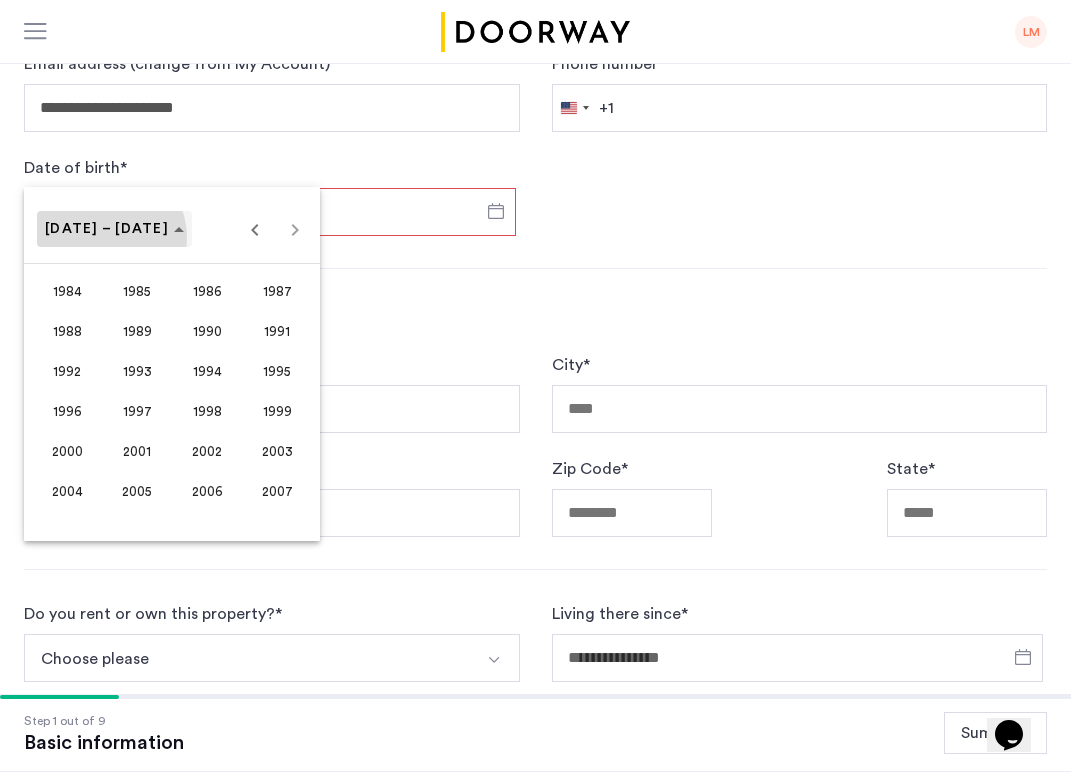 click on "[DATE] – [DATE]" at bounding box center [107, 229] 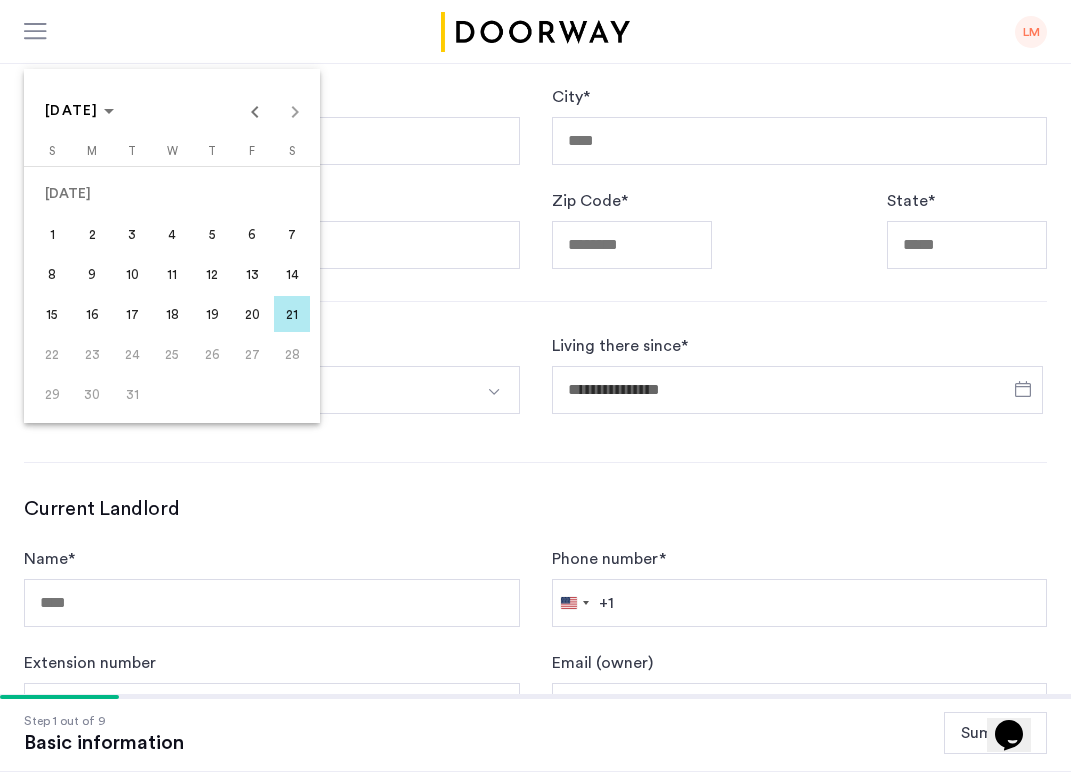 scroll, scrollTop: 595, scrollLeft: 0, axis: vertical 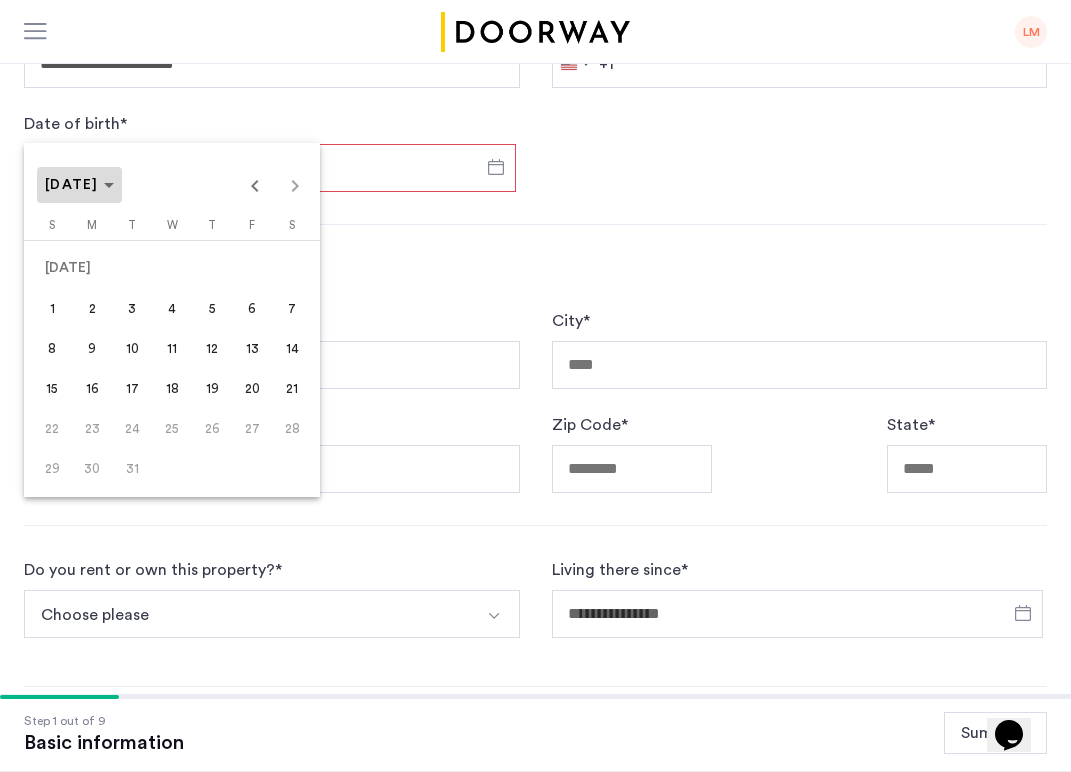 click on "[DATE]" at bounding box center (72, 185) 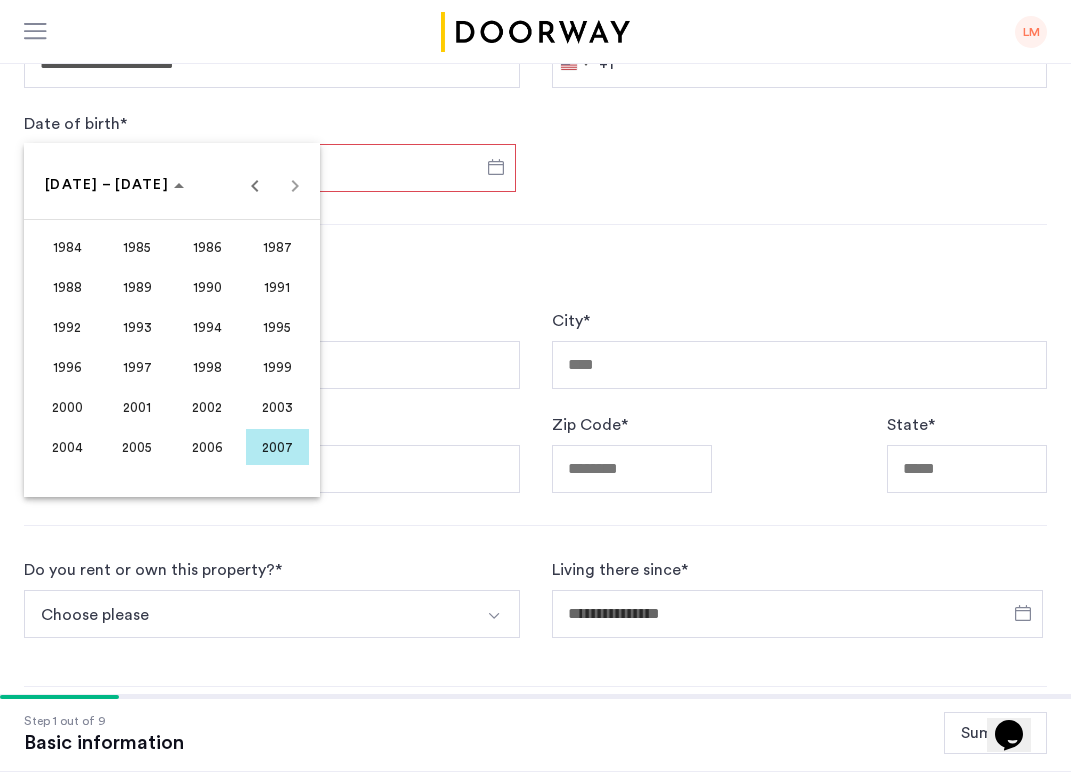 click on "2003" at bounding box center (277, 407) 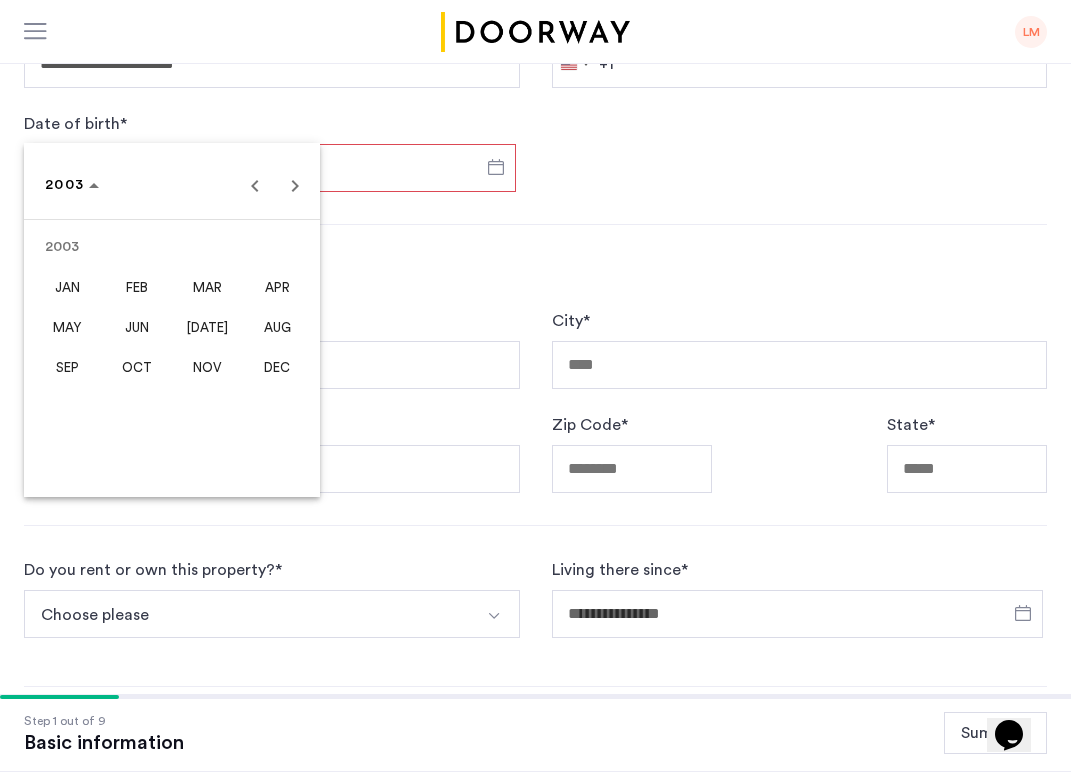 click on "FEB" at bounding box center [137, 287] 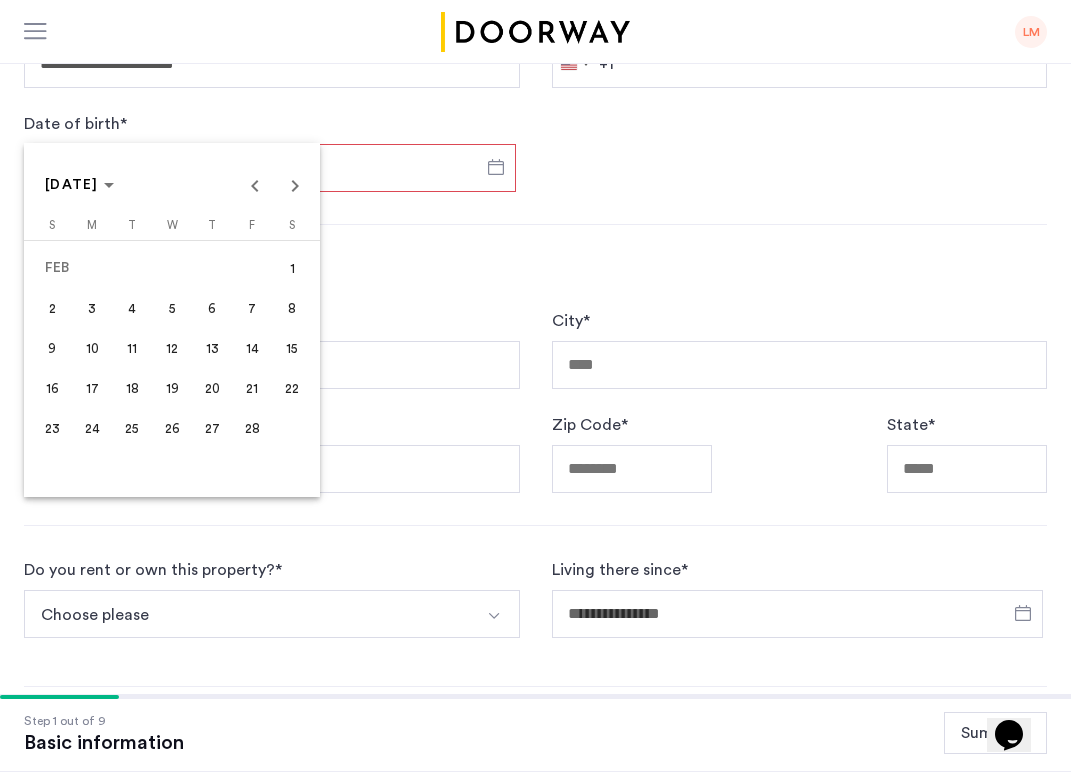 click on "5" at bounding box center [172, 308] 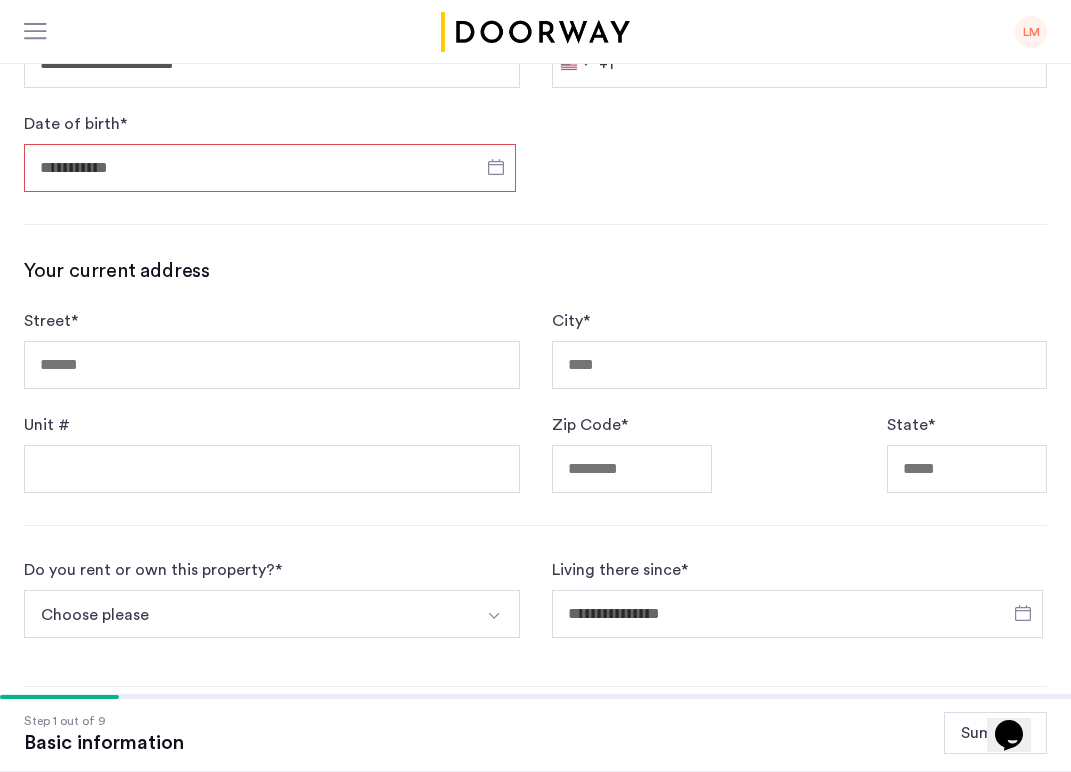 type on "**********" 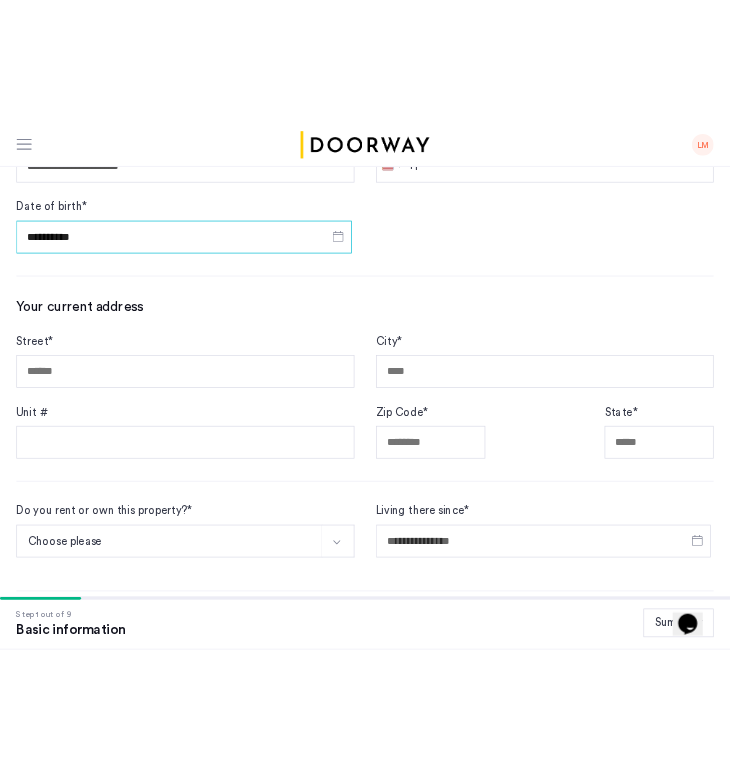 scroll, scrollTop: 599, scrollLeft: 0, axis: vertical 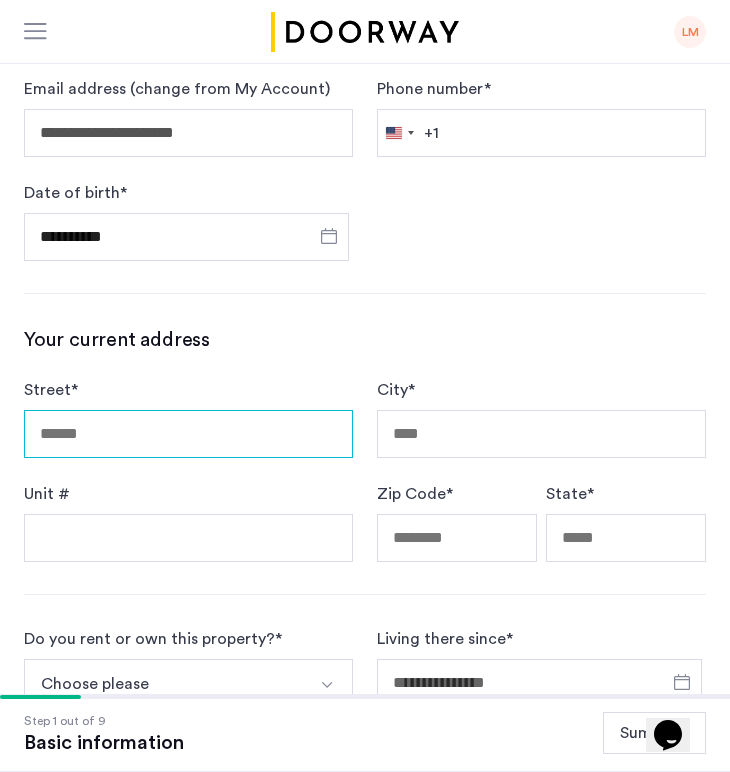 click on "Street  *" at bounding box center [188, 434] 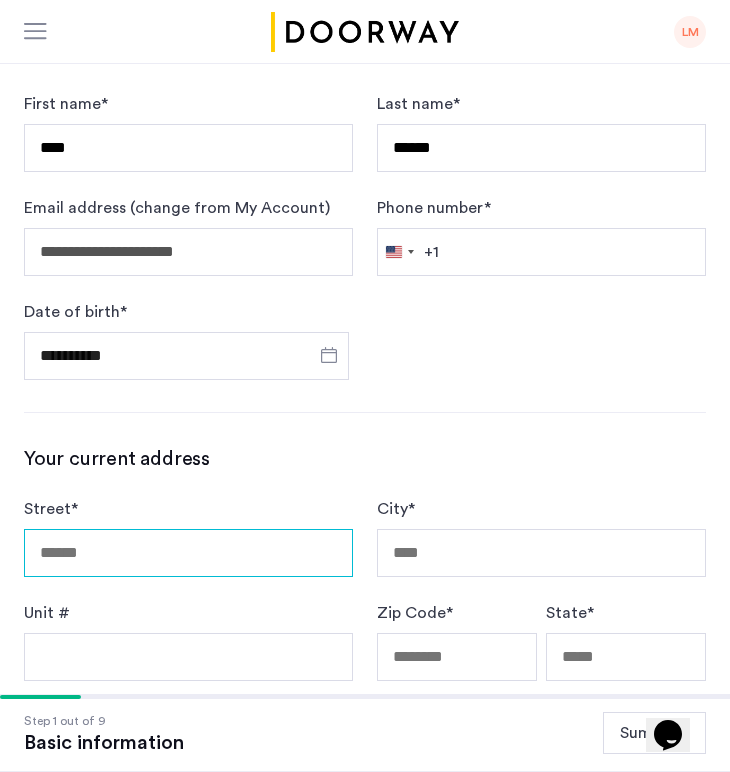 scroll, scrollTop: 473, scrollLeft: 0, axis: vertical 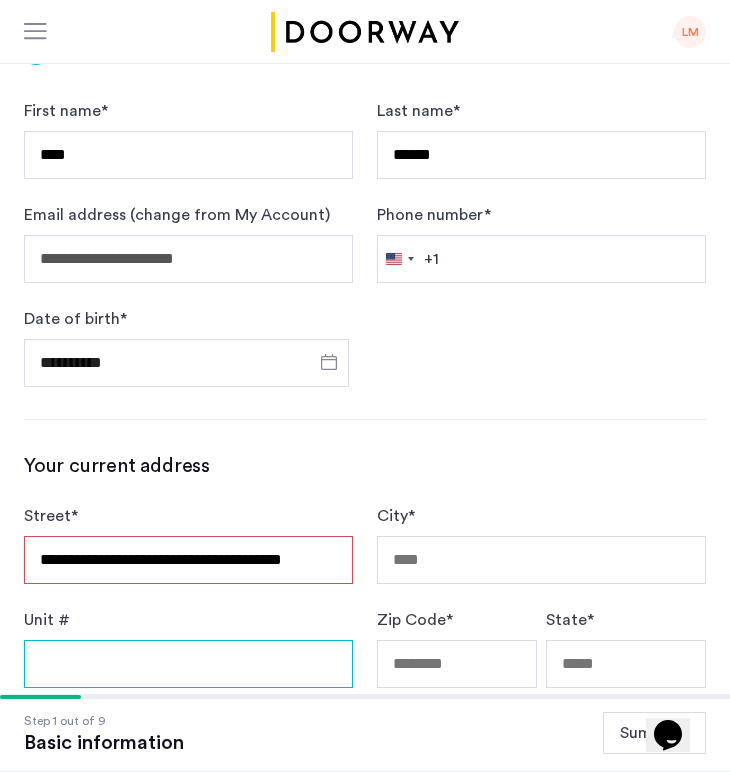 type on "**********" 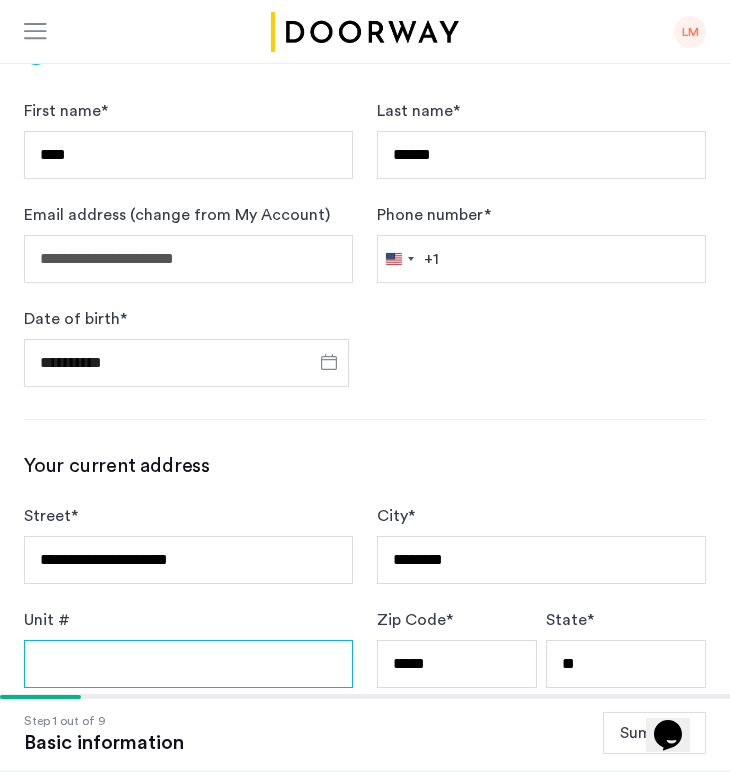 click on "Unit #" at bounding box center (188, 664) 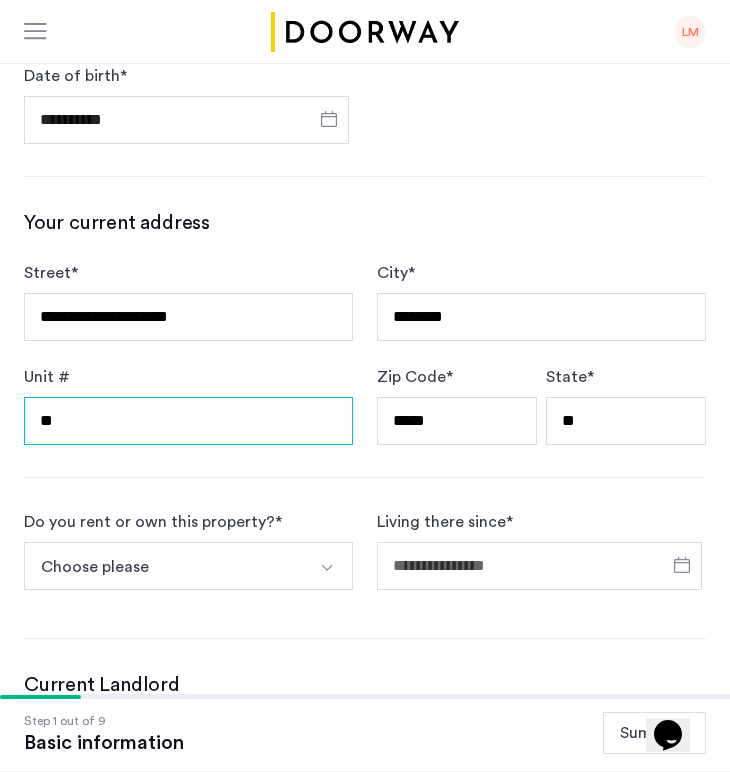 scroll, scrollTop: 695, scrollLeft: 0, axis: vertical 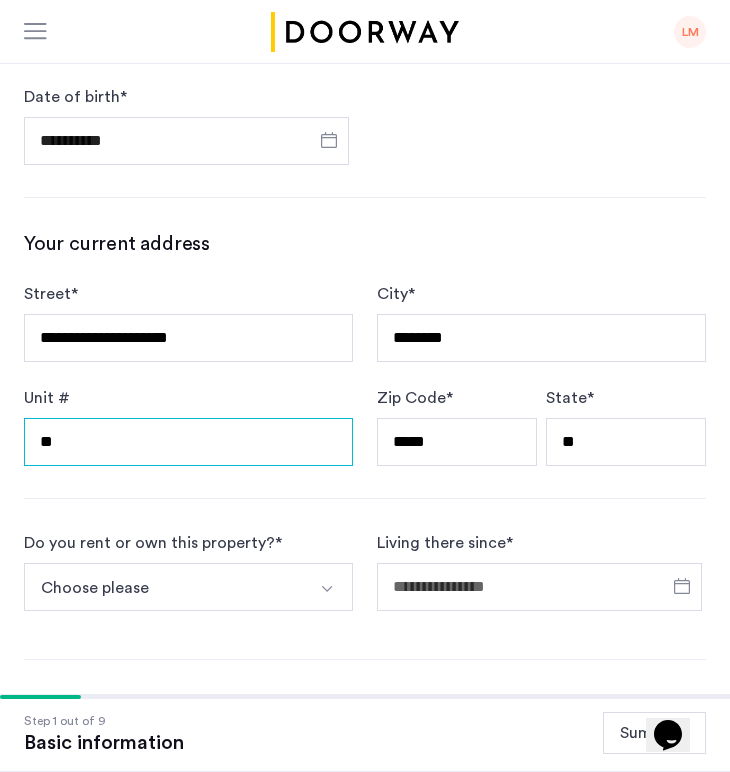 type on "**" 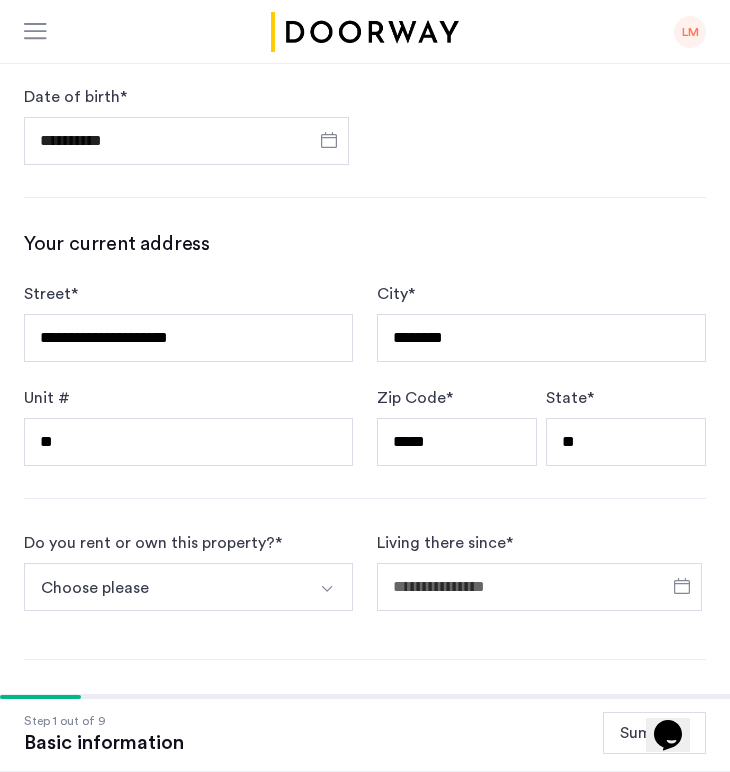 click on "Choose please" at bounding box center [165, 587] 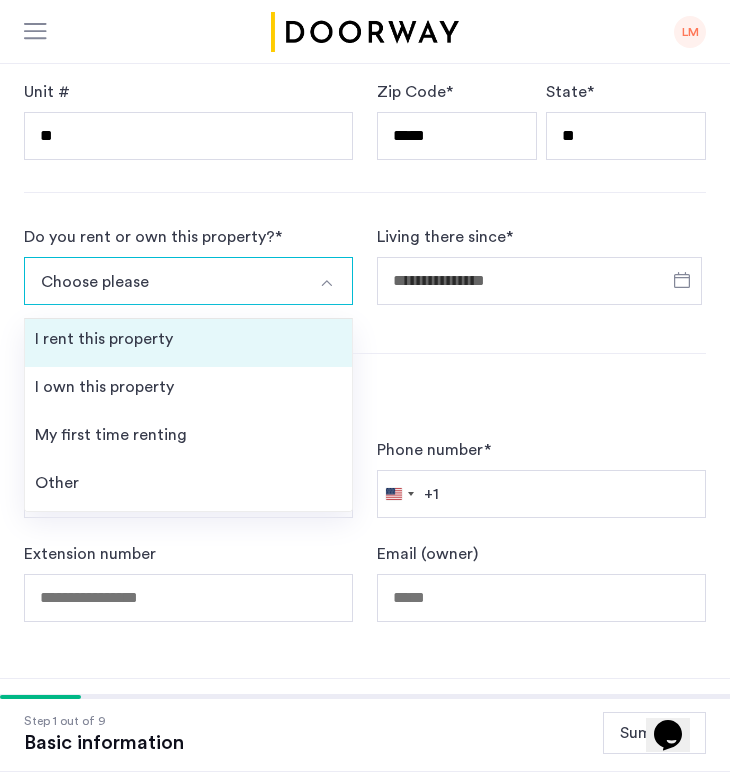 click on "I rent this property" at bounding box center (188, 343) 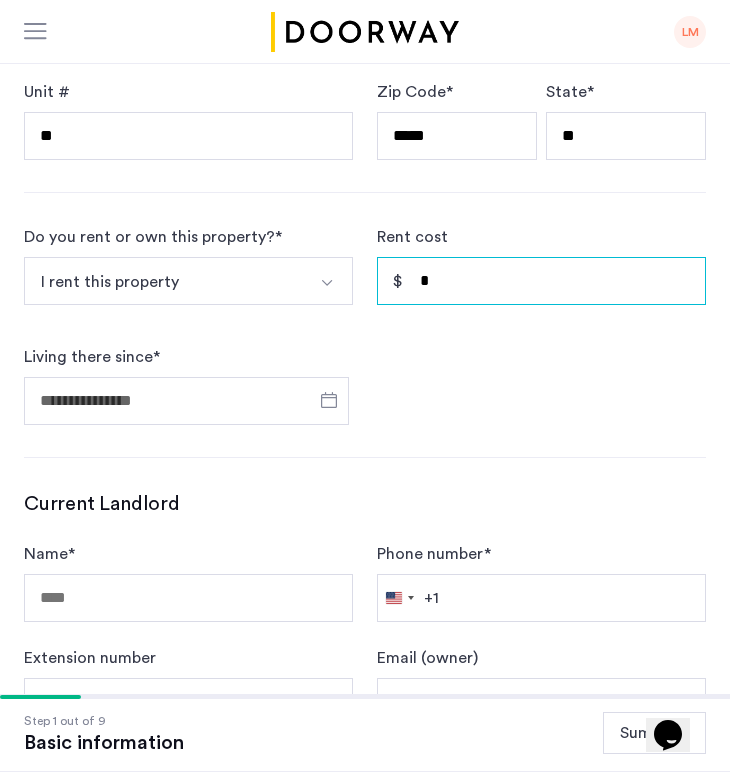 click on "*" at bounding box center [541, 281] 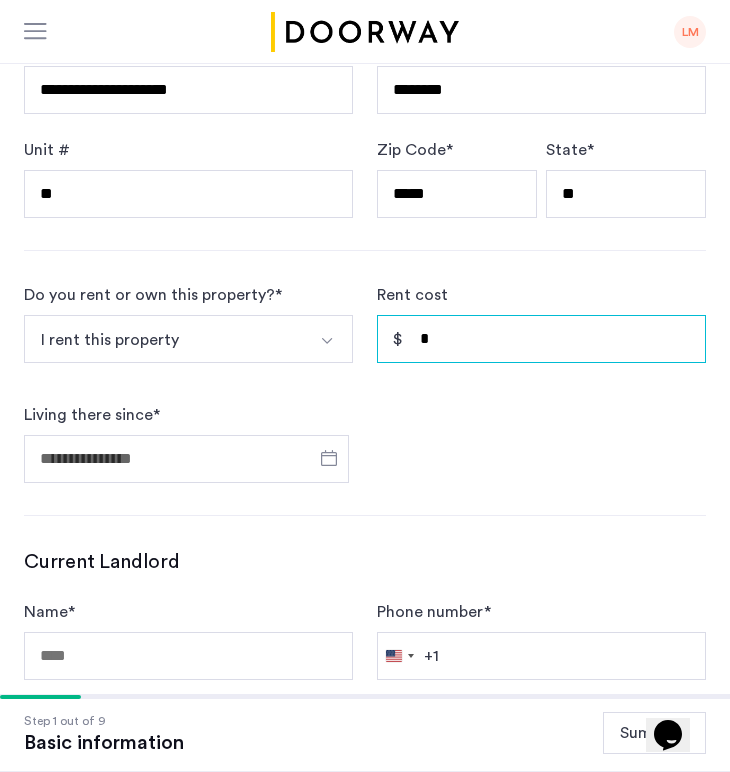 scroll, scrollTop: 935, scrollLeft: 0, axis: vertical 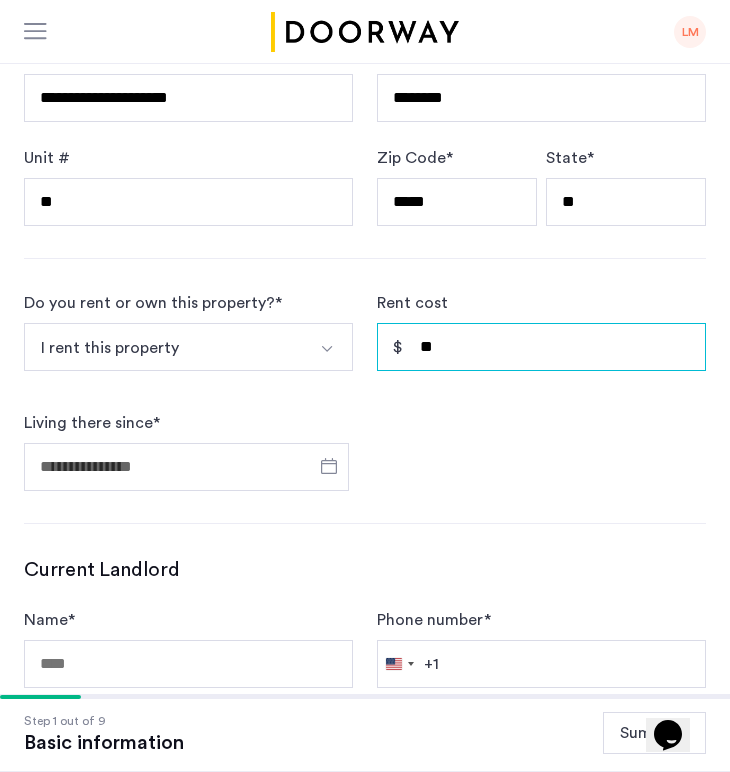 type on "*" 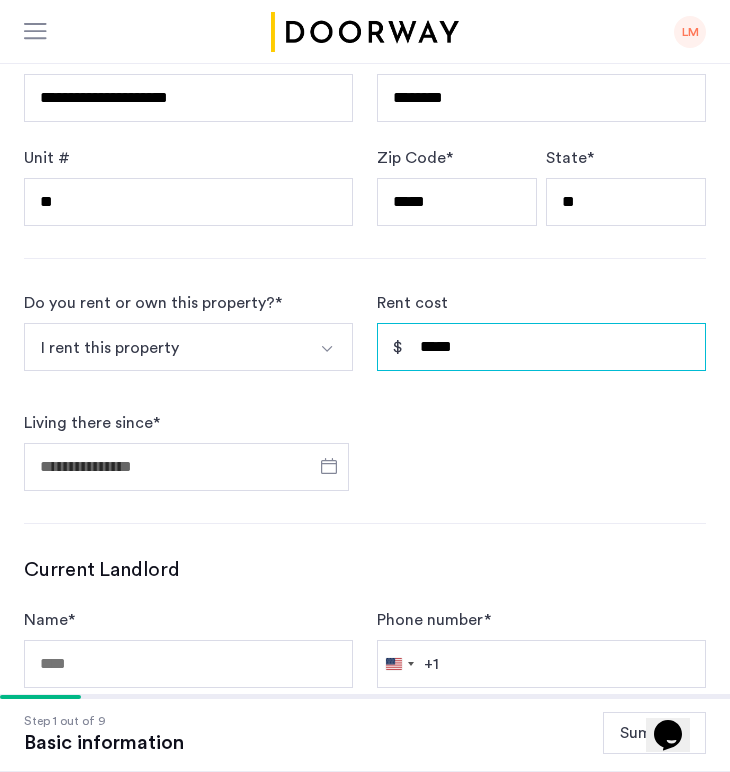 scroll, scrollTop: 814, scrollLeft: 0, axis: vertical 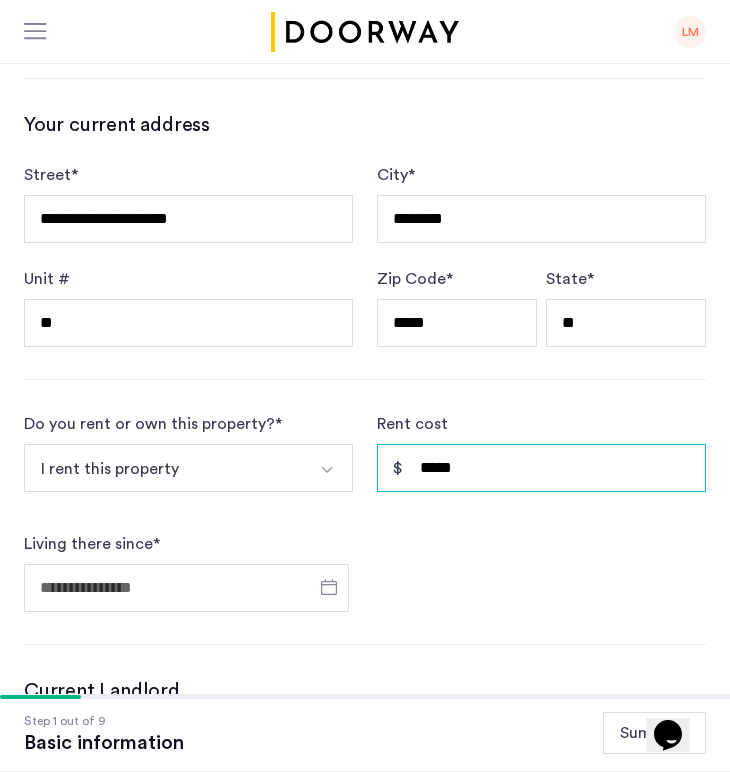 type on "*****" 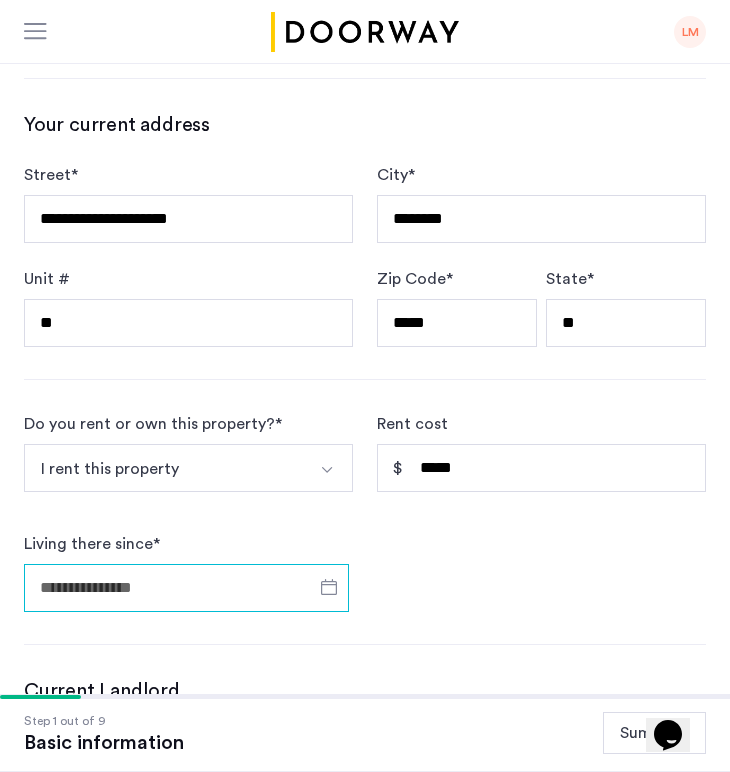 click on "Living there since  *" at bounding box center [186, 588] 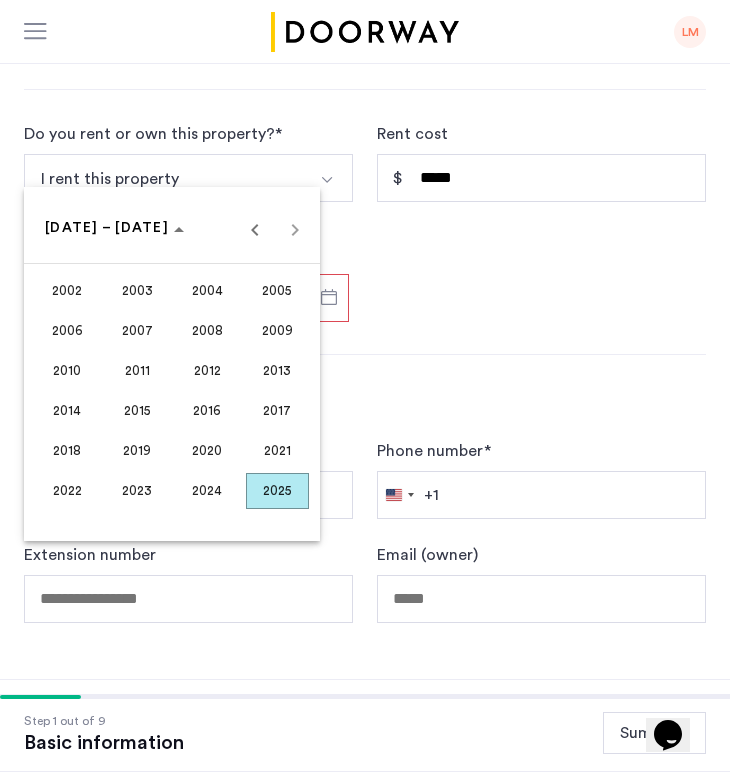 scroll, scrollTop: 1095, scrollLeft: 0, axis: vertical 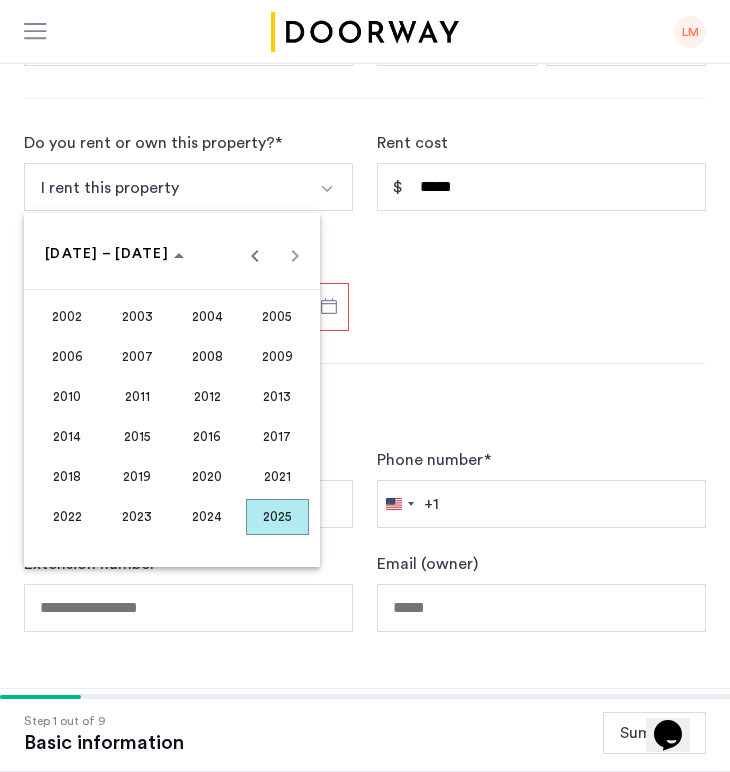 click on "2025" at bounding box center [277, 517] 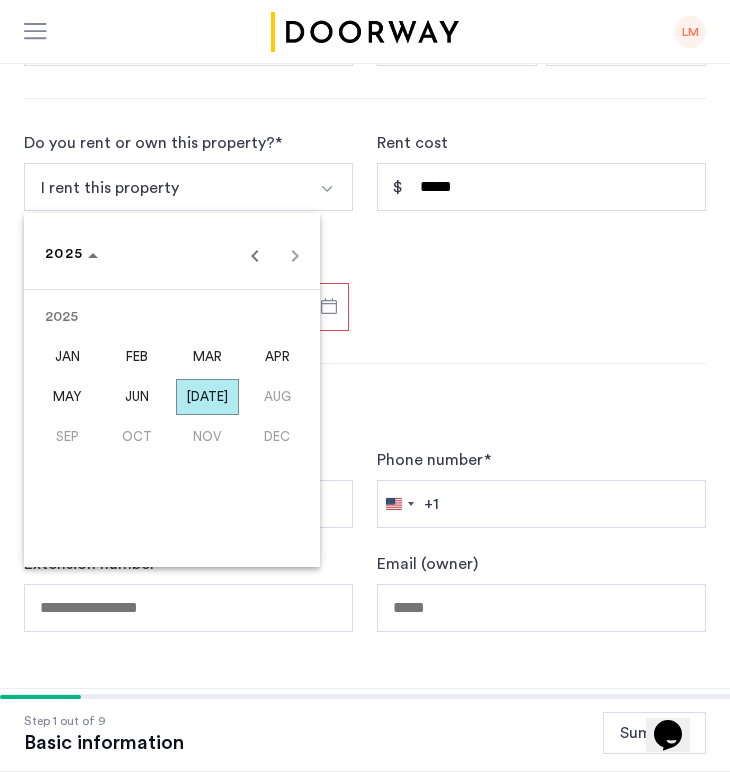 click on "[DATE]" at bounding box center (207, 397) 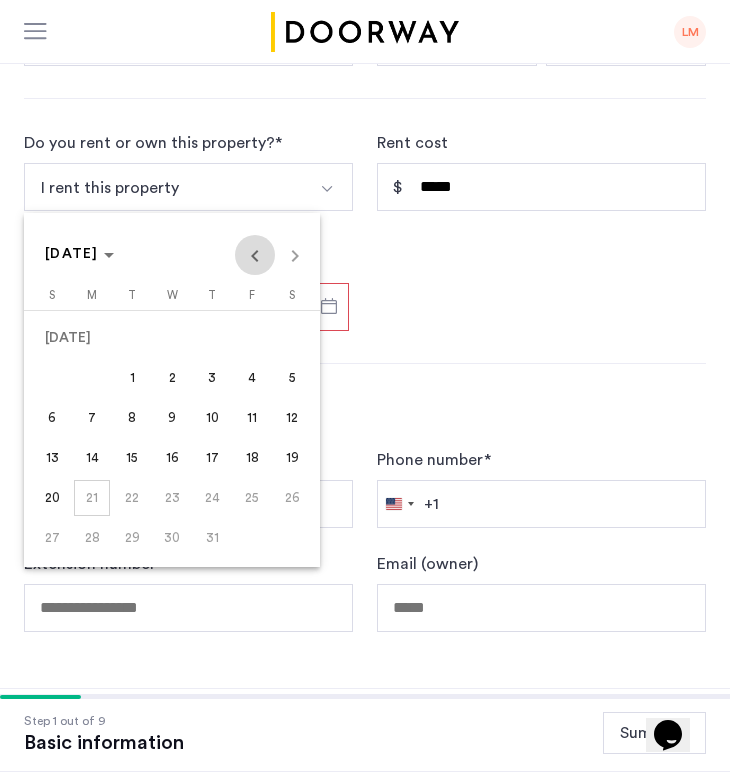 click at bounding box center (255, 255) 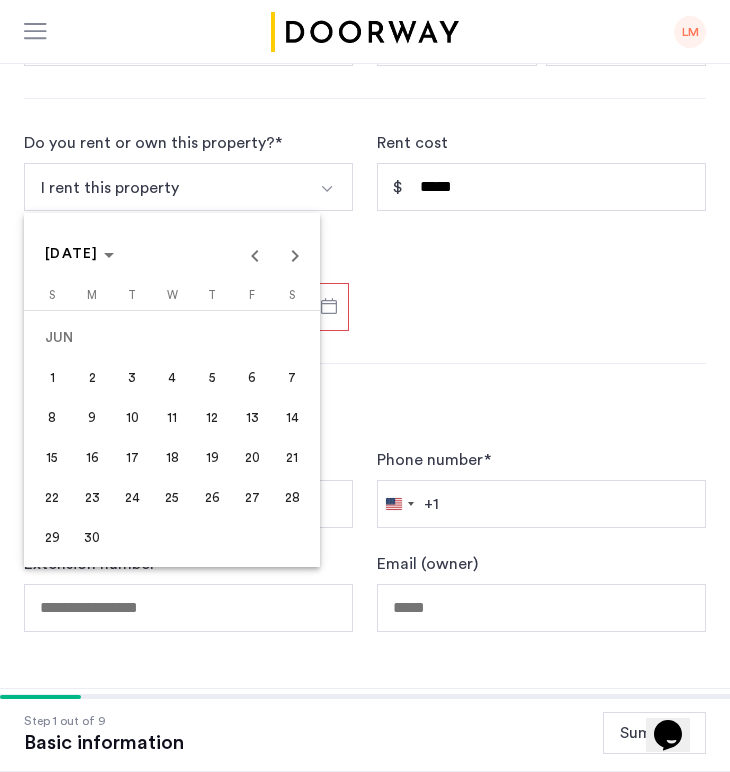 click on "30" at bounding box center [92, 538] 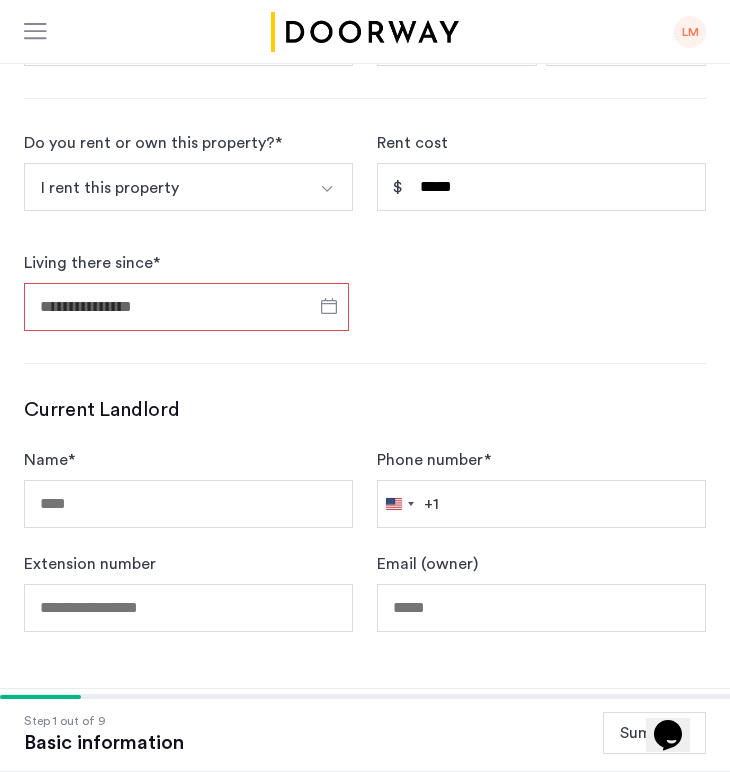 type on "**********" 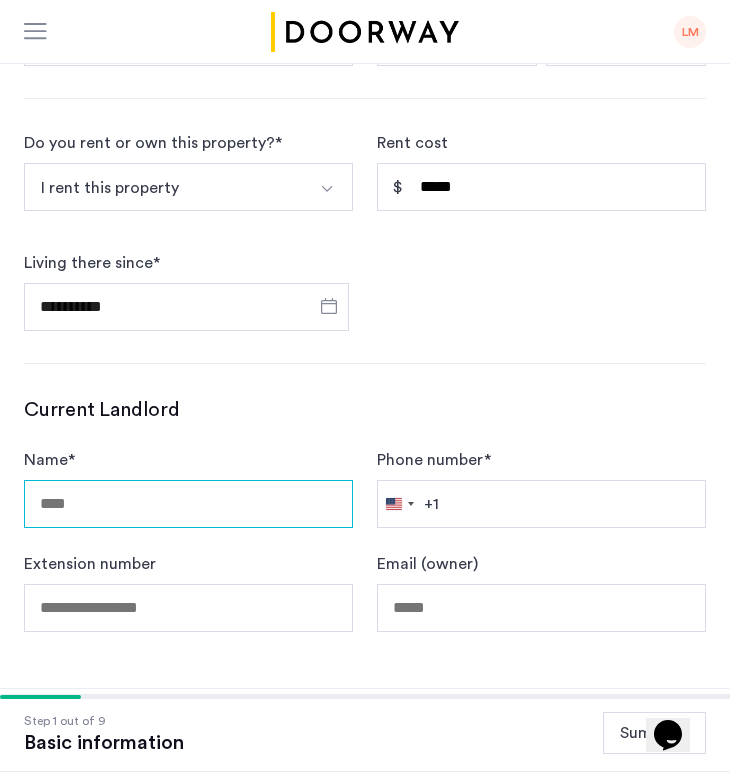 click on "Name  *" at bounding box center [188, 504] 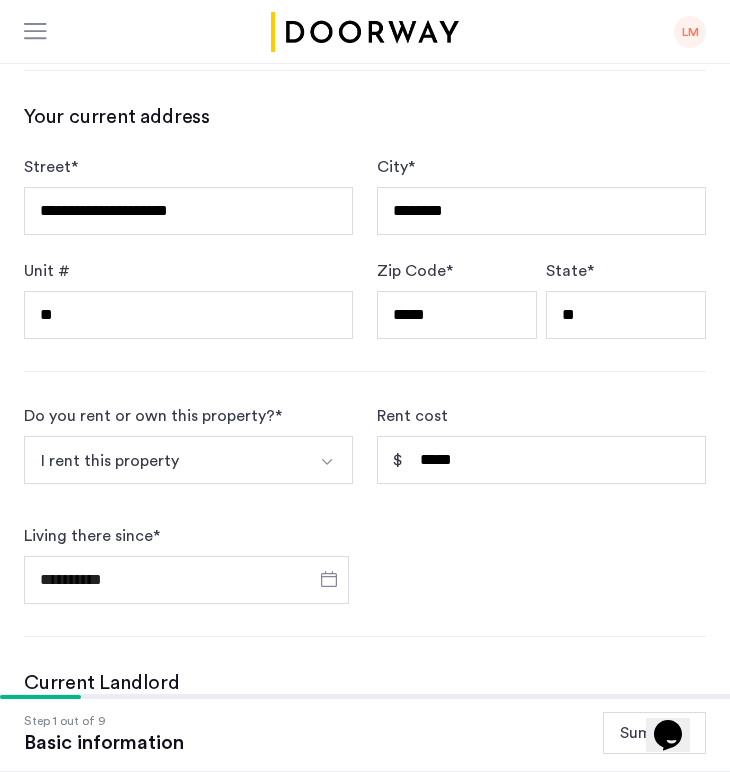 scroll, scrollTop: 1132, scrollLeft: 0, axis: vertical 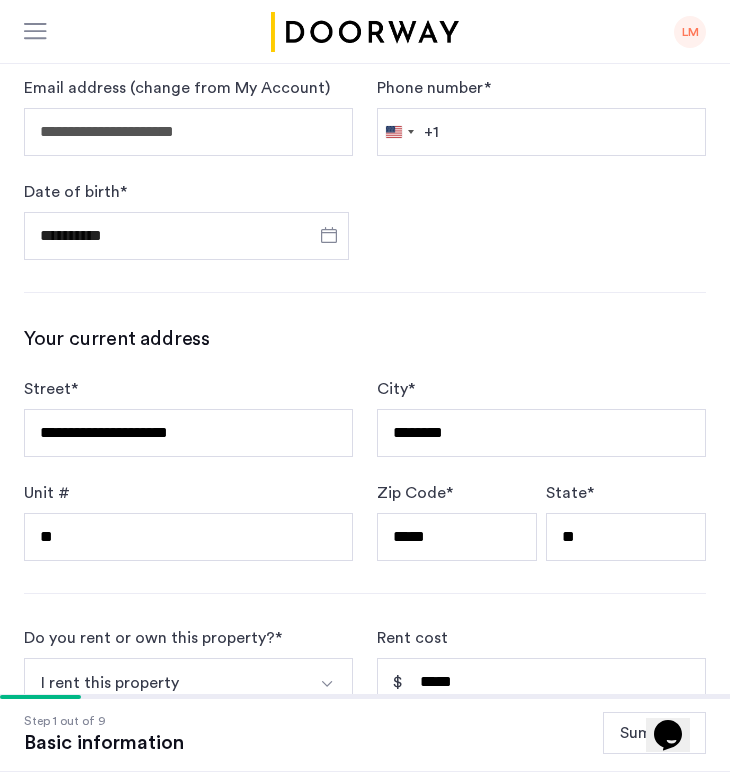 click at bounding box center [327, 684] 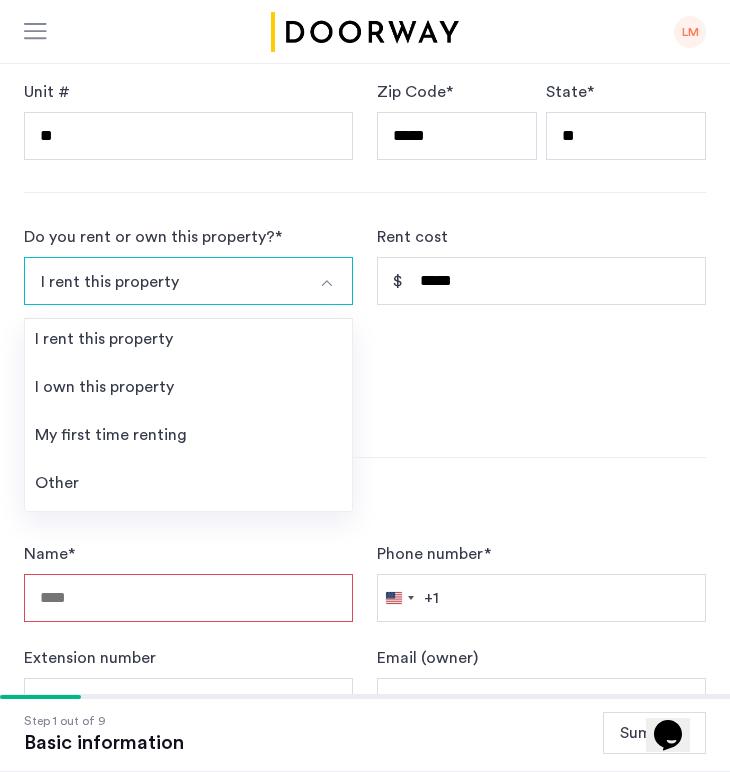 click on "Current Landlord" 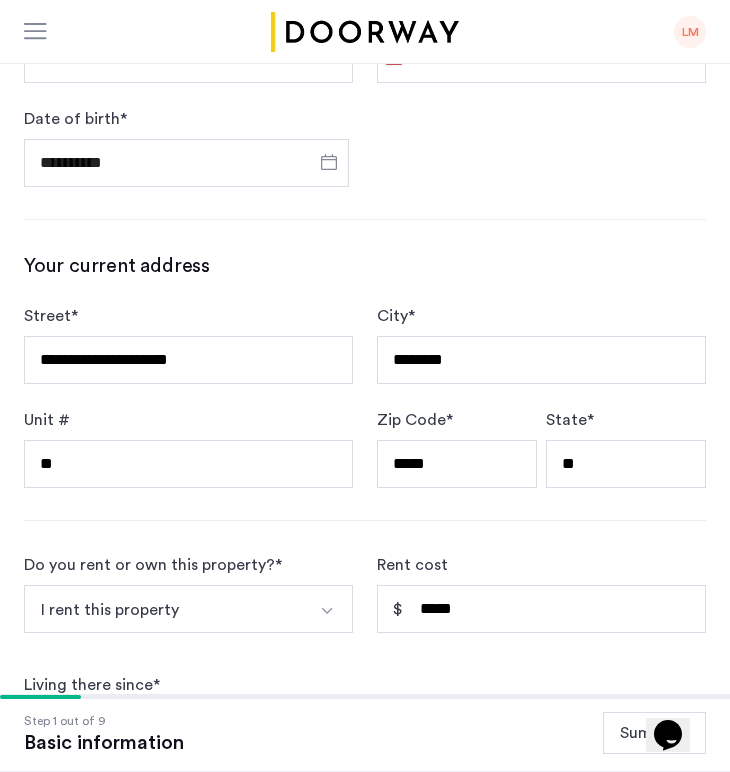 scroll, scrollTop: 672, scrollLeft: 0, axis: vertical 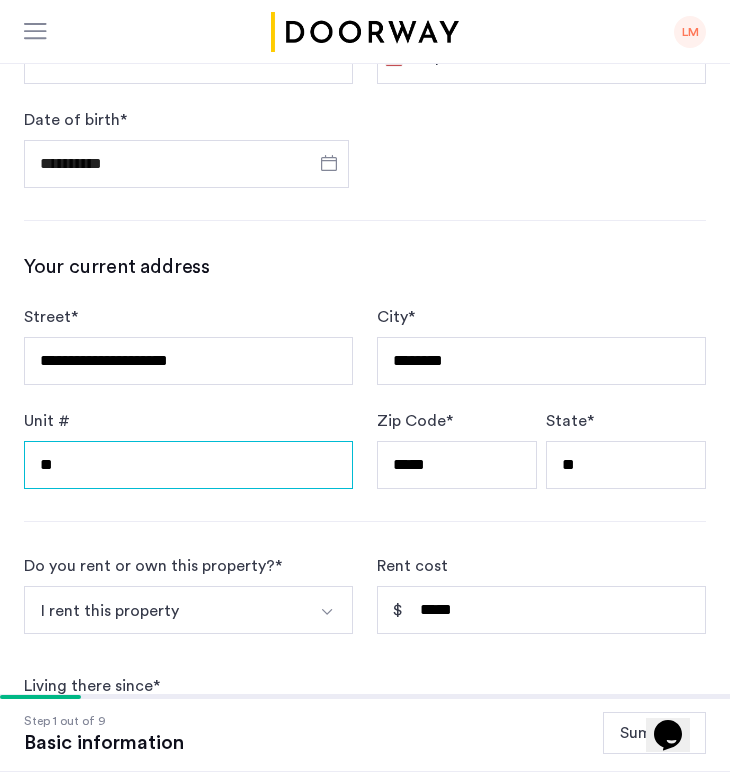 click on "**" at bounding box center (188, 465) 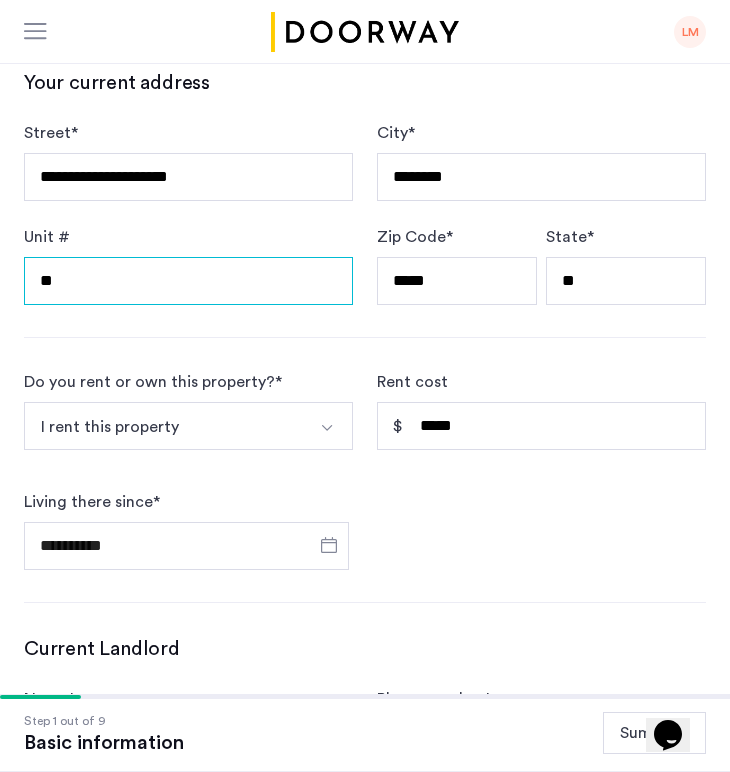 type on "*" 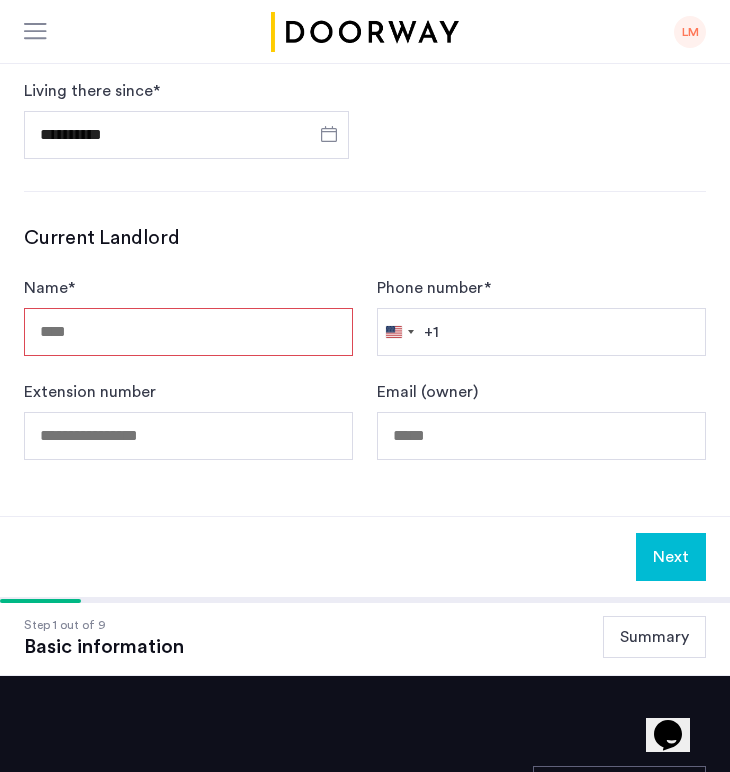 scroll, scrollTop: 1266, scrollLeft: 0, axis: vertical 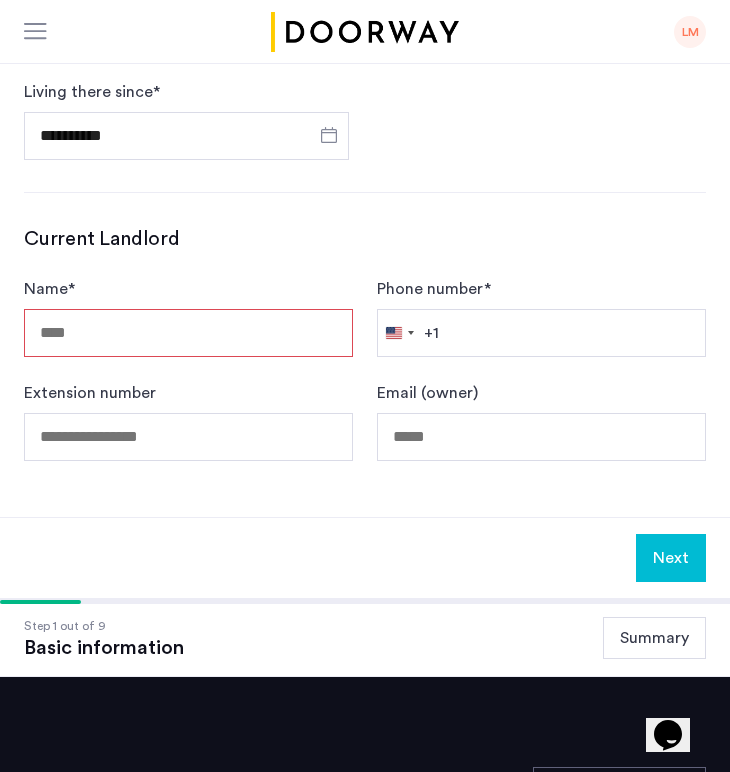 click on "Name  *" at bounding box center [188, 333] 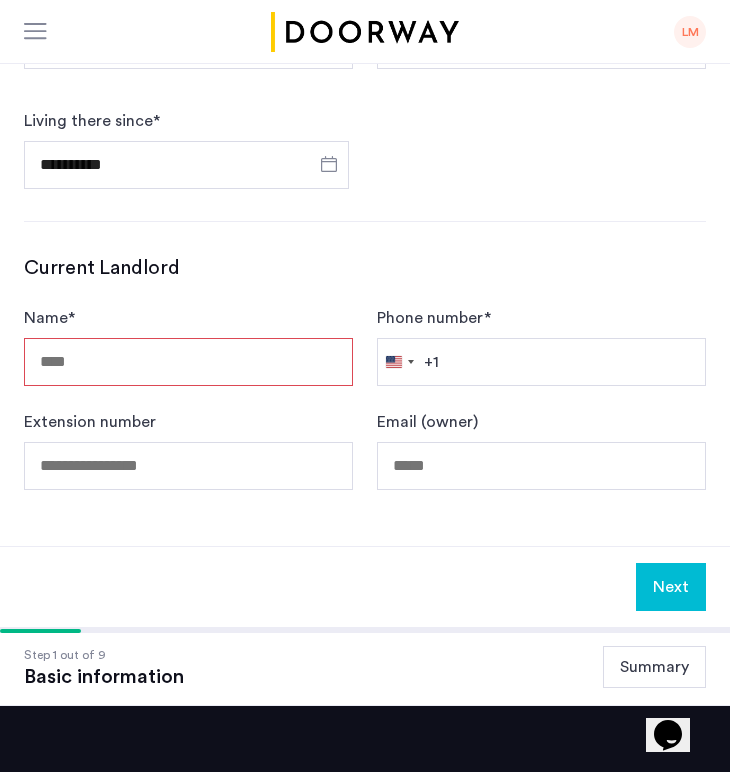click on "Name  *" at bounding box center [188, 362] 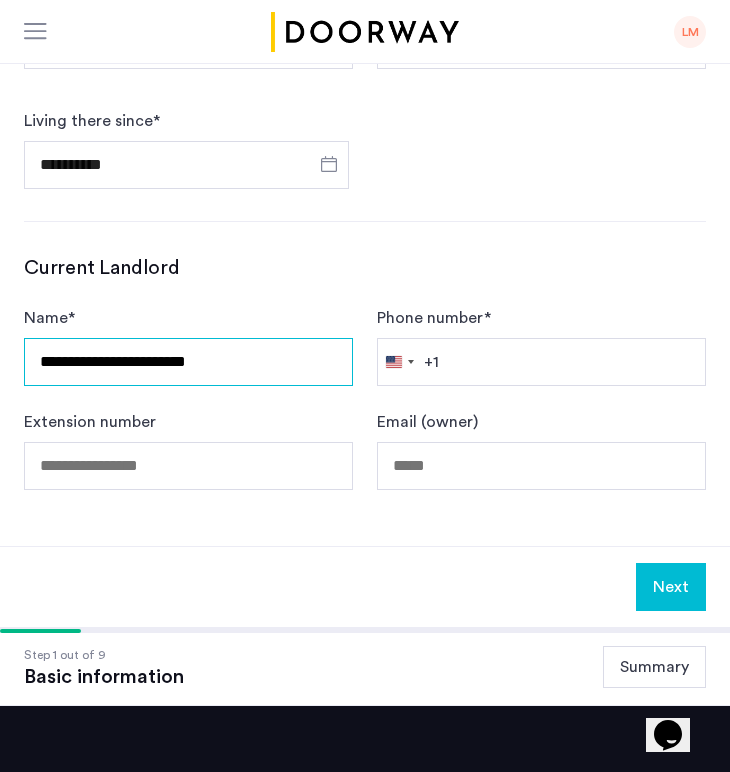 type on "**********" 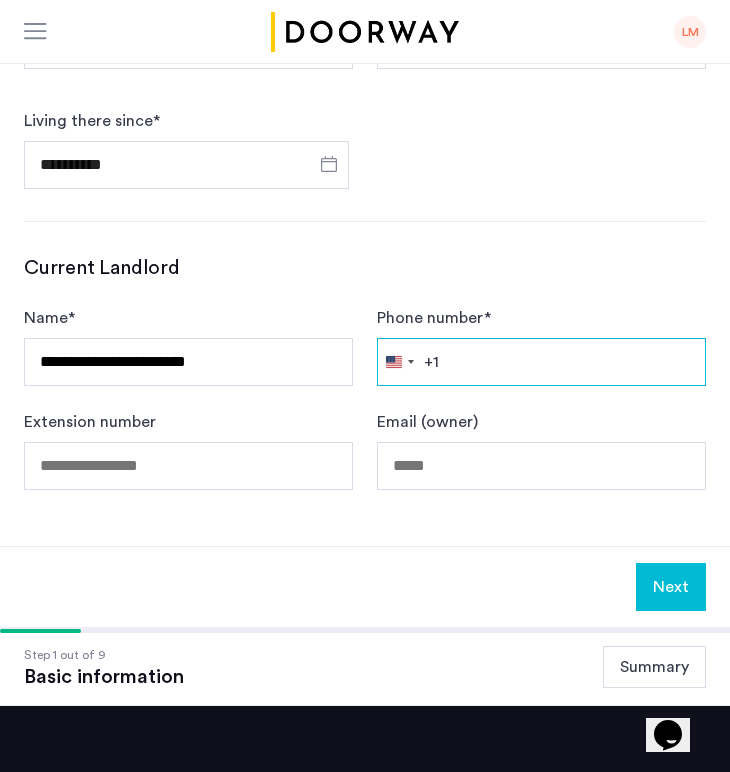click on "Phone number  *" at bounding box center (541, 362) 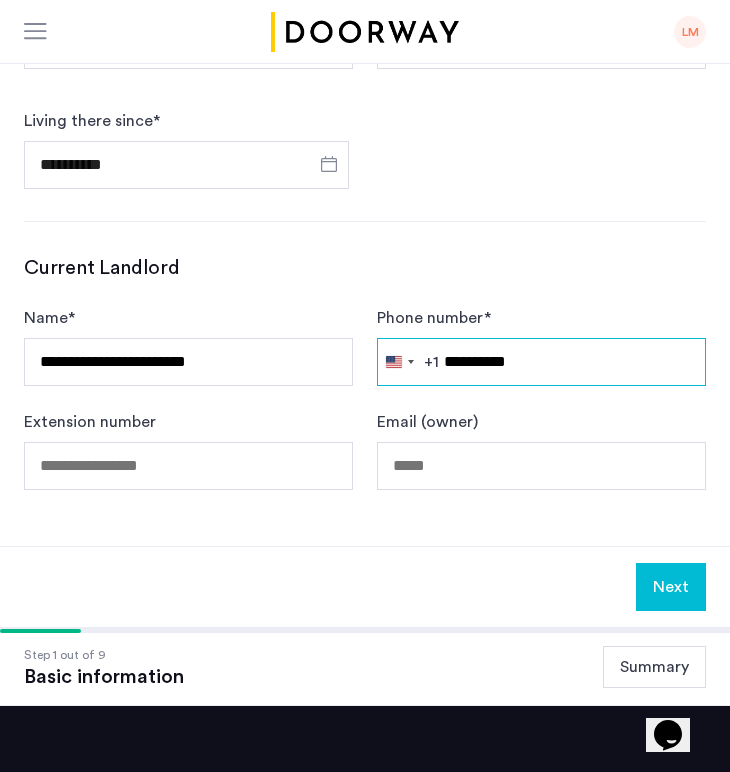 type on "**********" 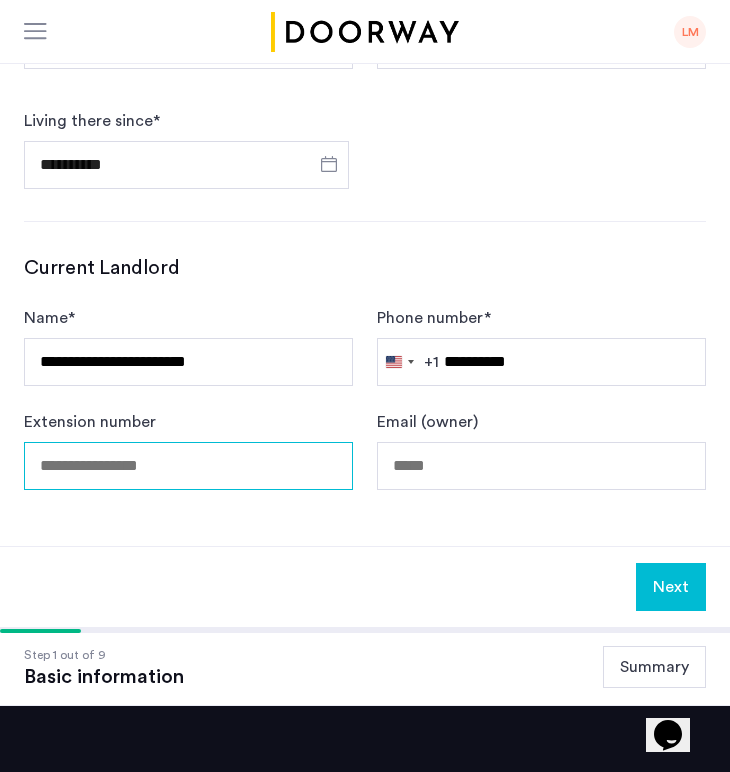 click on "Extension number" at bounding box center (188, 466) 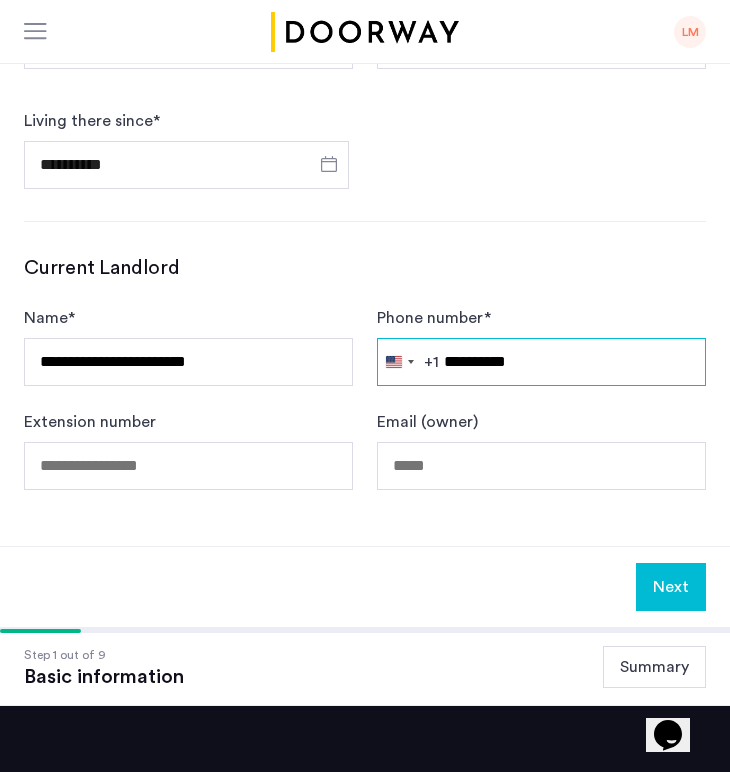 click on "**********" at bounding box center [541, 362] 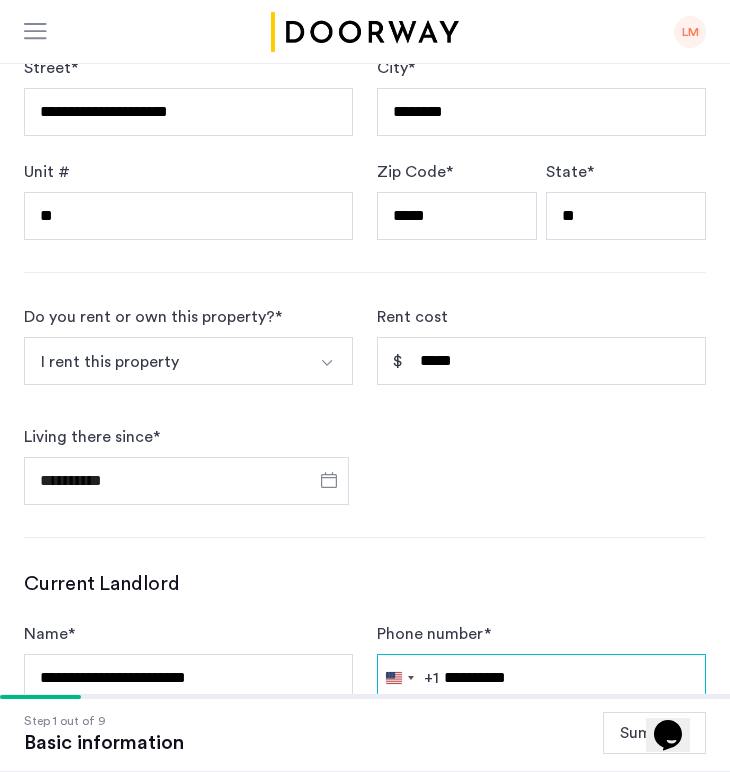 scroll, scrollTop: 922, scrollLeft: 0, axis: vertical 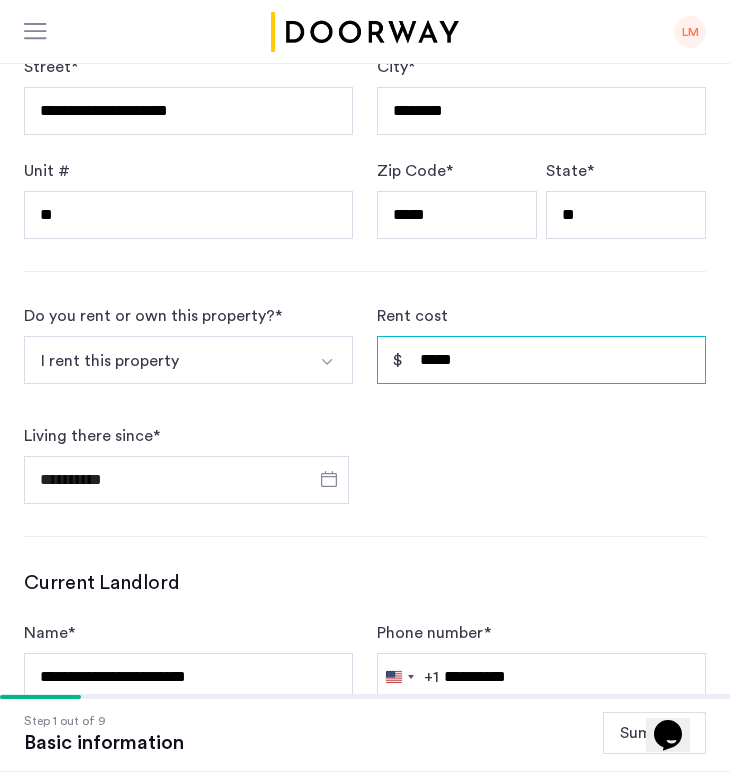 click on "*****" at bounding box center [541, 360] 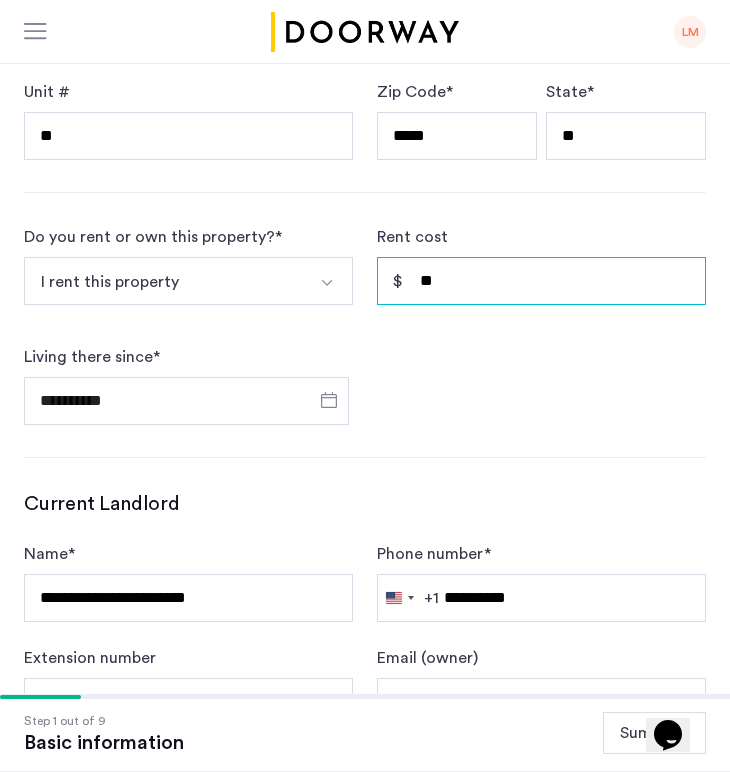 type on "*" 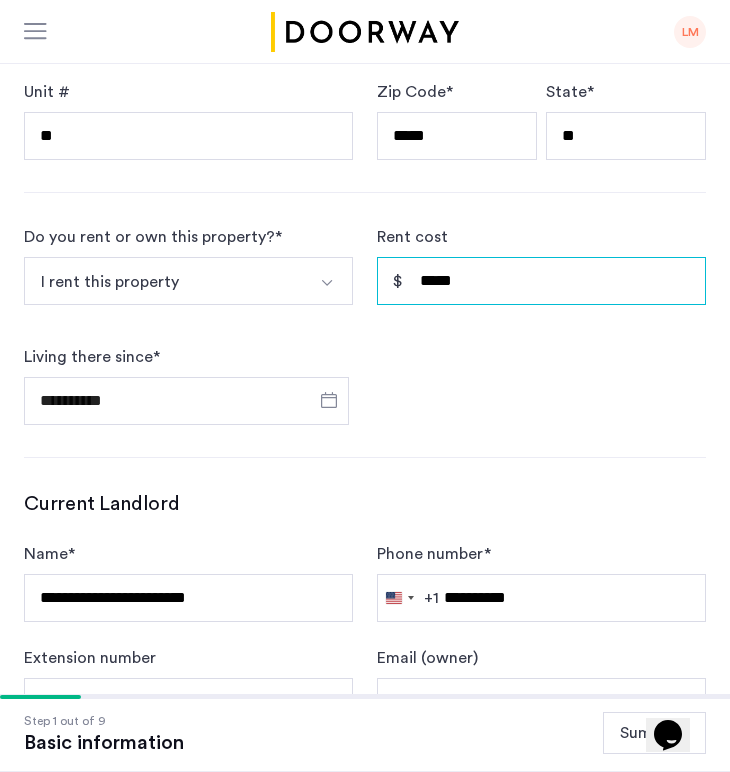 type on "*****" 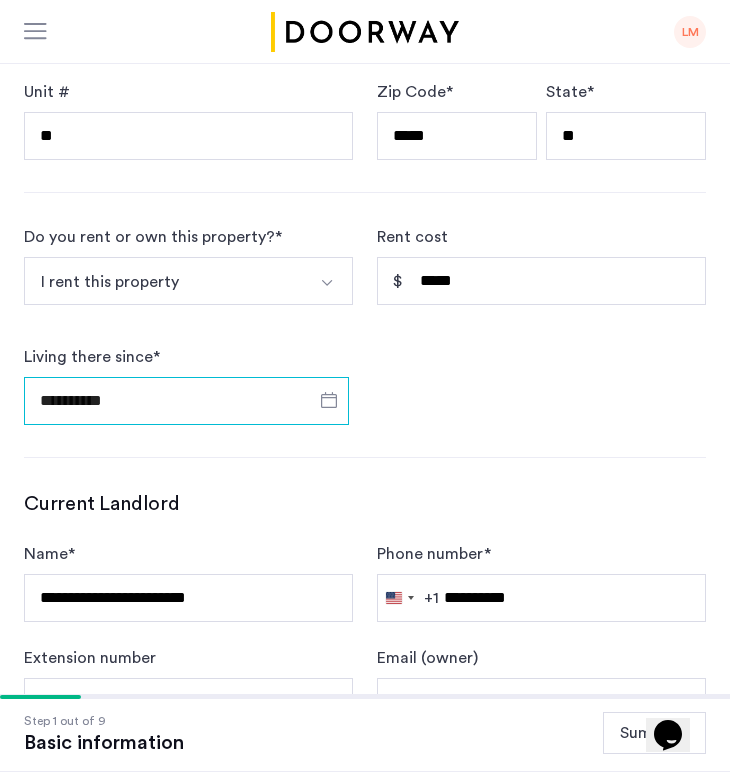 click on "**********" at bounding box center (186, 401) 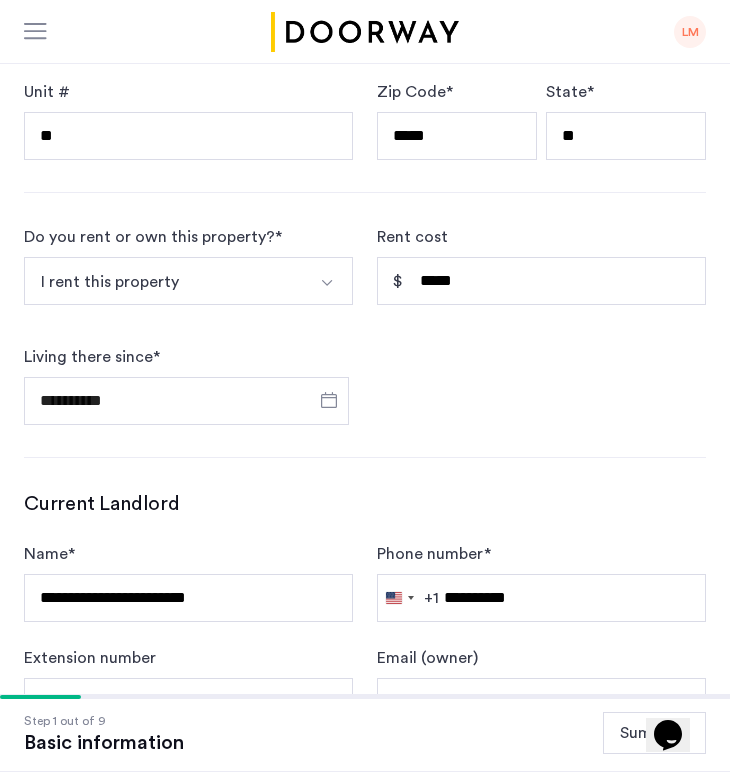 scroll, scrollTop: 1121, scrollLeft: 0, axis: vertical 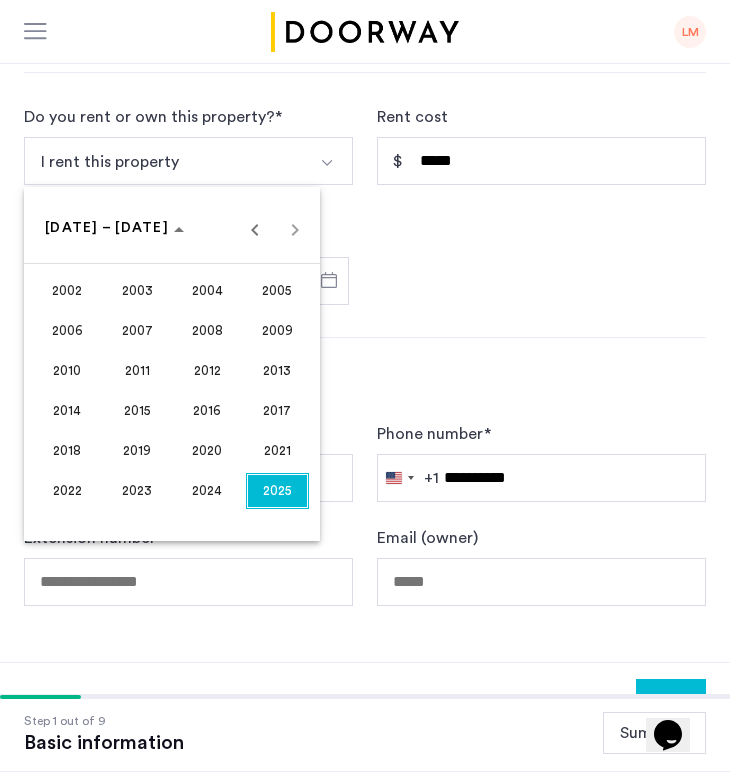click on "2025" at bounding box center [277, 491] 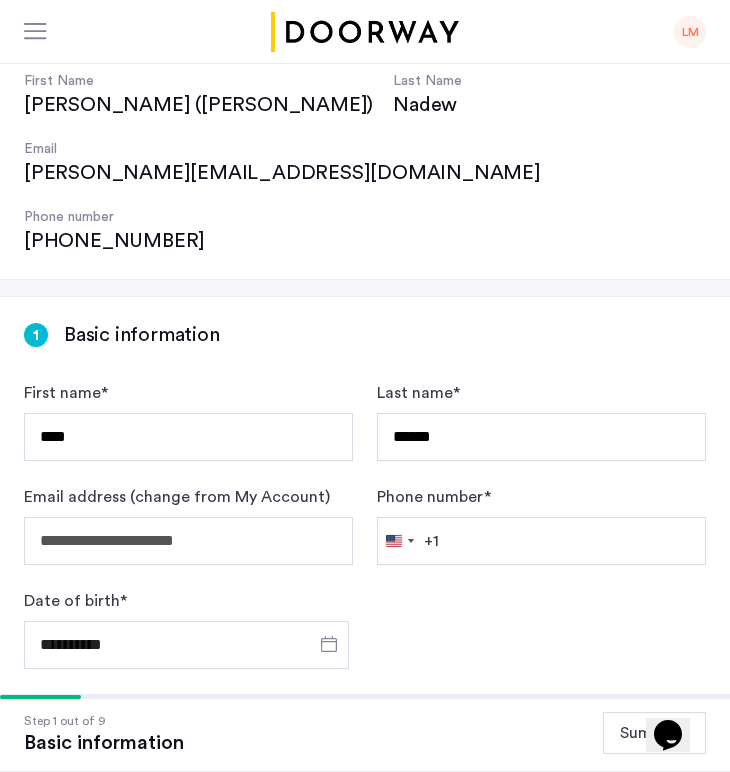 scroll, scrollTop: 0, scrollLeft: 0, axis: both 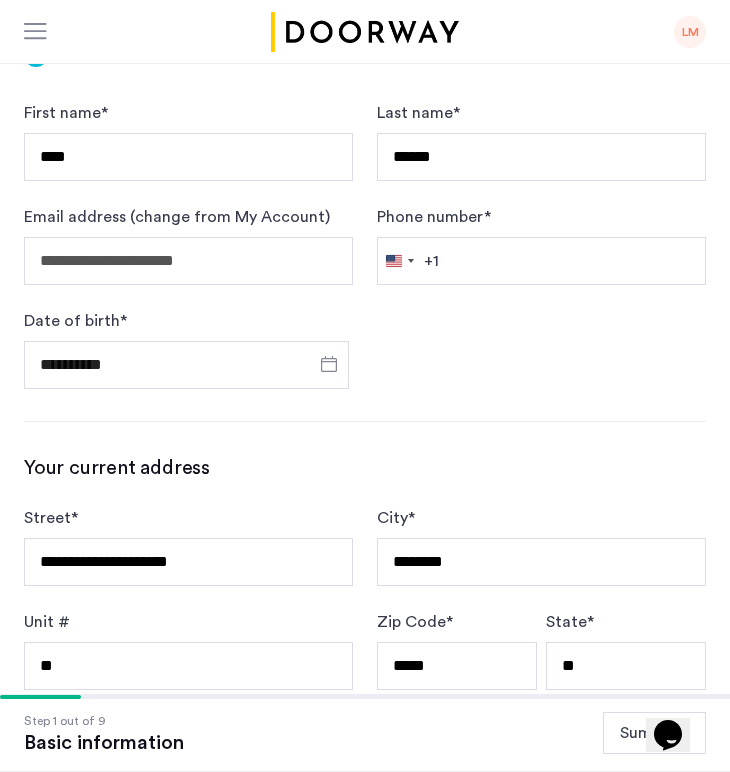 click at bounding box center [365, 386] 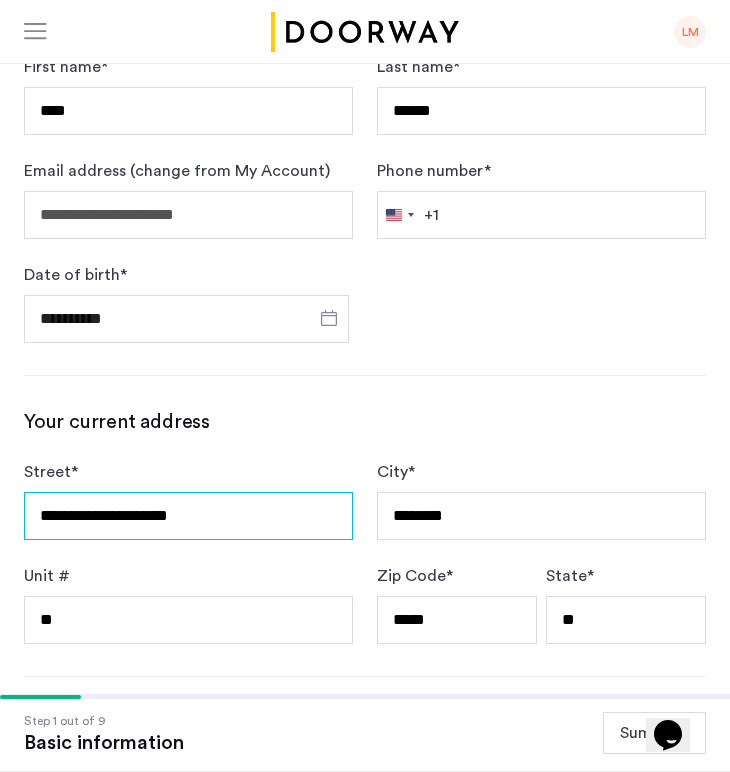 click on "**********" at bounding box center (188, 516) 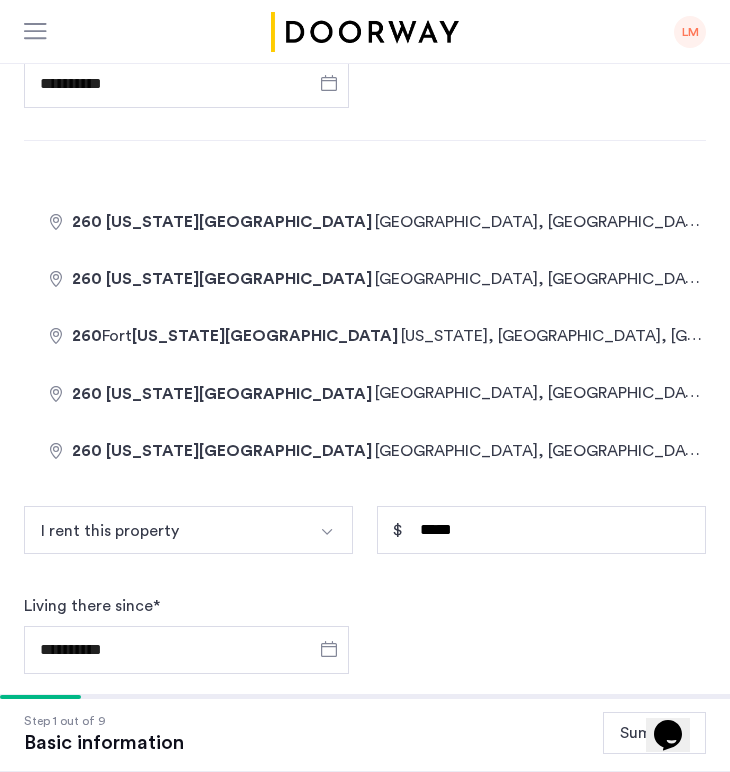 drag, startPoint x: 250, startPoint y: 148, endPoint x: -6, endPoint y: 118, distance: 257.75183 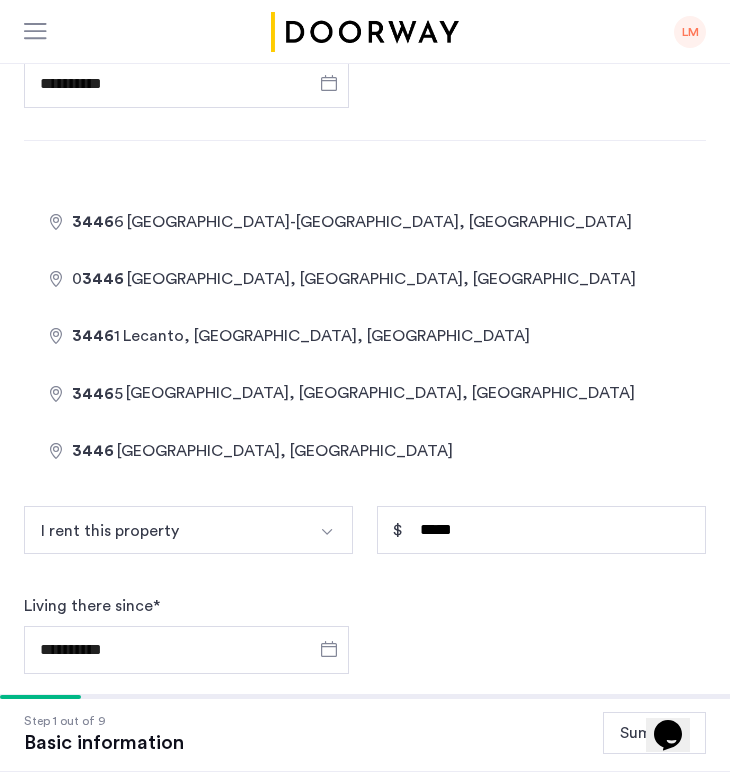 type on "**********" 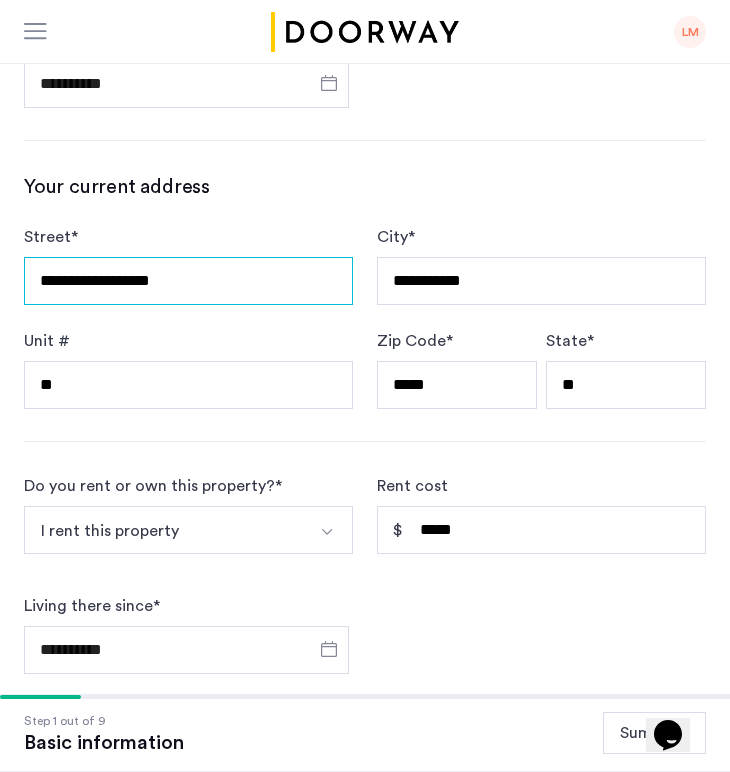 click on "**********" at bounding box center [188, 281] 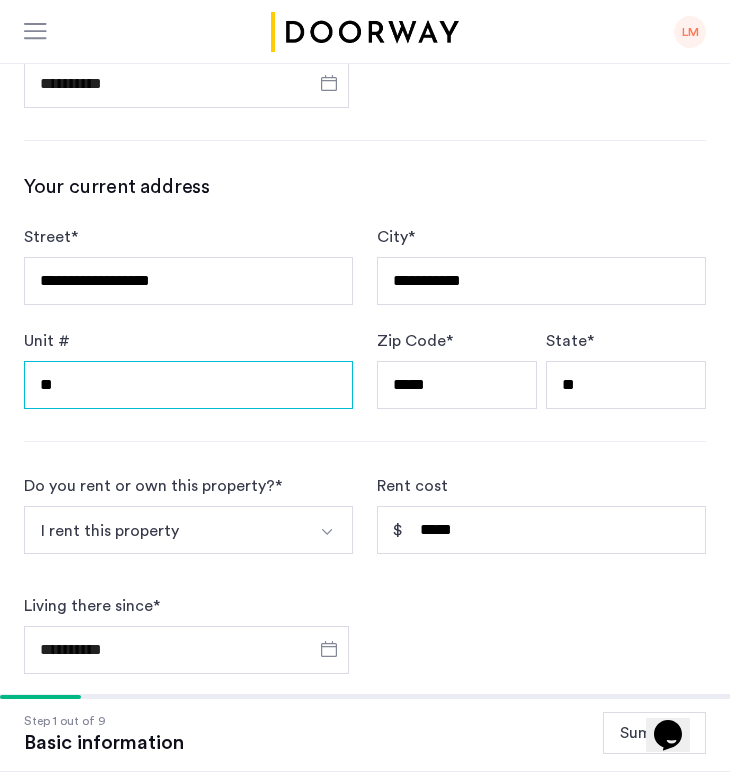 drag, startPoint x: 151, startPoint y: 240, endPoint x: -6, endPoint y: 210, distance: 159.84055 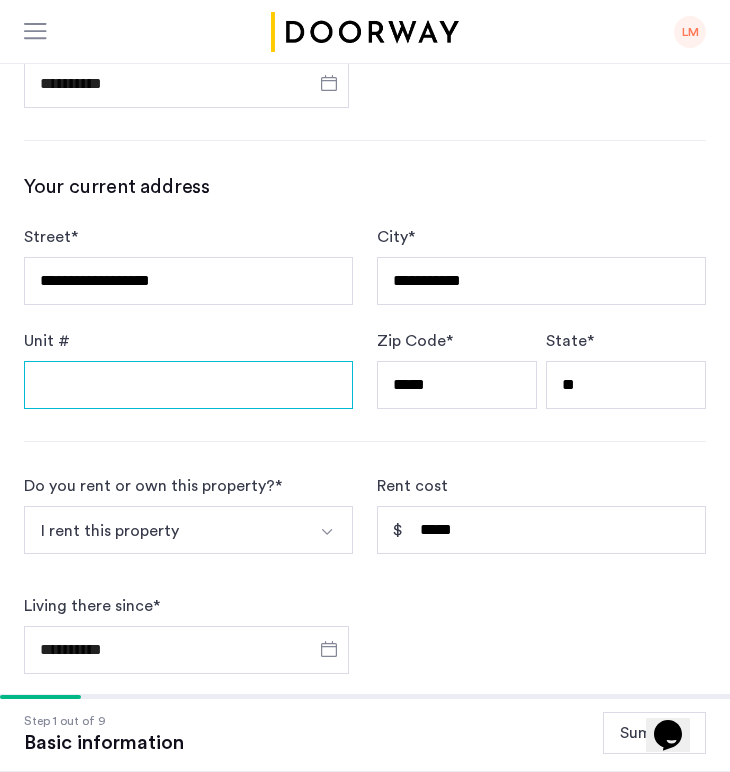 type 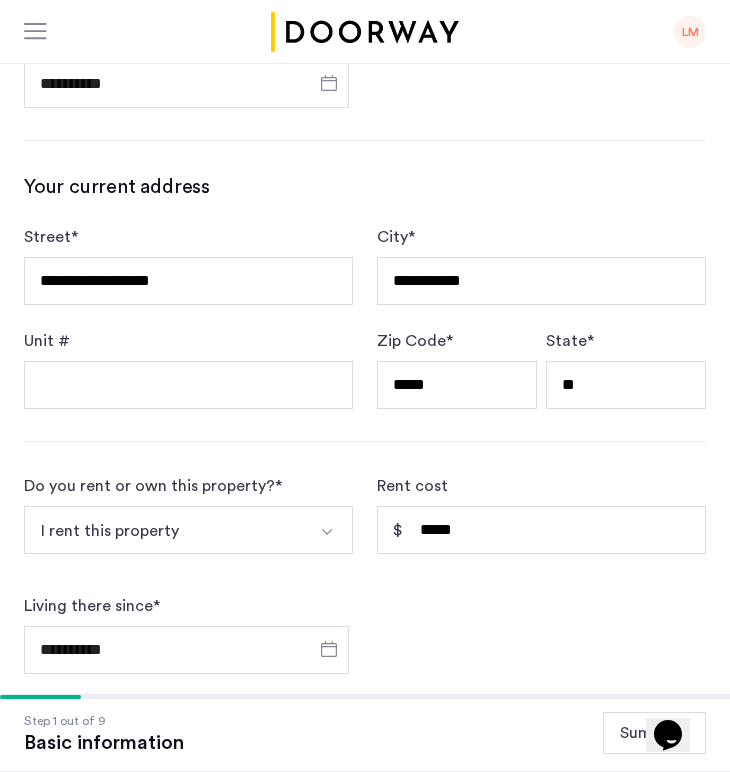 click on "I rent this property" at bounding box center [165, 530] 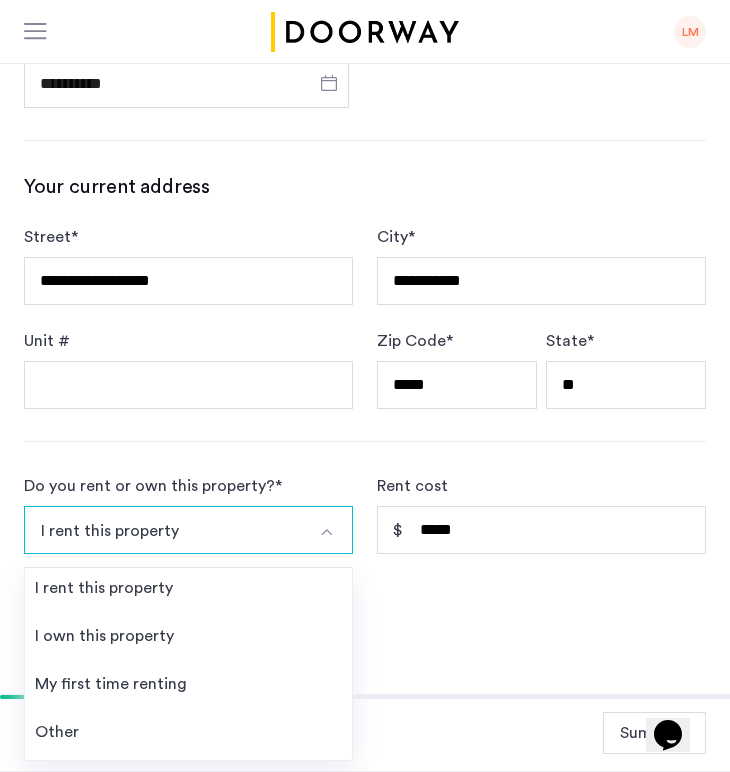 scroll, scrollTop: 1001, scrollLeft: 0, axis: vertical 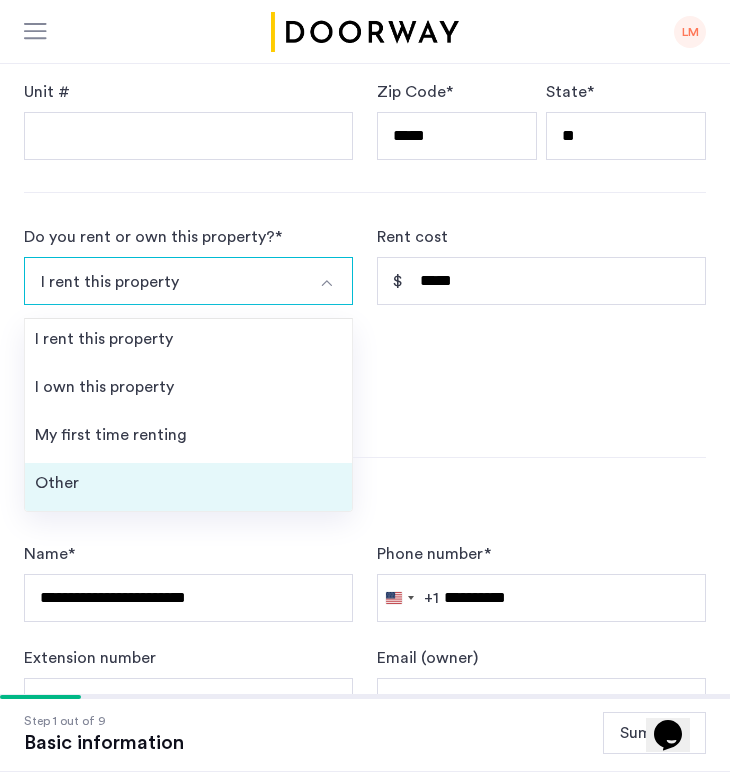 click on "Other" at bounding box center (188, 487) 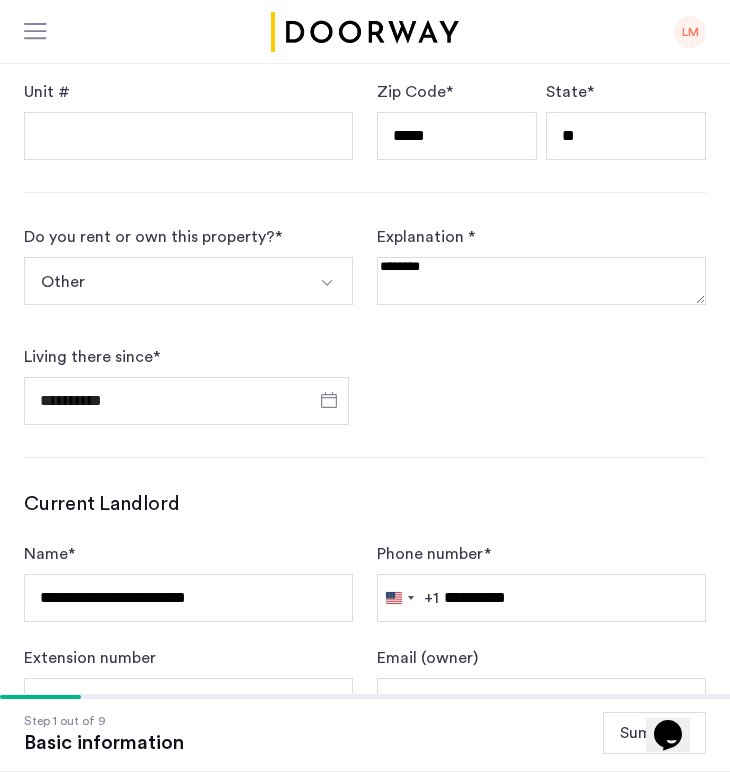 click on "Other" at bounding box center [165, 281] 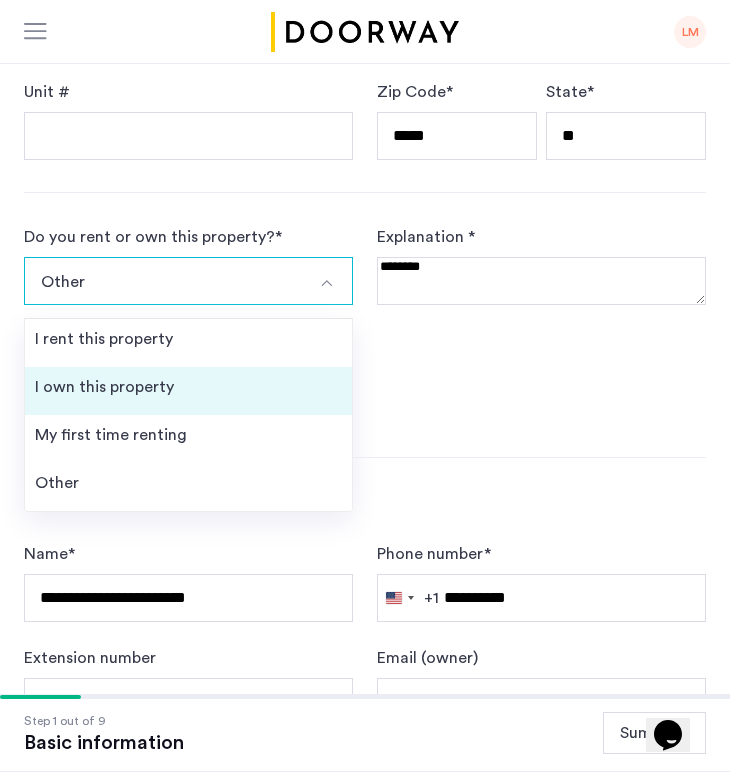 click on "I own this property" at bounding box center [188, 391] 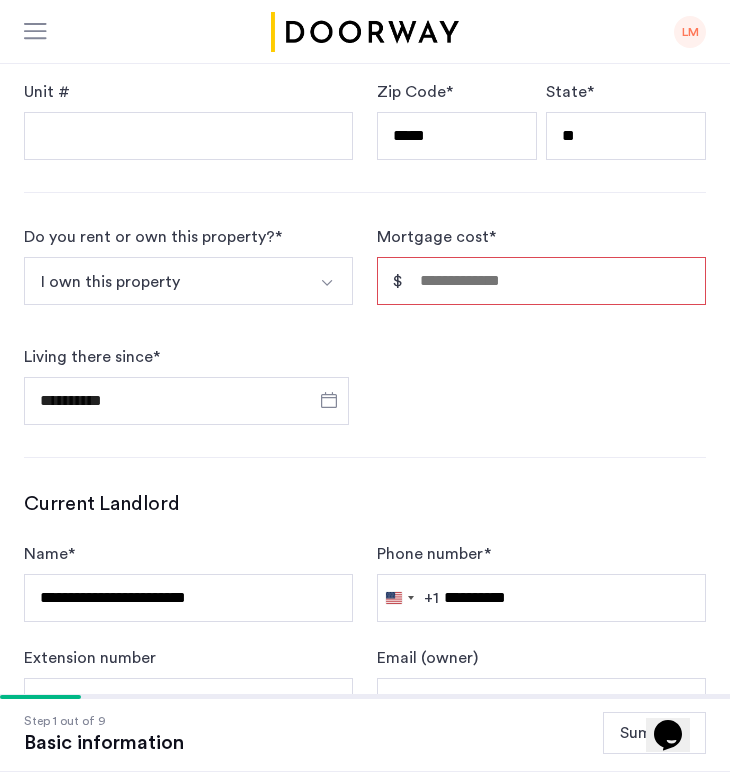 click at bounding box center (329, 281) 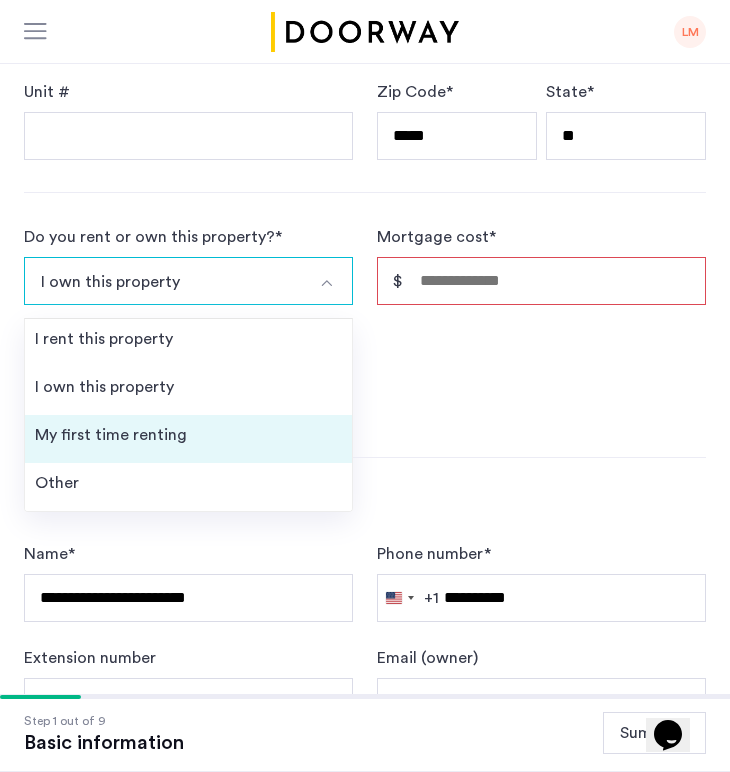 click on "My first time renting" at bounding box center [188, 439] 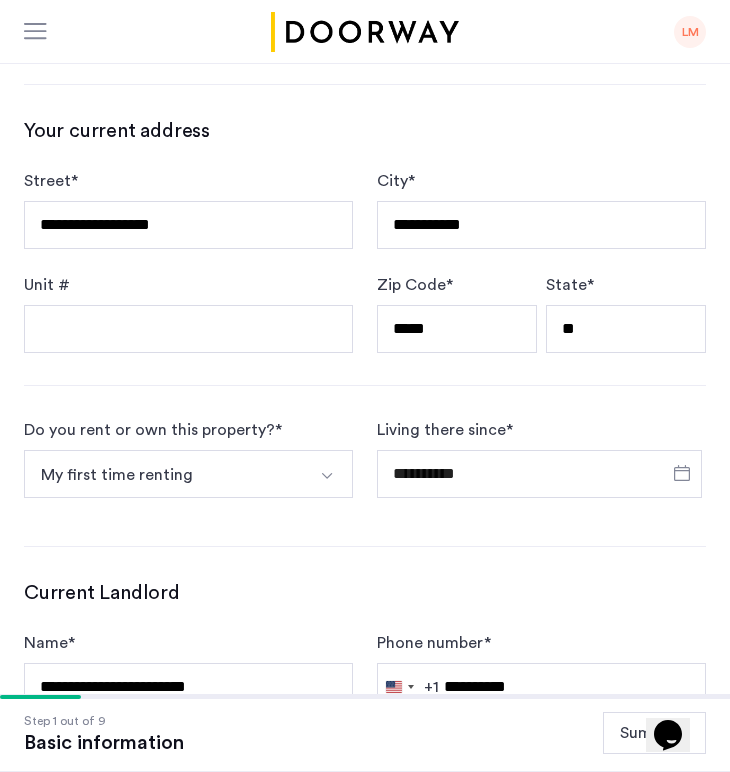 scroll, scrollTop: 803, scrollLeft: 0, axis: vertical 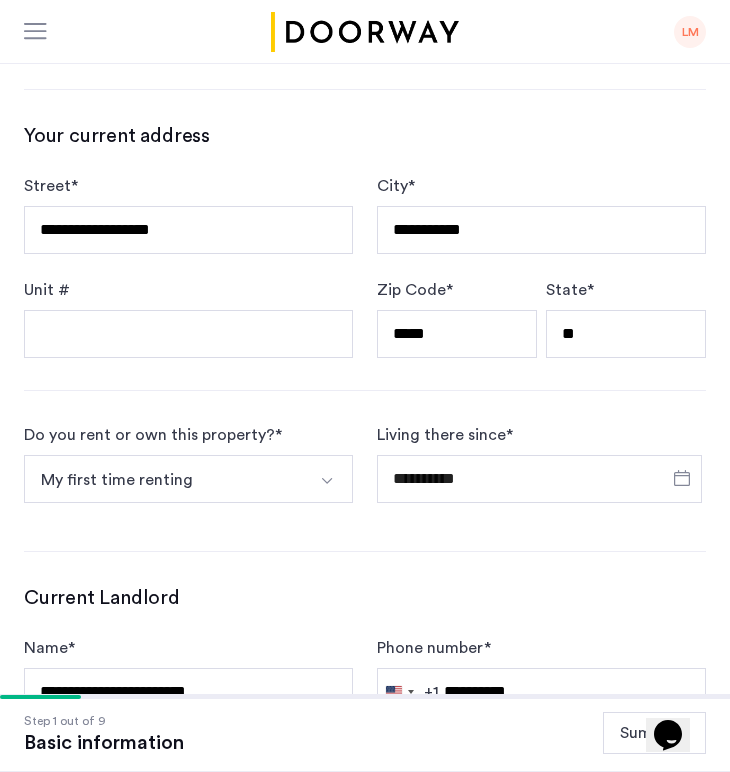 click at bounding box center (329, 479) 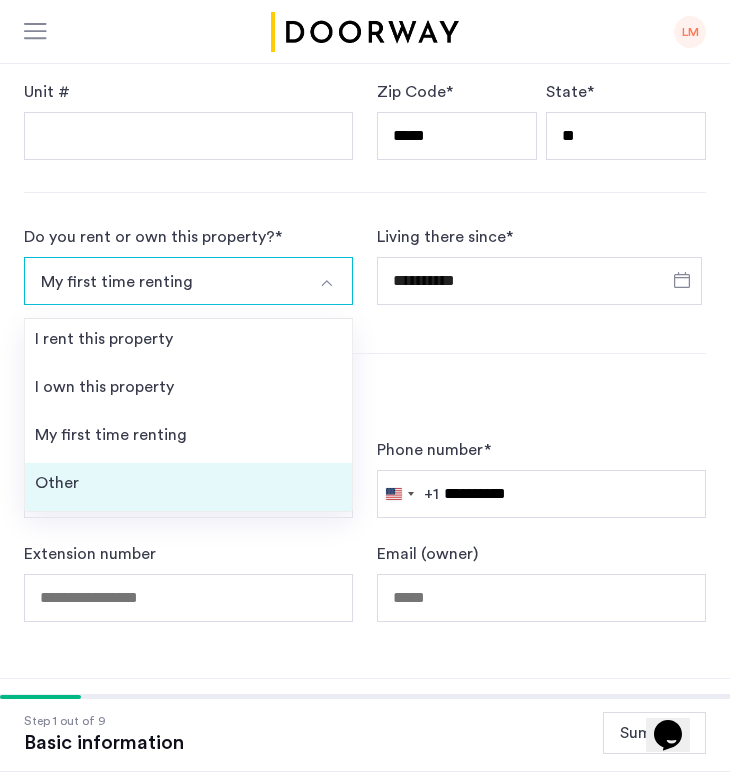 click on "Other" at bounding box center [188, 487] 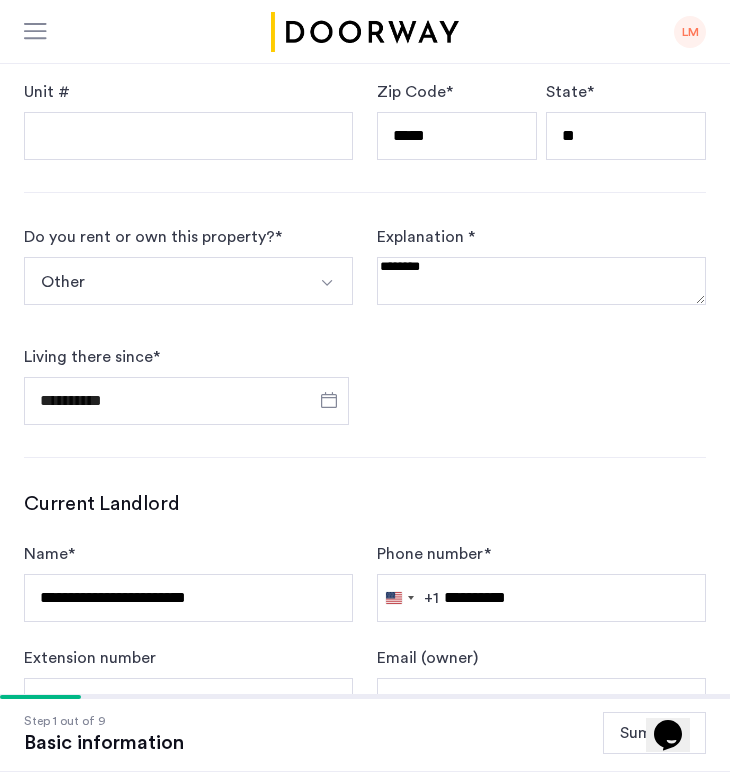 click at bounding box center [329, 281] 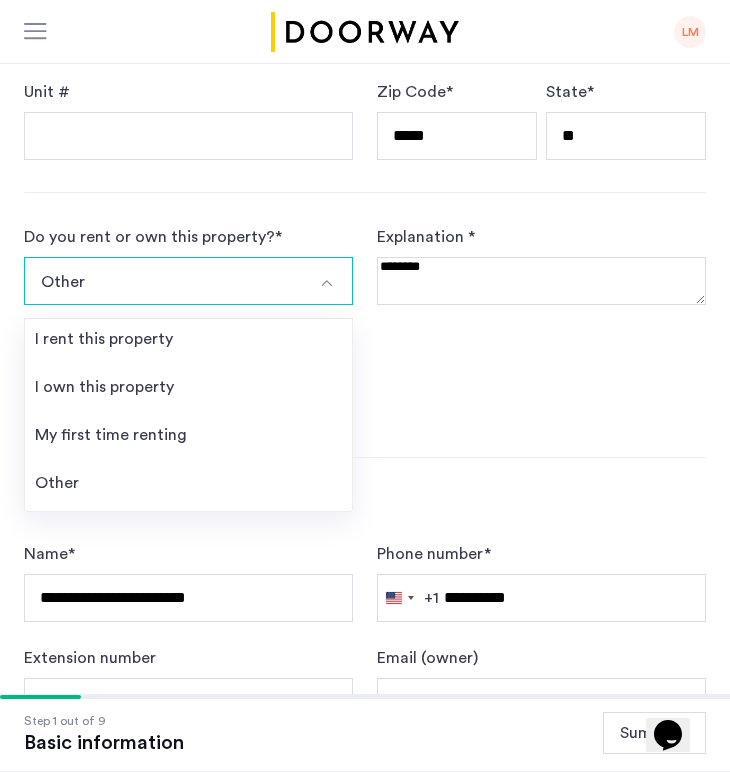 click at bounding box center (541, 281) 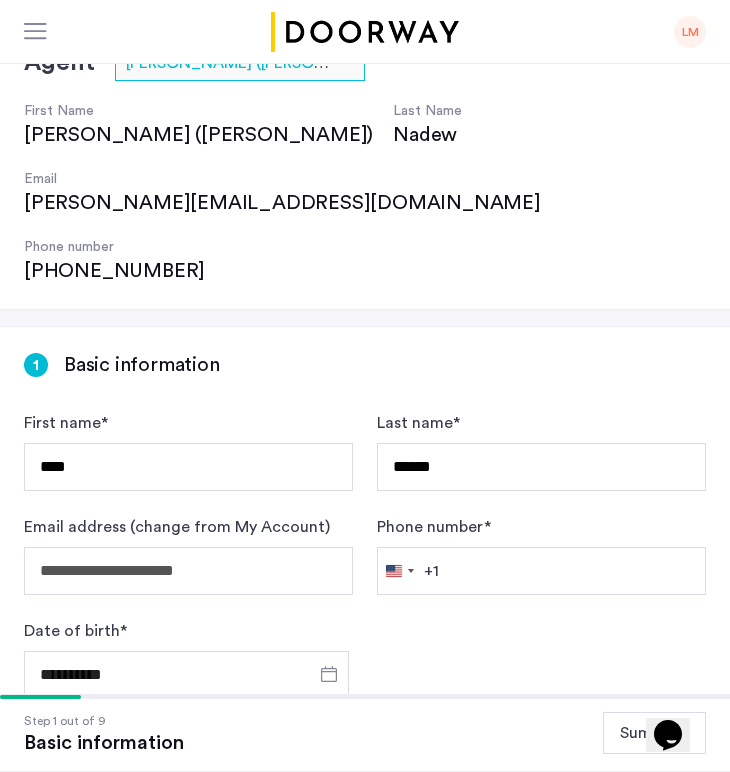 scroll, scrollTop: 423, scrollLeft: 0, axis: vertical 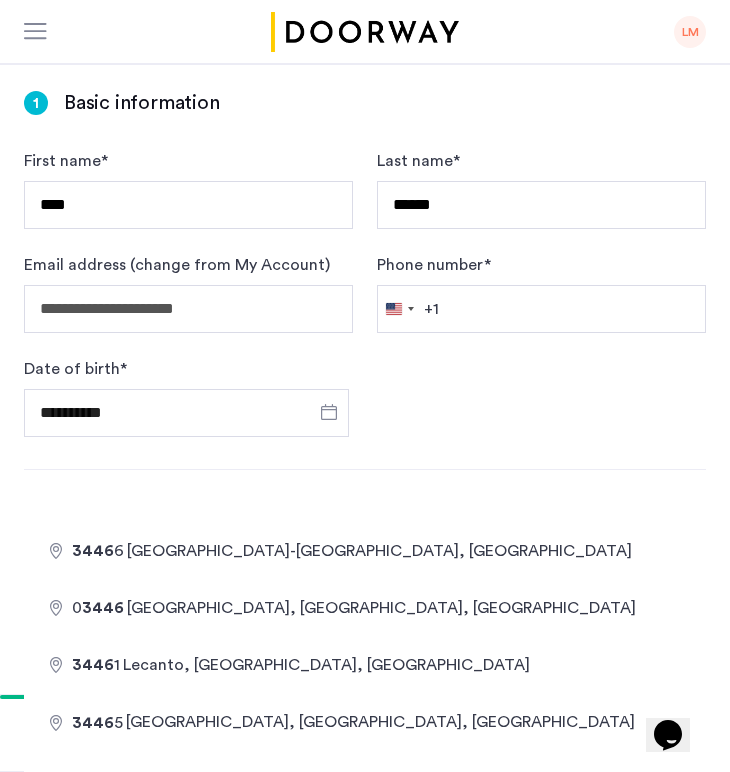 drag, startPoint x: 265, startPoint y: 471, endPoint x: 15, endPoint y: 413, distance: 256.63983 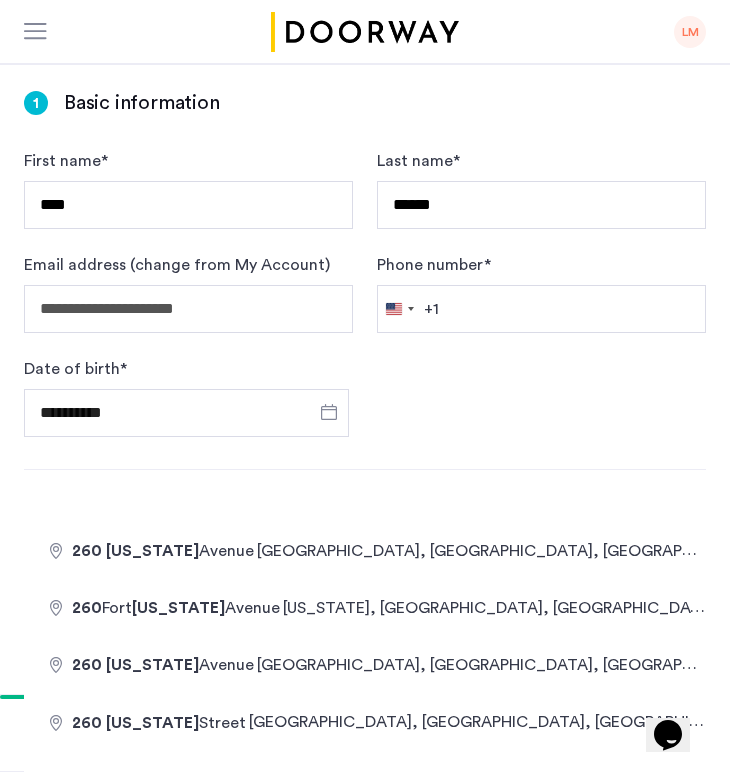 type on "**********" 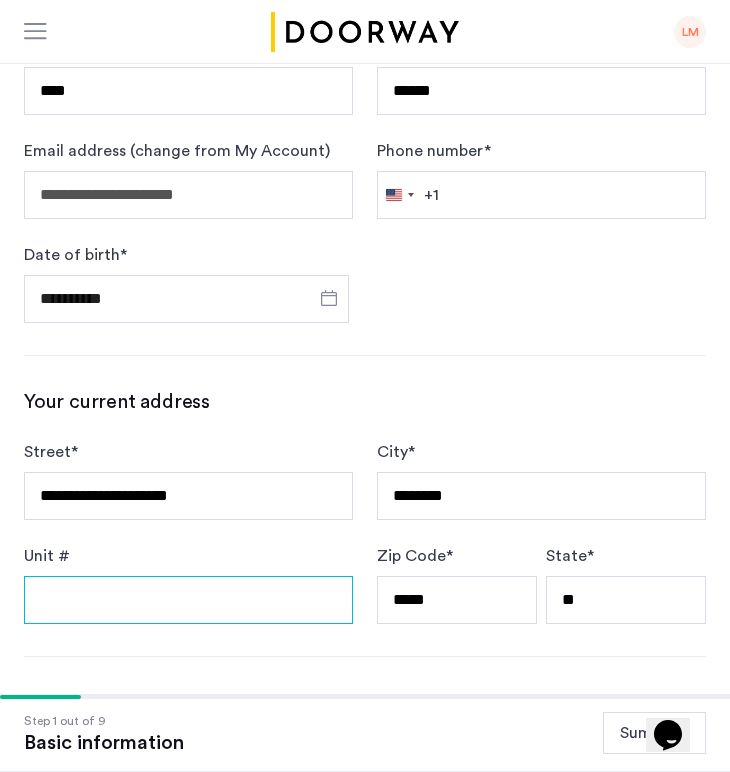 click on "Unit #" at bounding box center (188, 600) 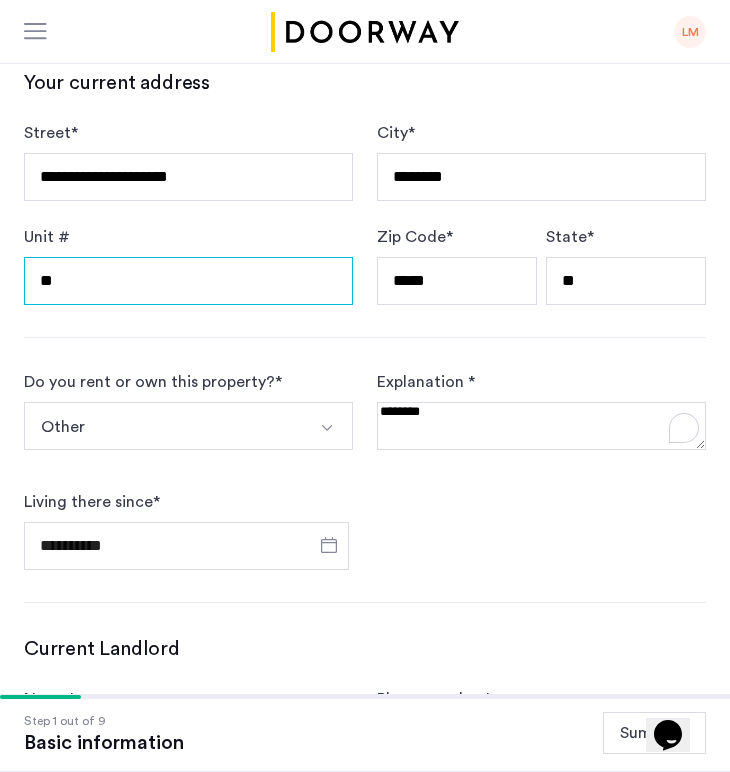 type on "*" 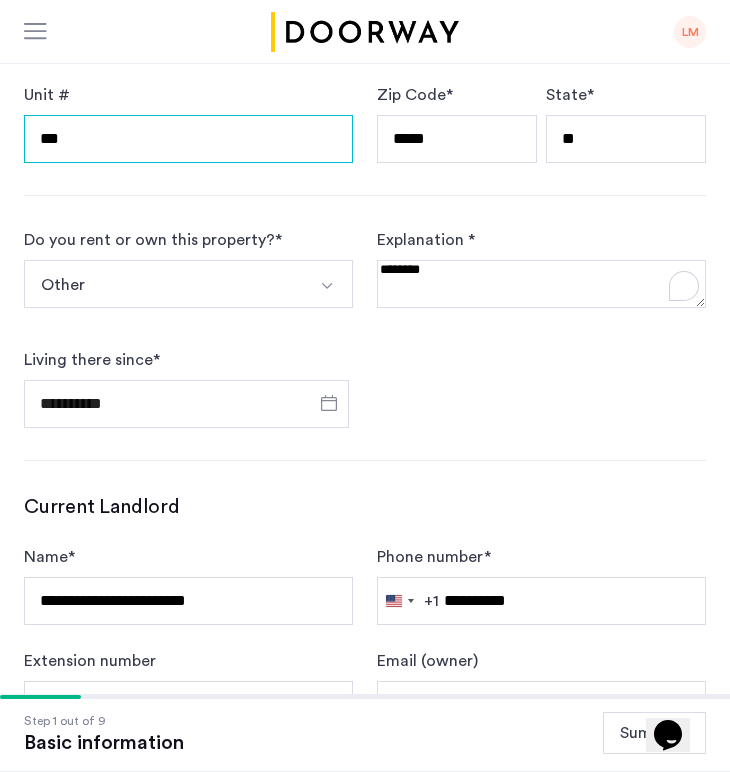 type on "***" 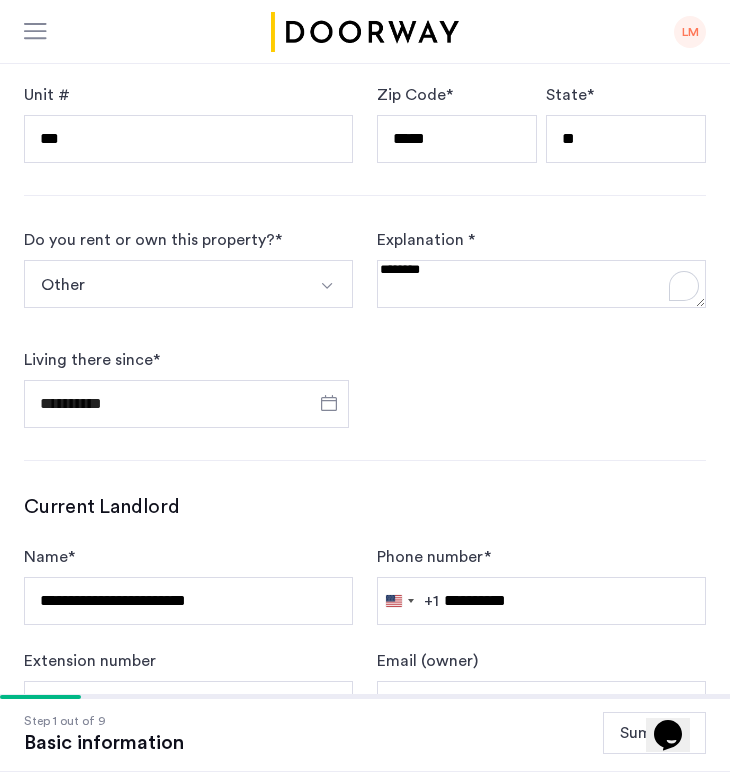 click at bounding box center [329, 284] 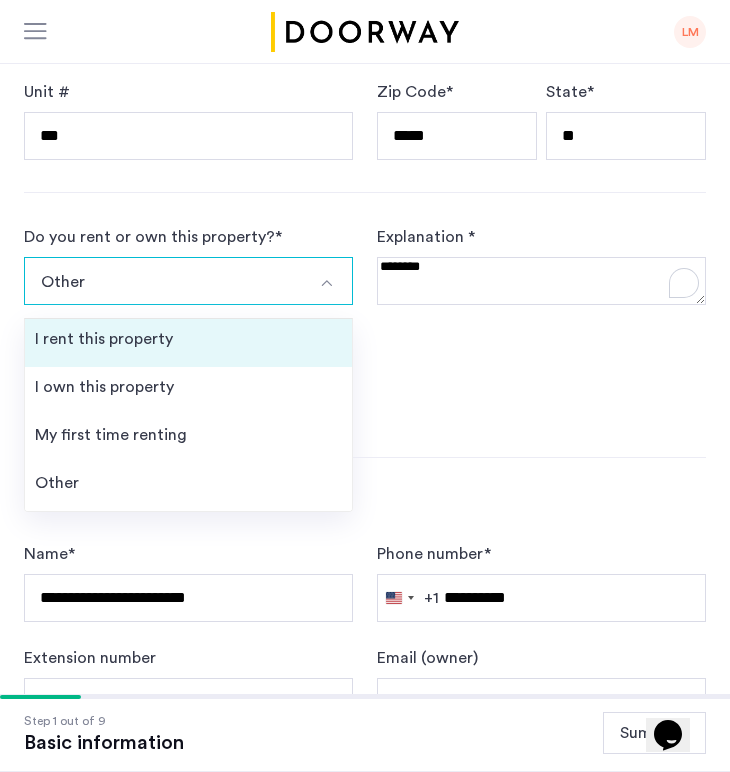 click on "I rent this property" at bounding box center (188, 343) 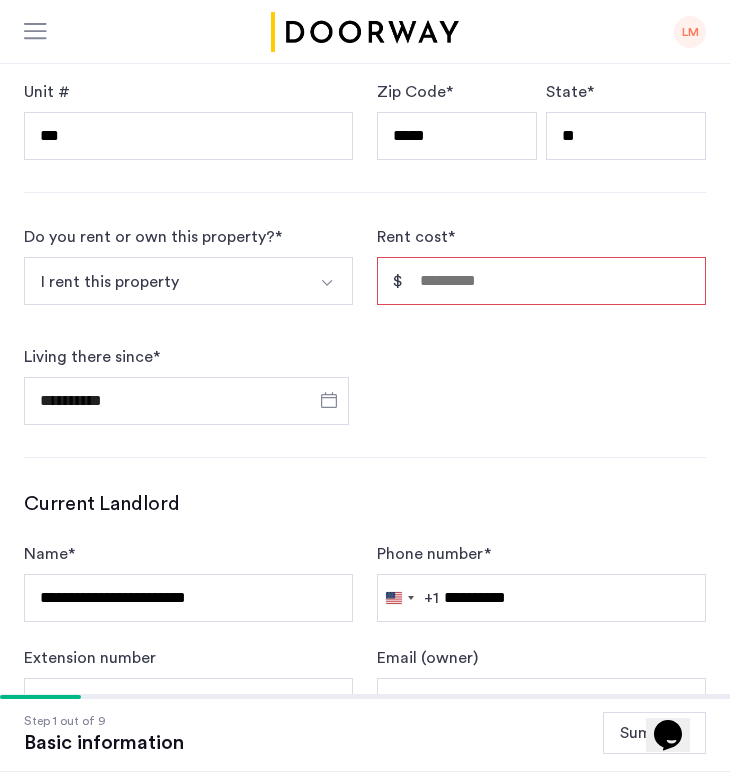 click on "Rent cost  *" at bounding box center (541, 281) 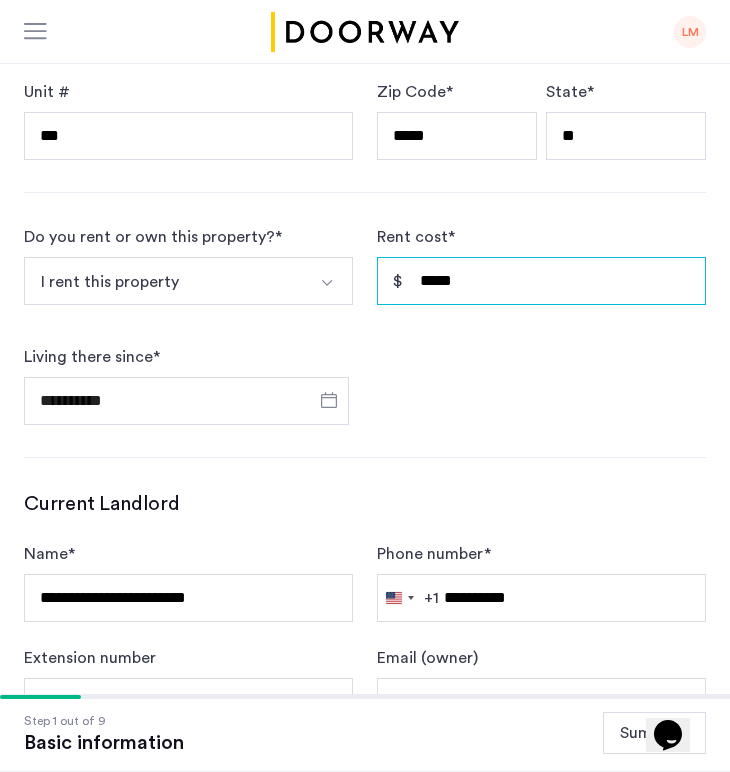 type on "*****" 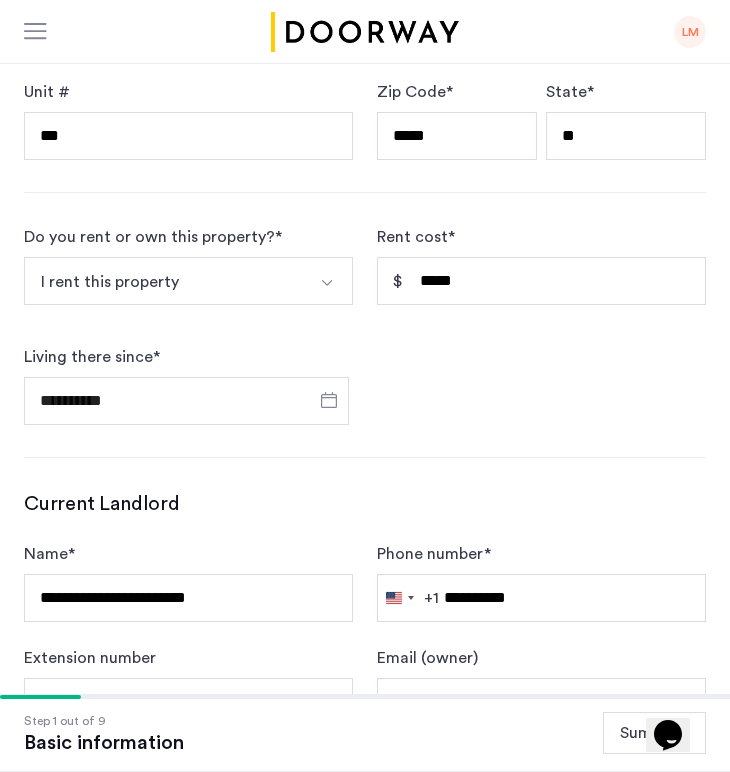 click on "**********" 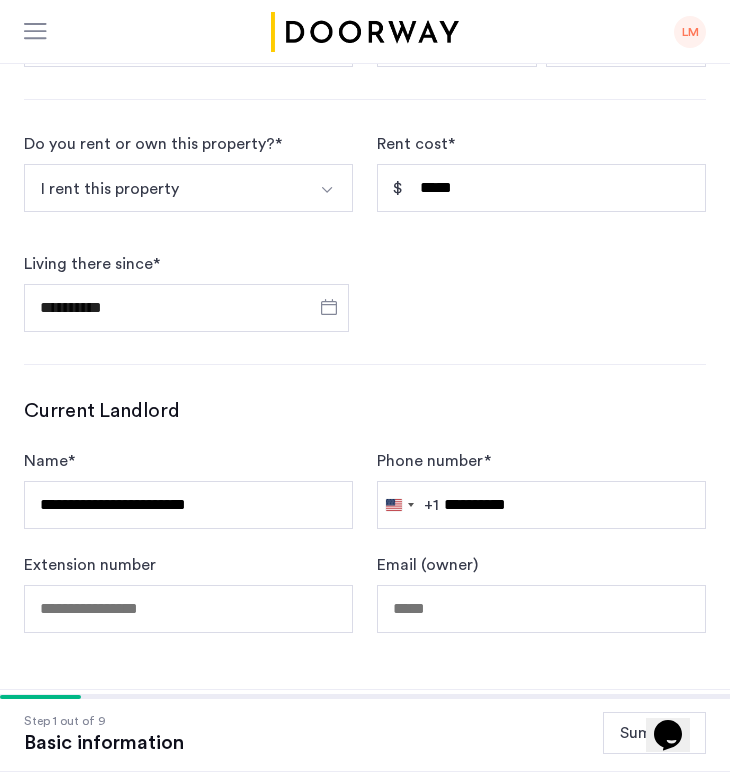 scroll, scrollTop: 1096, scrollLeft: 0, axis: vertical 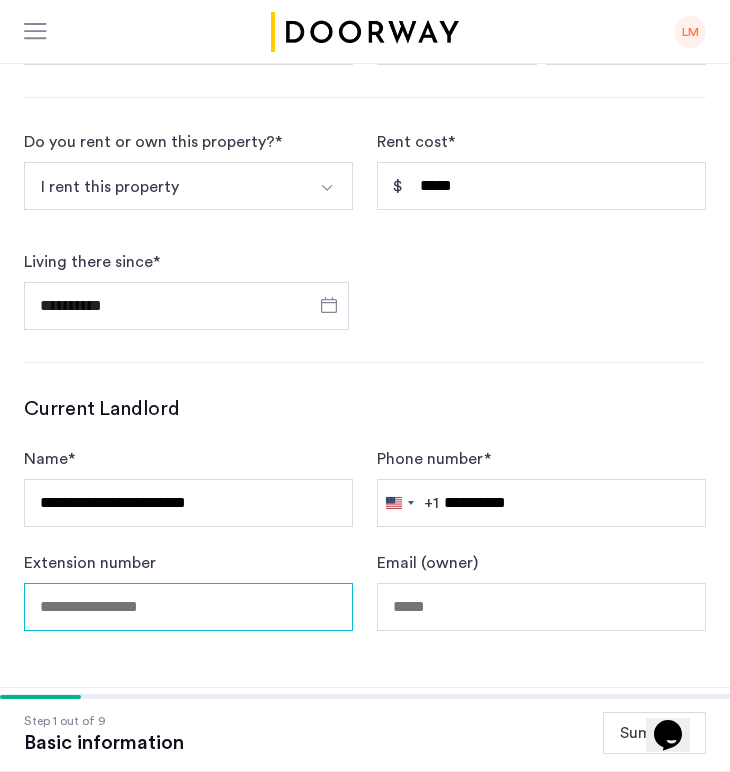 click on "Extension number" at bounding box center (188, 607) 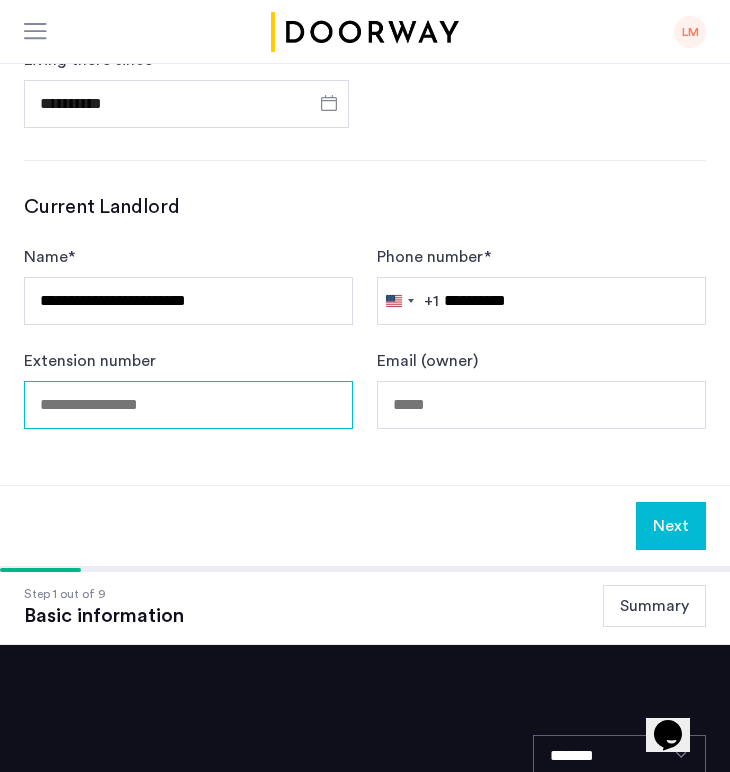 scroll, scrollTop: 1299, scrollLeft: 0, axis: vertical 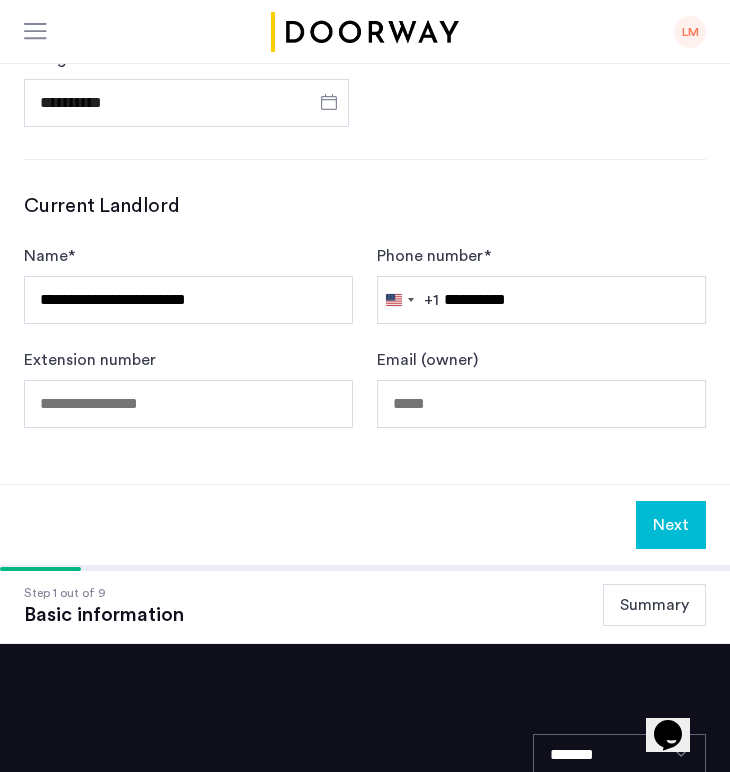 click on "Next" 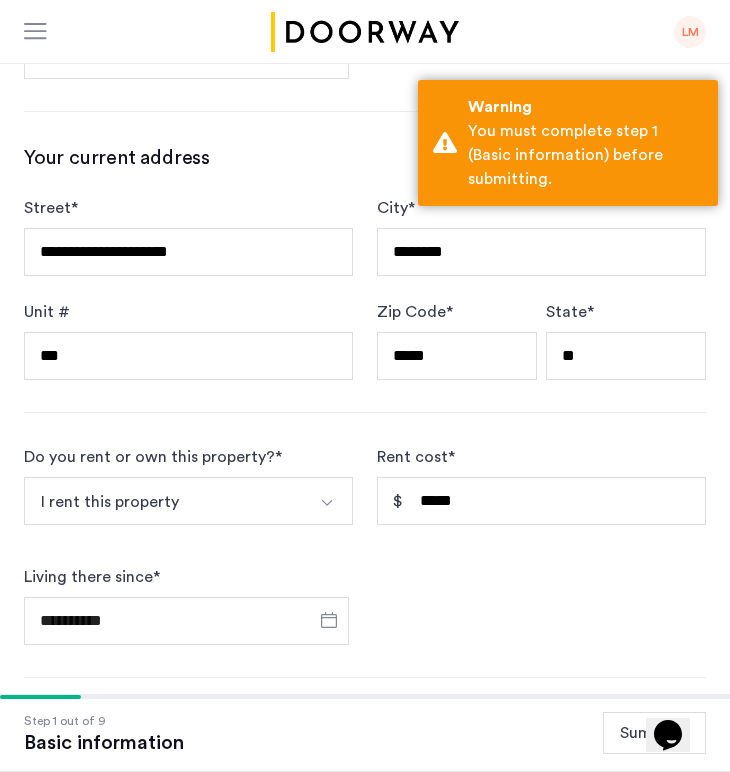 scroll, scrollTop: 0, scrollLeft: 0, axis: both 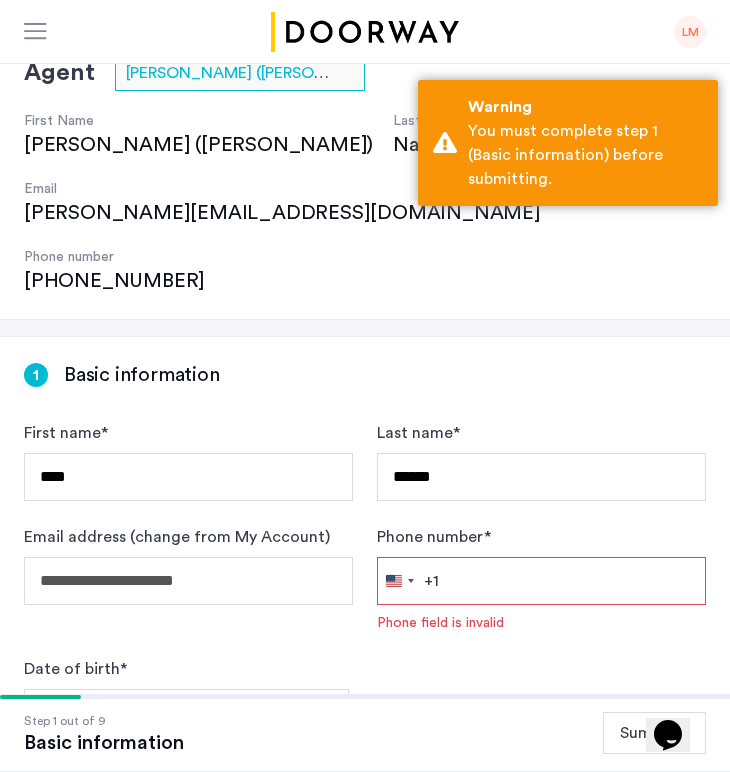 click on "Phone number  *" at bounding box center (541, 581) 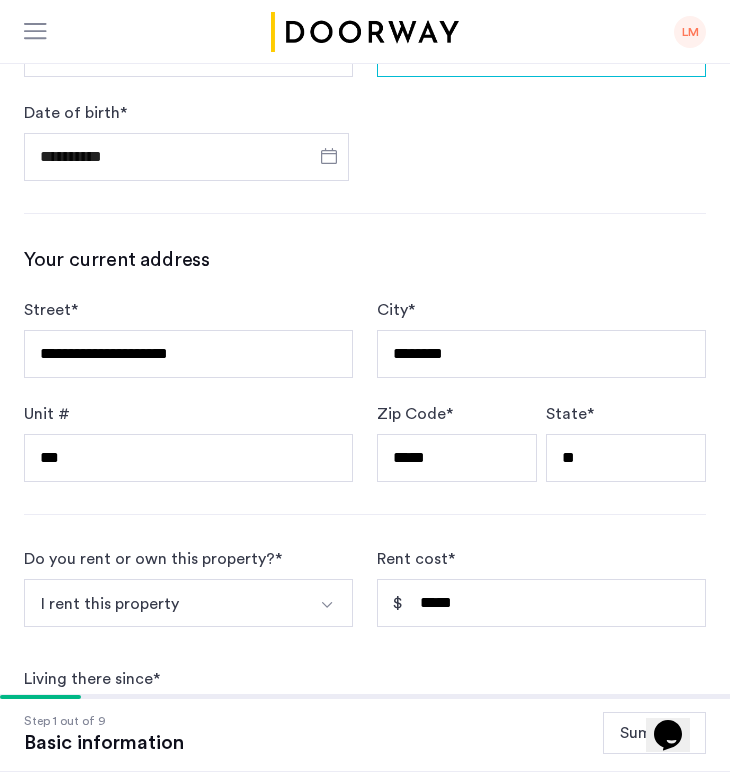 scroll, scrollTop: 1087, scrollLeft: 0, axis: vertical 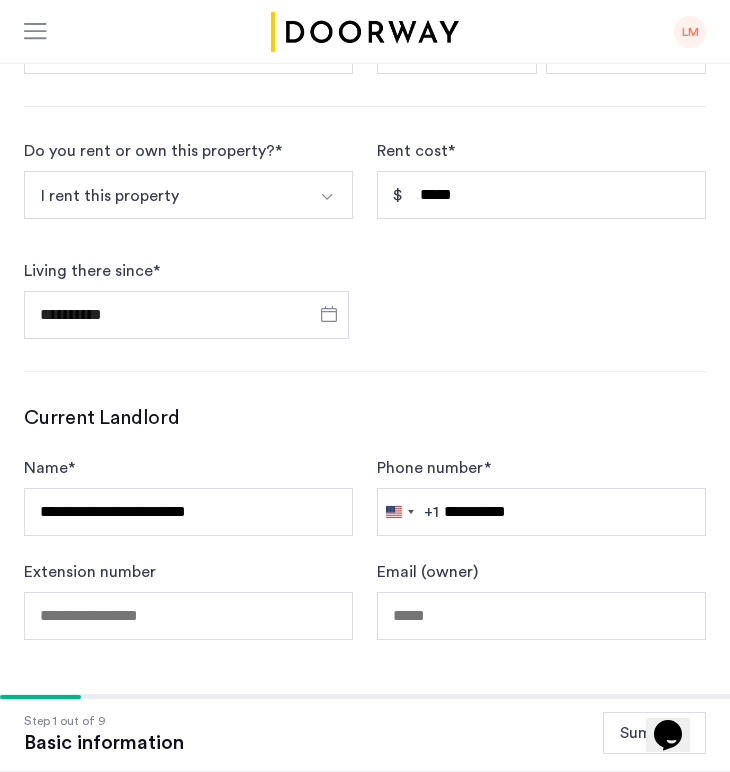 type on "**********" 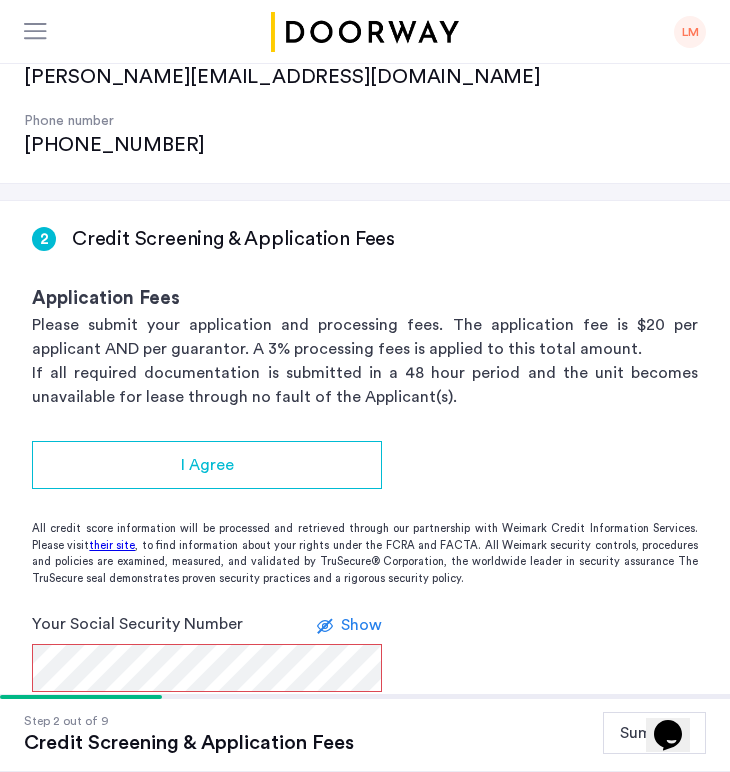 scroll, scrollTop: 295, scrollLeft: 0, axis: vertical 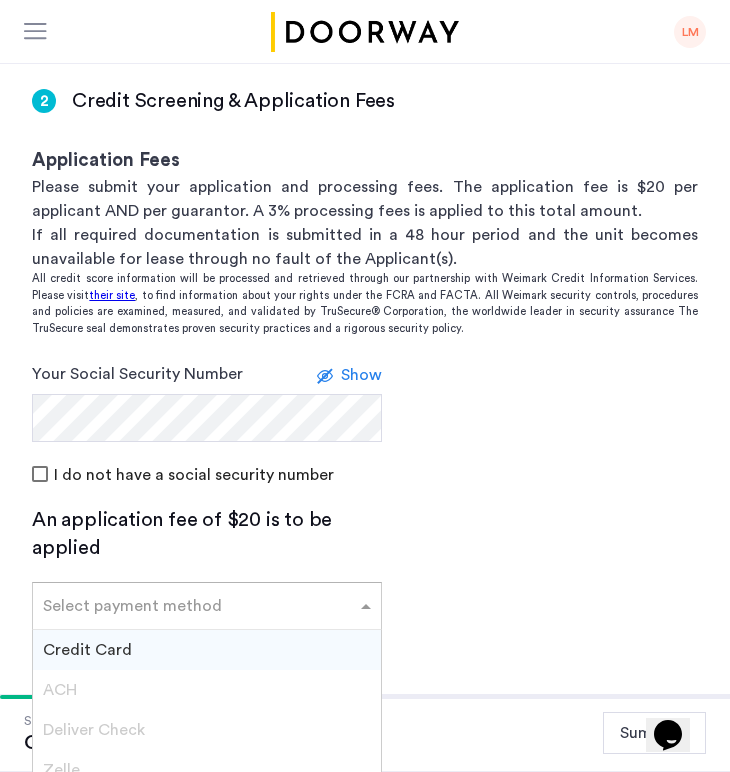 click 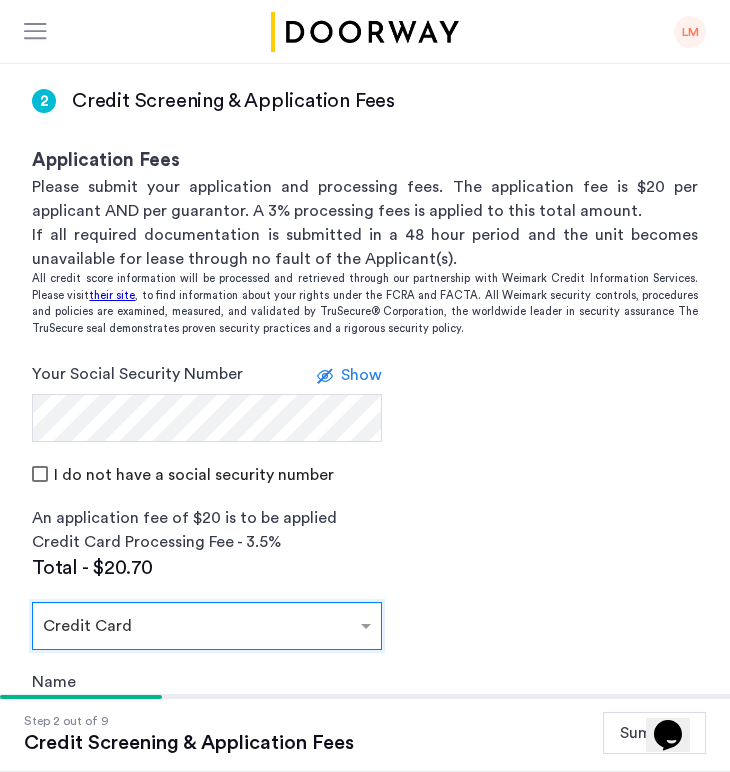 click on "Name" at bounding box center [205, 726] 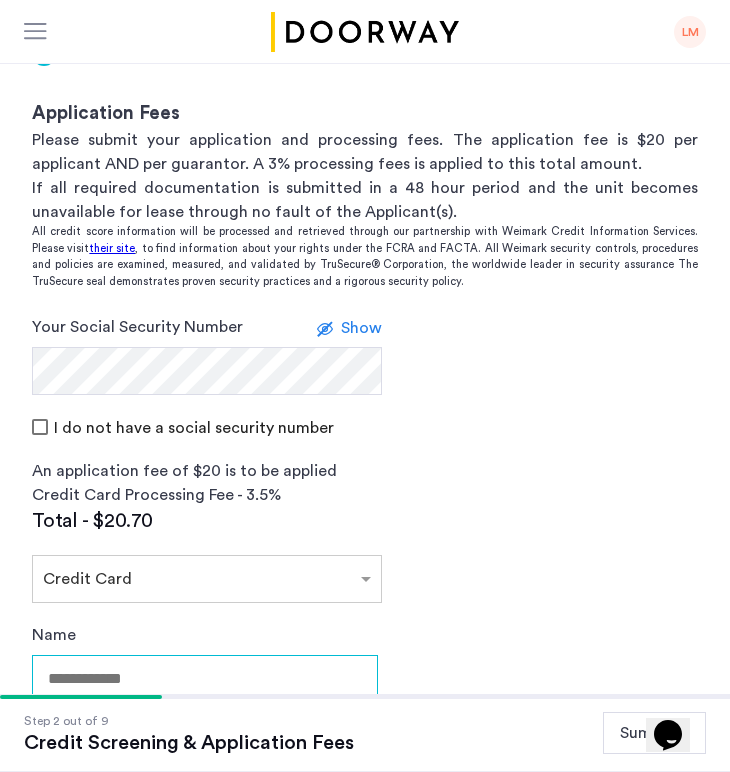 scroll, scrollTop: 474, scrollLeft: 0, axis: vertical 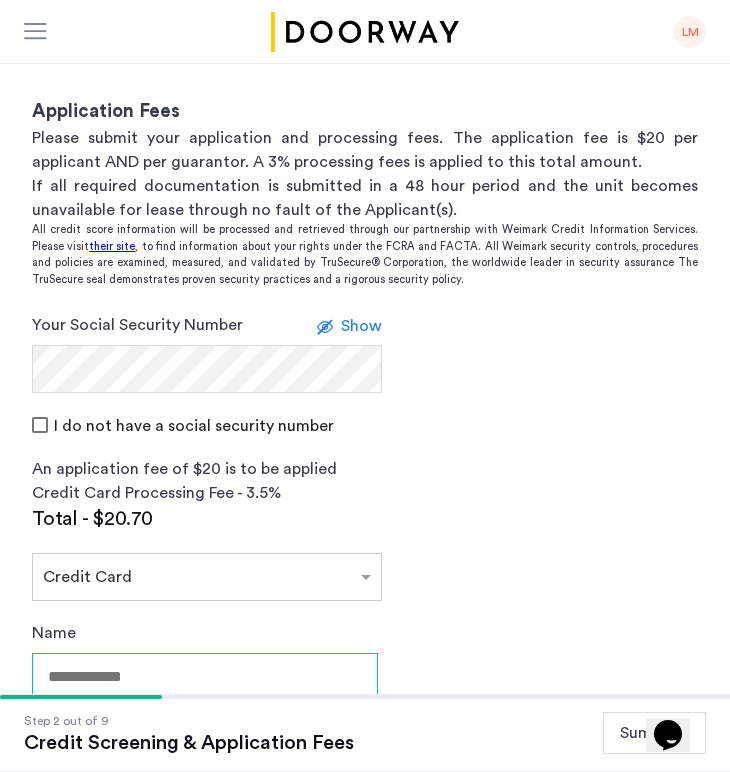 click on "Name" at bounding box center [205, 677] 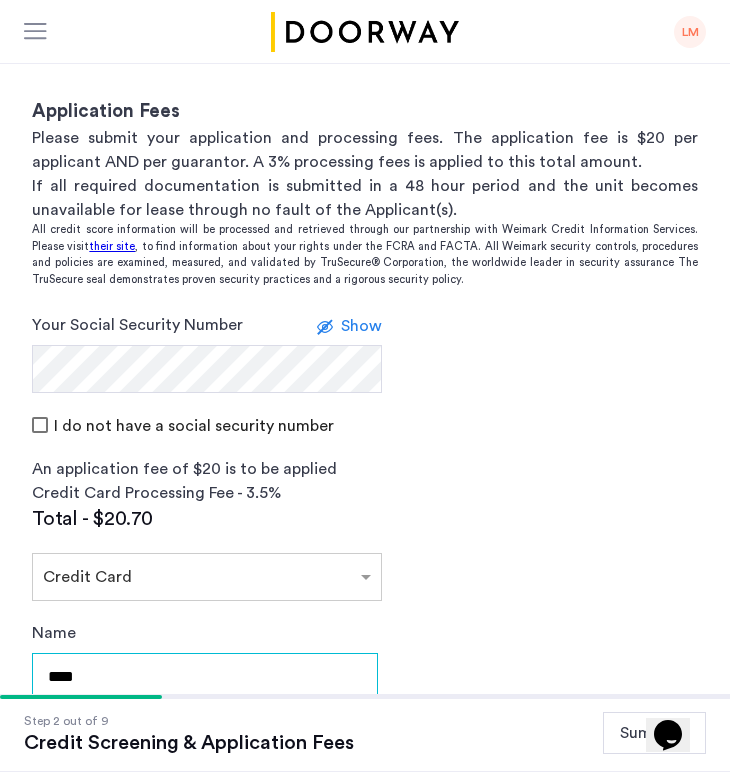 type on "**********" 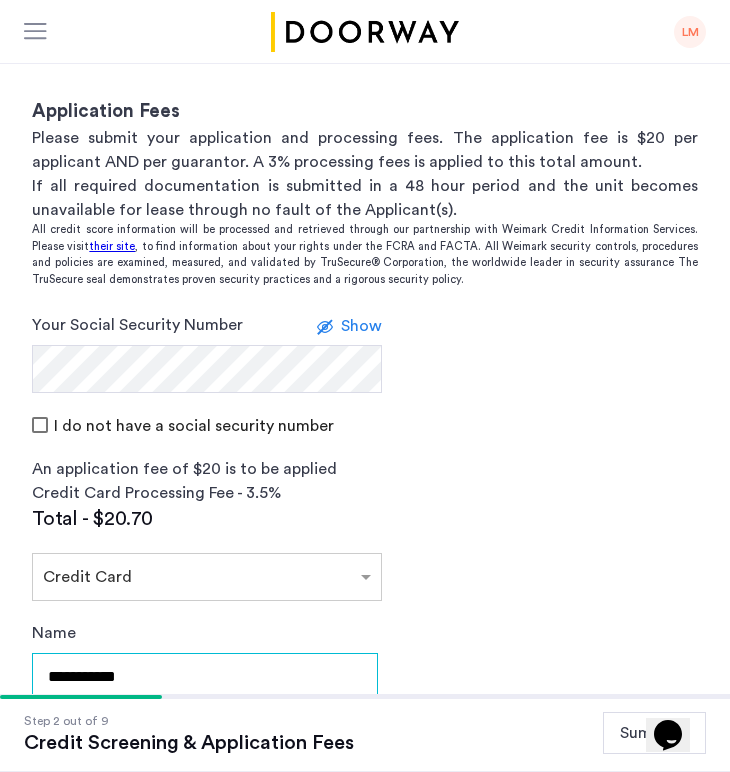 scroll, scrollTop: 562, scrollLeft: 0, axis: vertical 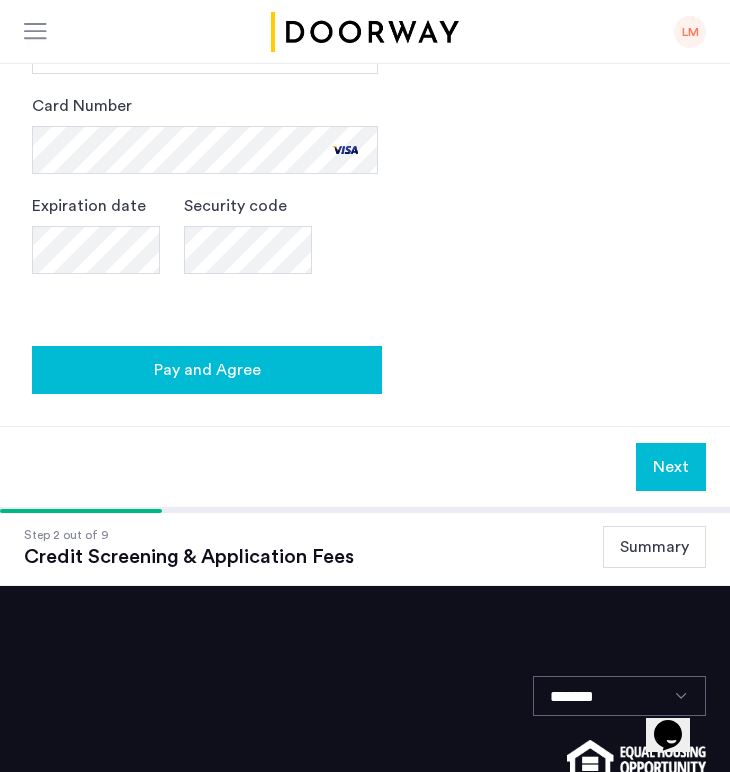 click on "Pay and Agree" 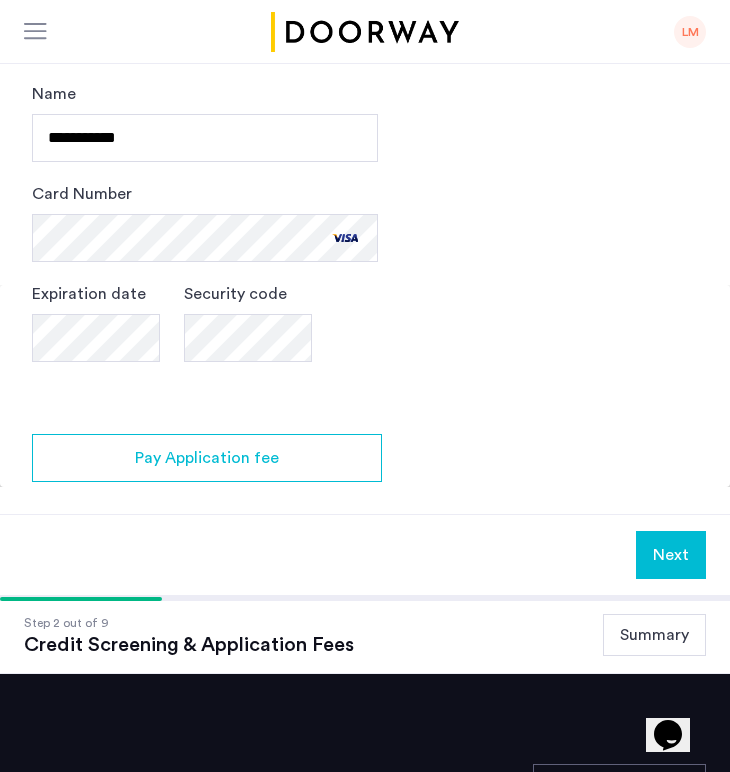 scroll, scrollTop: 0, scrollLeft: 0, axis: both 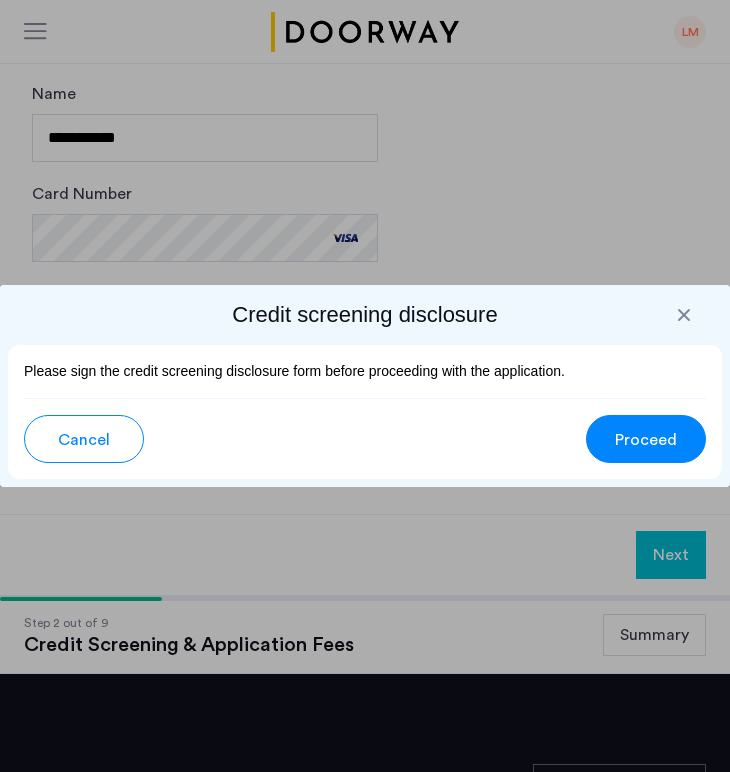 click on "Cancel" at bounding box center [84, 439] 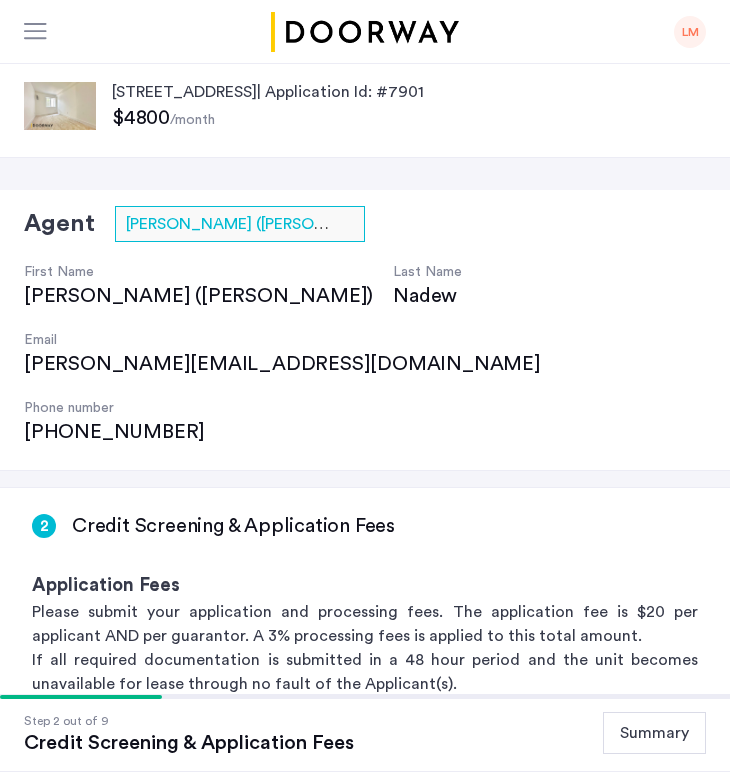 scroll, scrollTop: 1101, scrollLeft: 0, axis: vertical 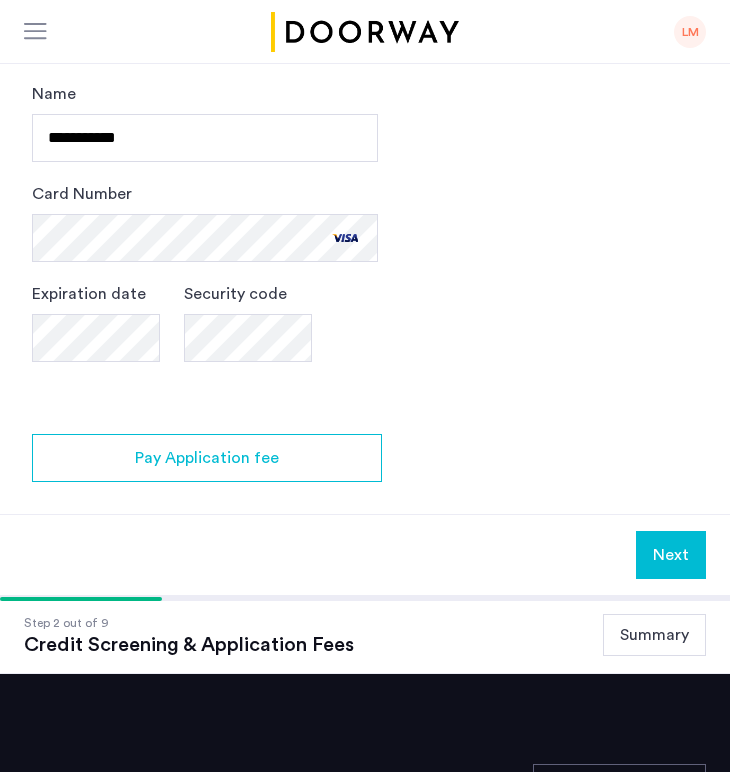 click on "Next" at bounding box center [671, 555] 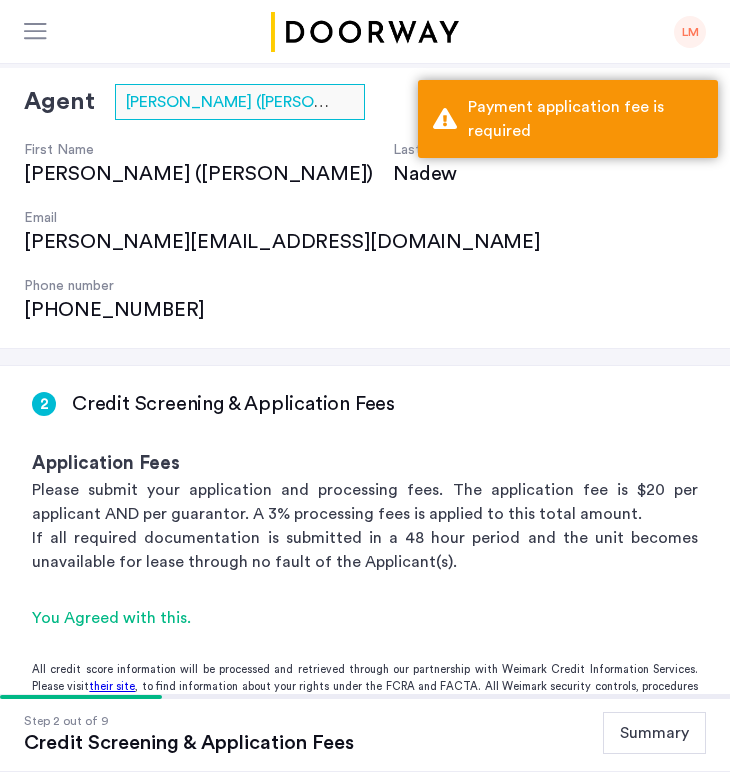 scroll, scrollTop: 36, scrollLeft: 0, axis: vertical 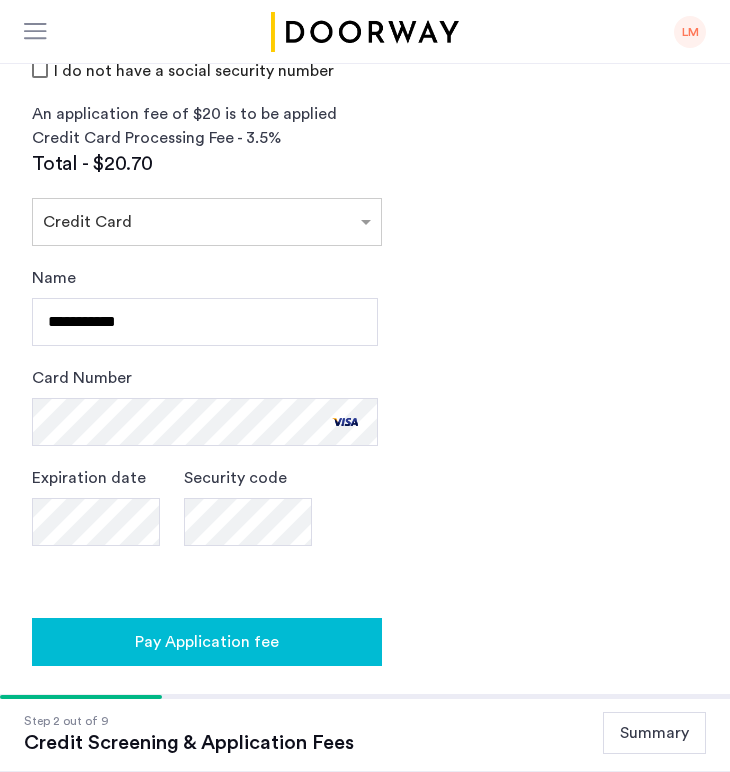 click on "Pay Application fee" 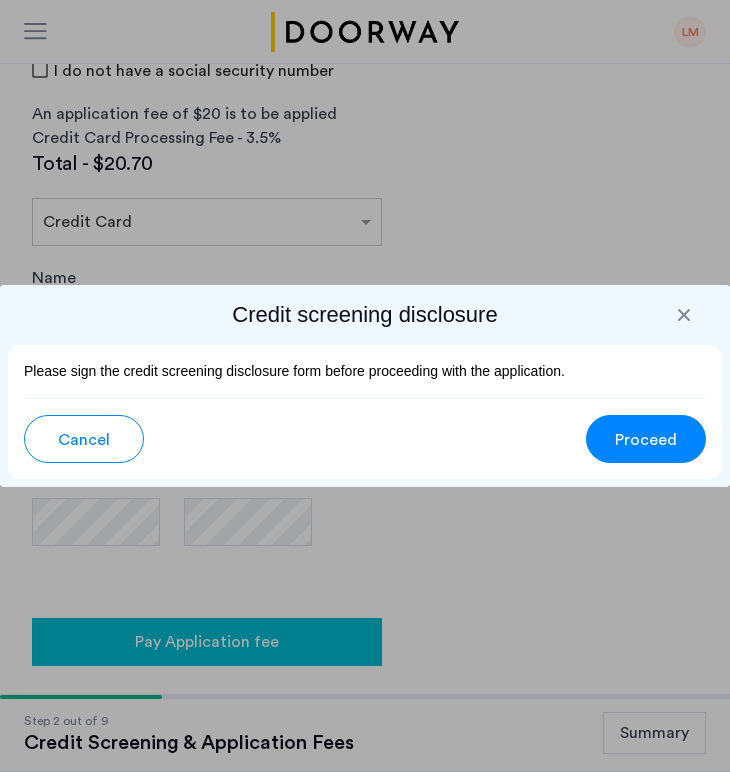 scroll, scrollTop: 0, scrollLeft: 0, axis: both 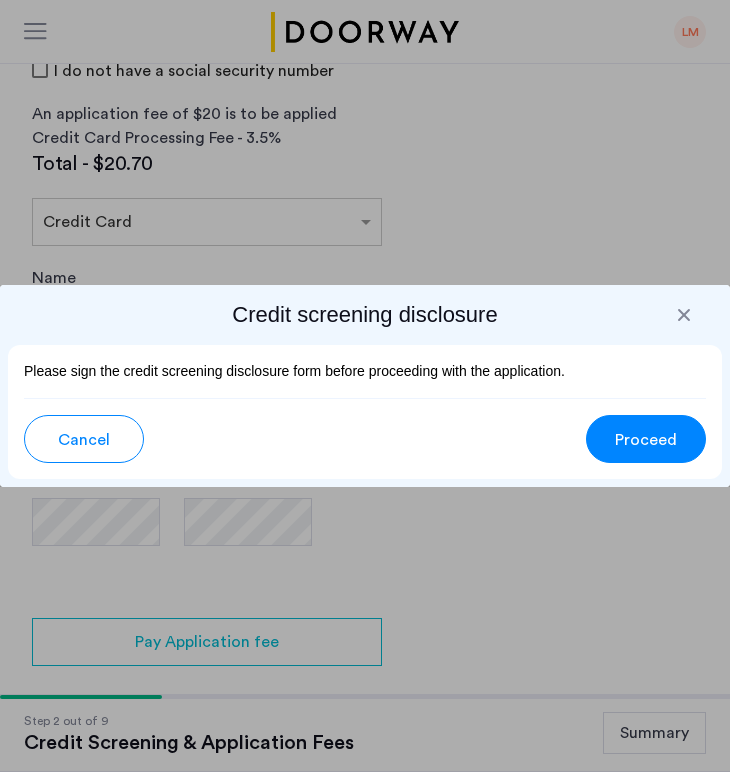 click on "Proceed" at bounding box center [646, 439] 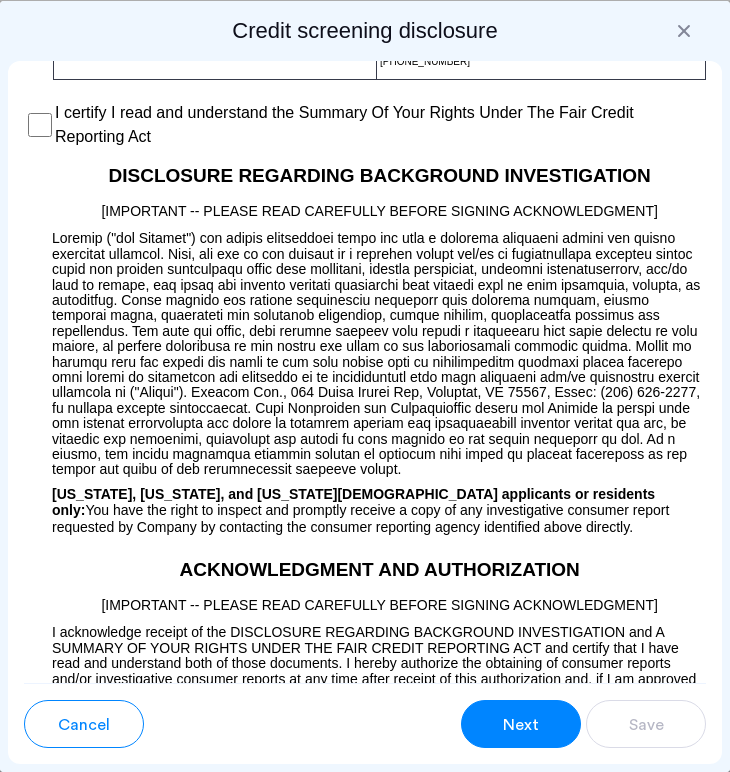 scroll, scrollTop: 1945, scrollLeft: 0, axis: vertical 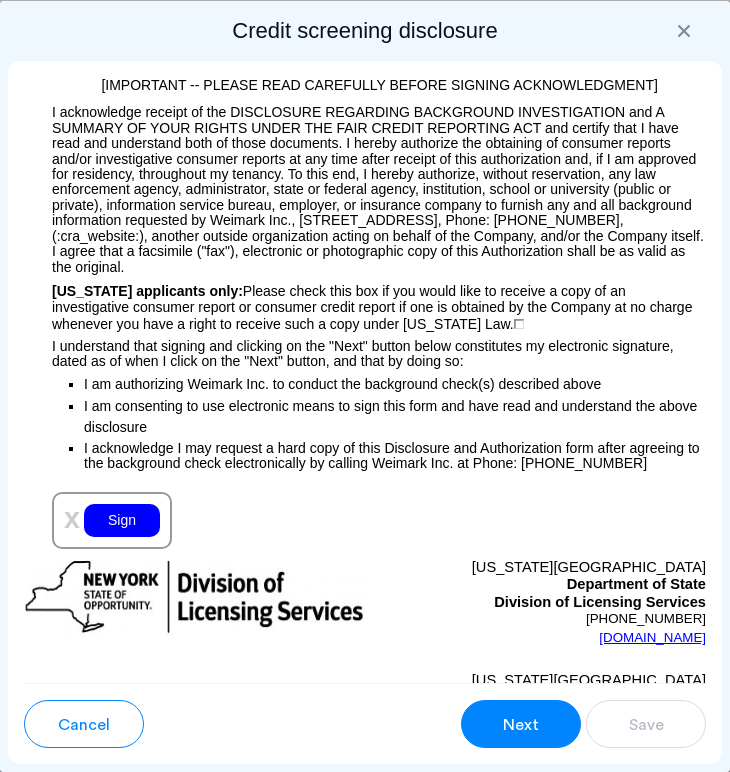 click on "[US_STATE] applicants only:   Please check this box if you would like to receive a copy of an investigative consumer report or consumer credit report if one is obtained by the Company at no charge whenever you have a right to receive such a copy under [US_STATE] Law." at bounding box center [365, 303] 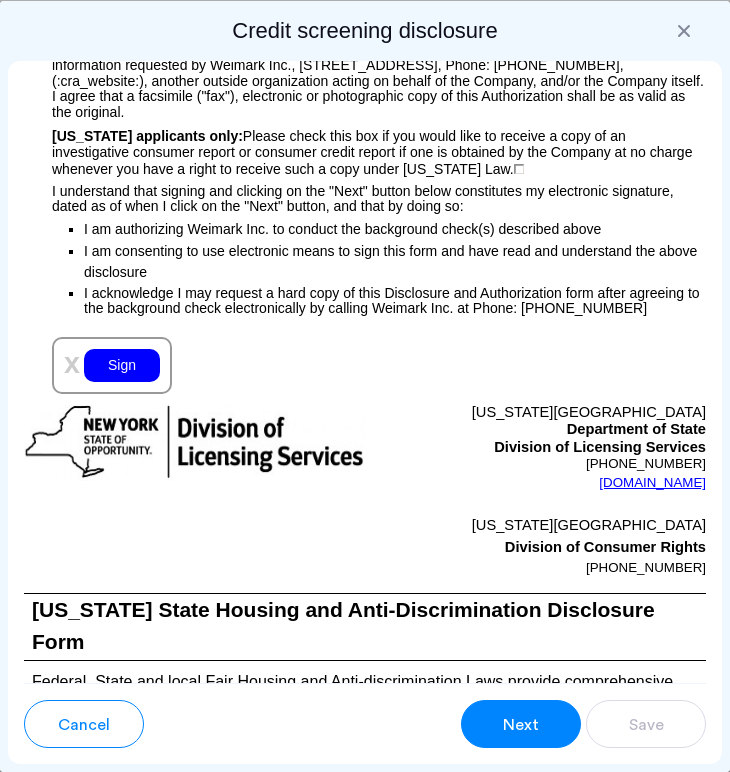 click on "Sign" at bounding box center (122, 365) 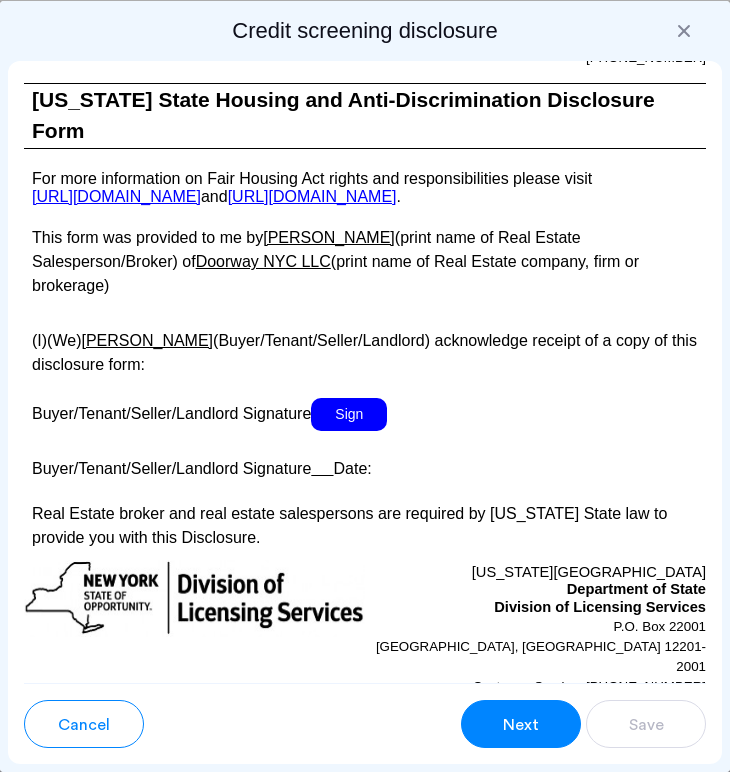 scroll, scrollTop: 4709, scrollLeft: 0, axis: vertical 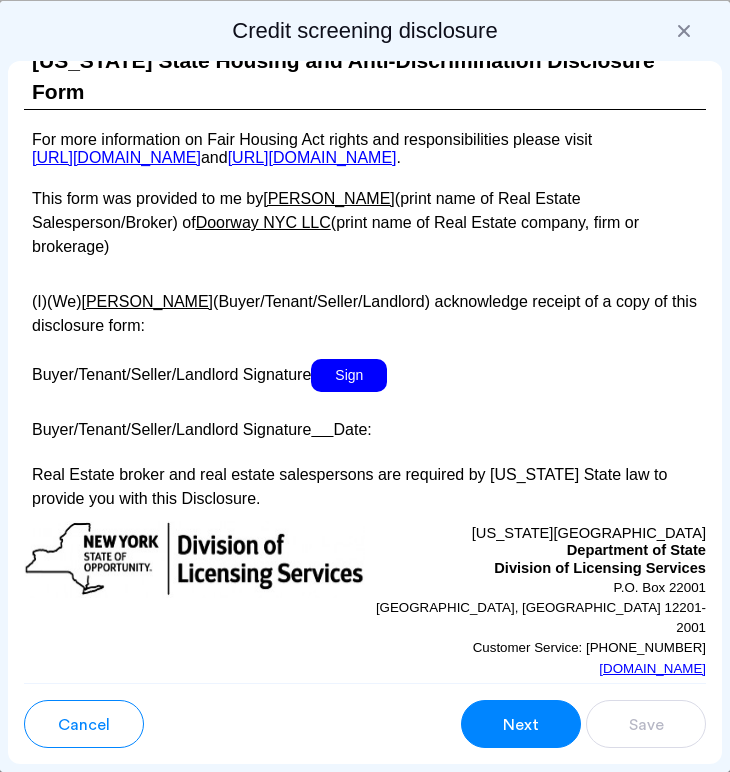 click on "Sign" at bounding box center [349, 375] 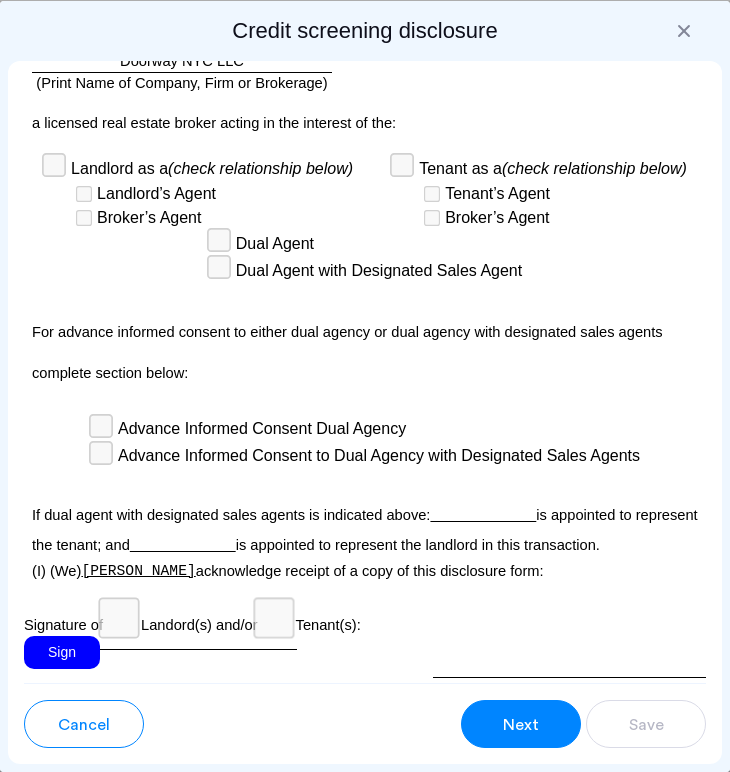 scroll, scrollTop: 7396, scrollLeft: 0, axis: vertical 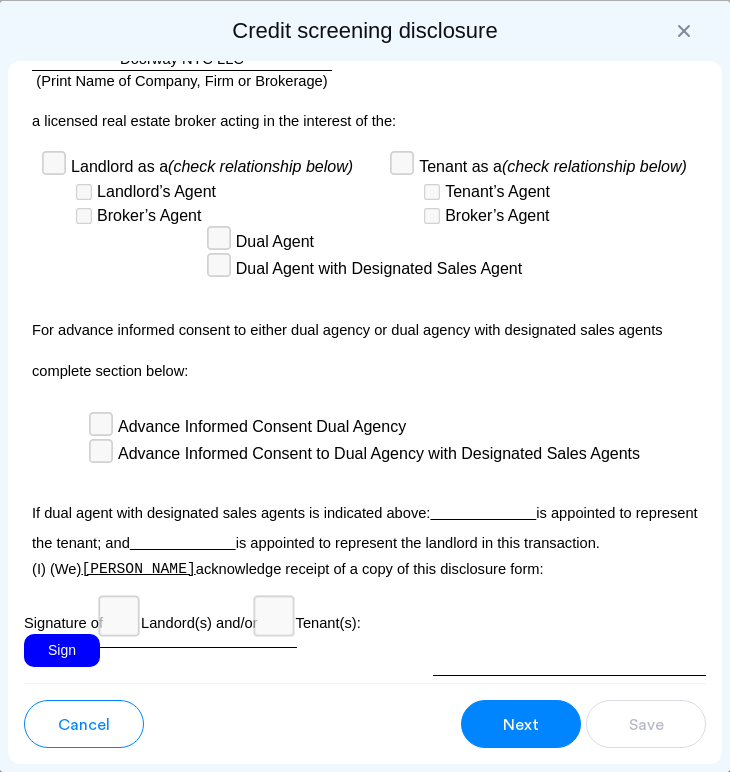 click on "Sign" at bounding box center (62, 650) 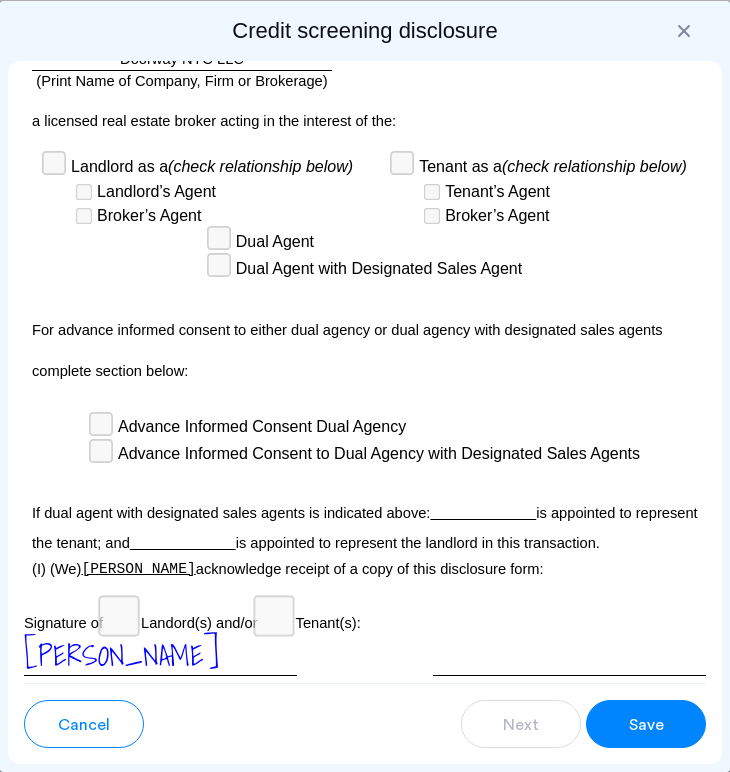 scroll, scrollTop: 7452, scrollLeft: 0, axis: vertical 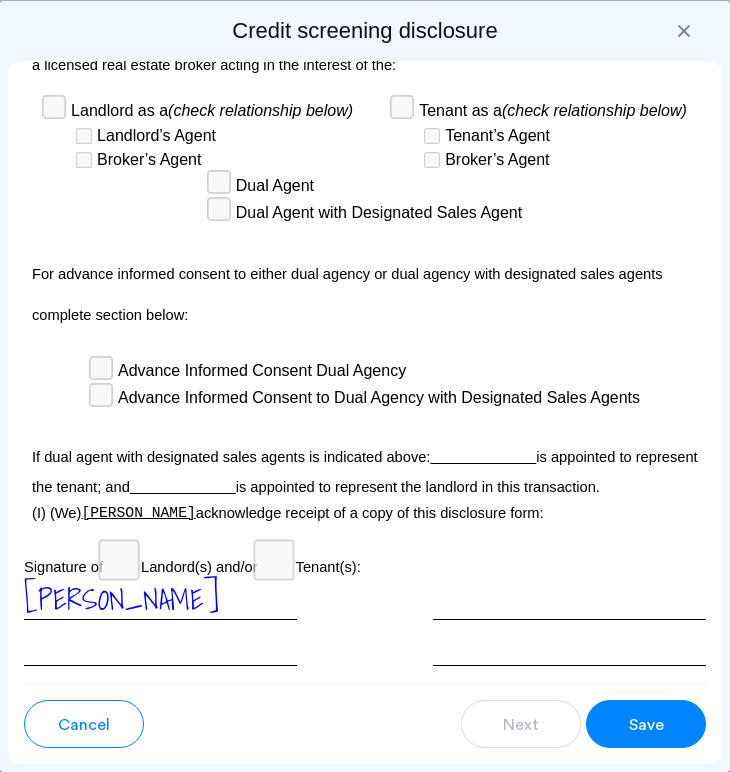 click on "Save" at bounding box center [646, 724] 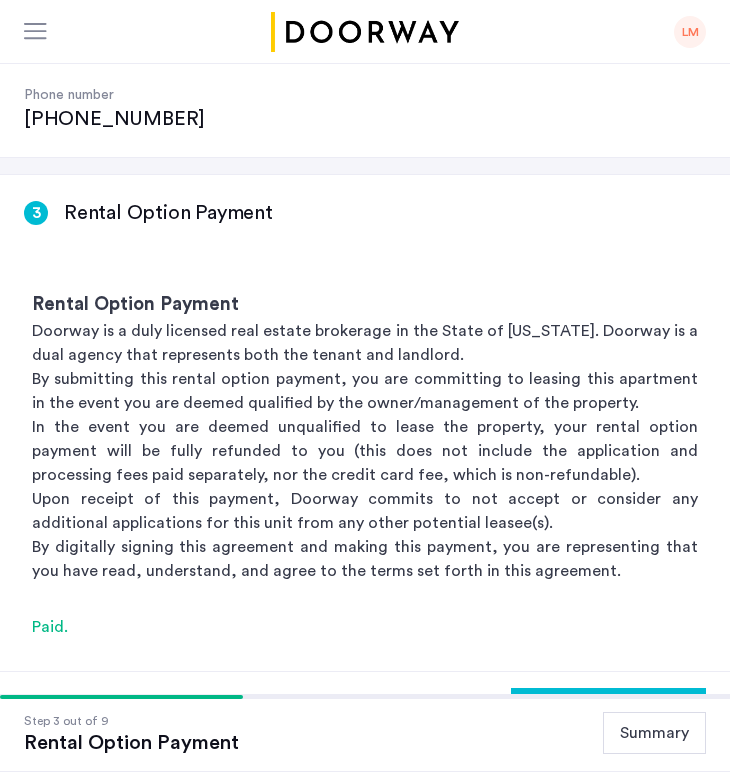 scroll, scrollTop: 315, scrollLeft: 0, axis: vertical 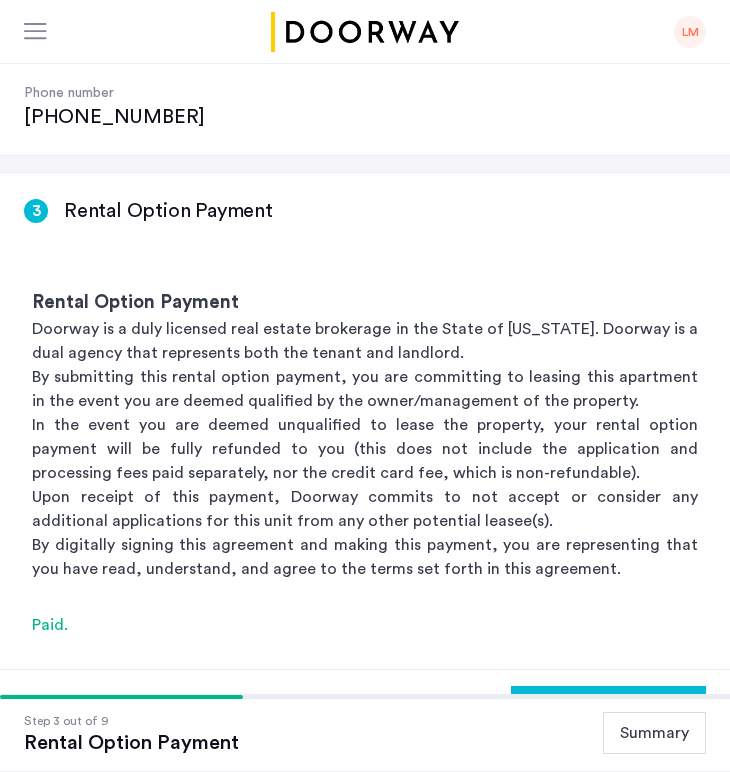 click on "Submit application" 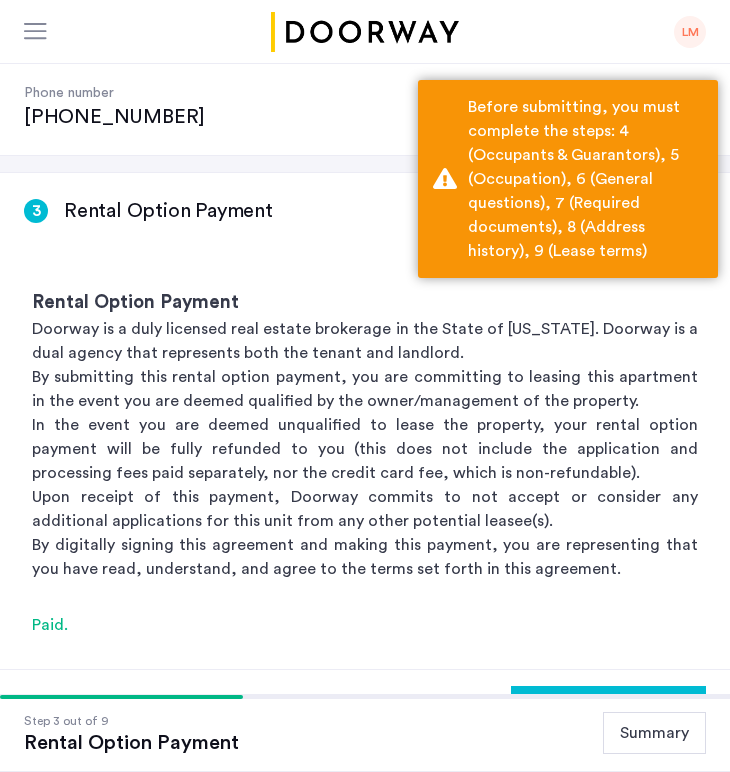 click on "Submit application" 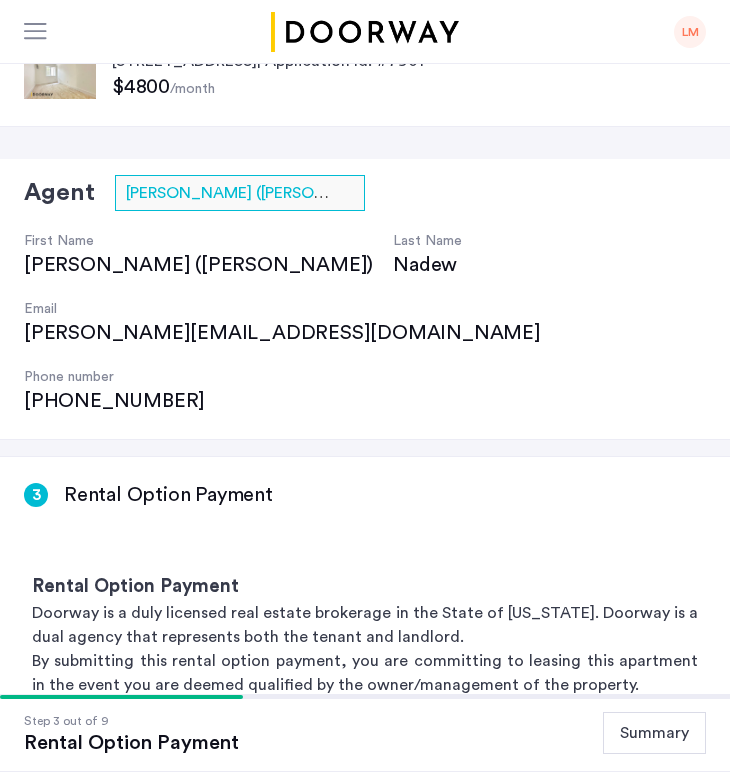 scroll, scrollTop: 558, scrollLeft: 0, axis: vertical 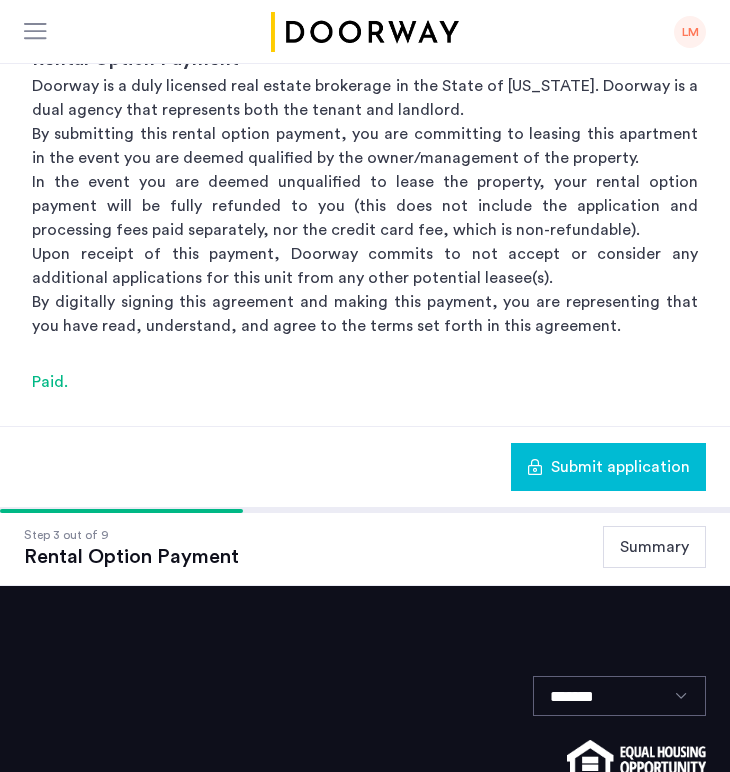 click on "Submit application" 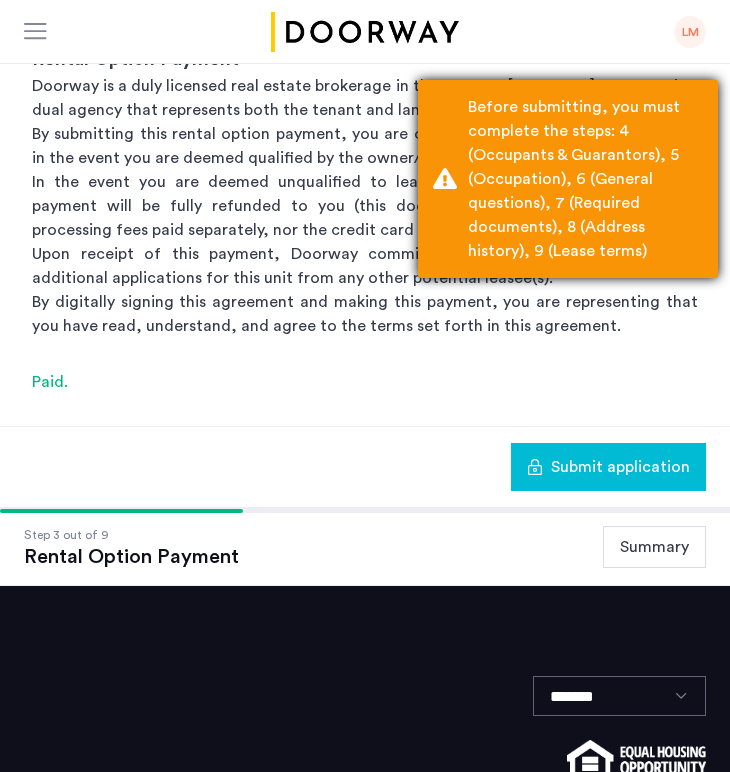 click on "Before submitting, you must complete the steps: 4 (Occupants & Guarantors), 5 (Occupation), 6 (General questions), 7 (Required documents), 8 (Address history), 9 (Lease terms)" at bounding box center [585, 179] 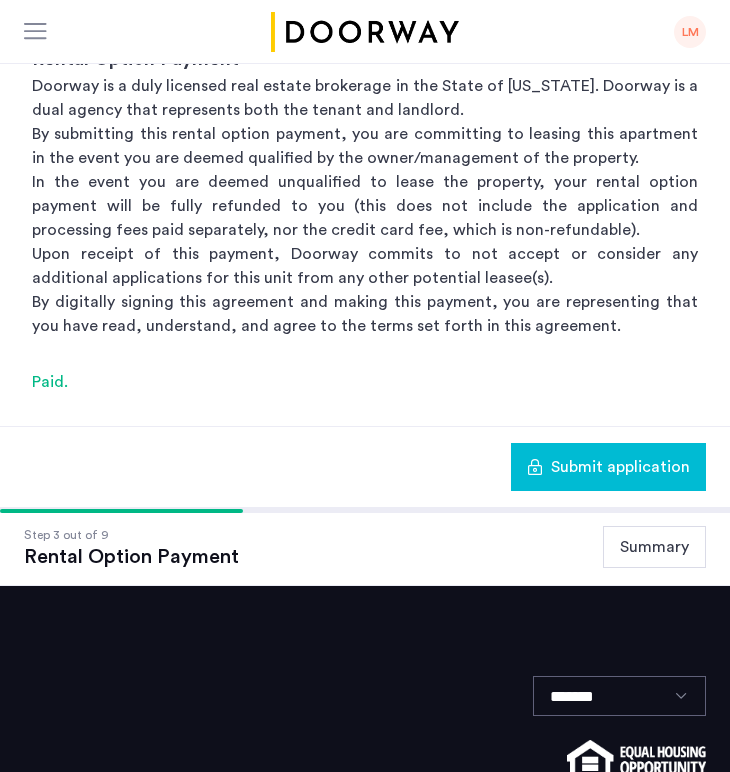 click on "Submit application" 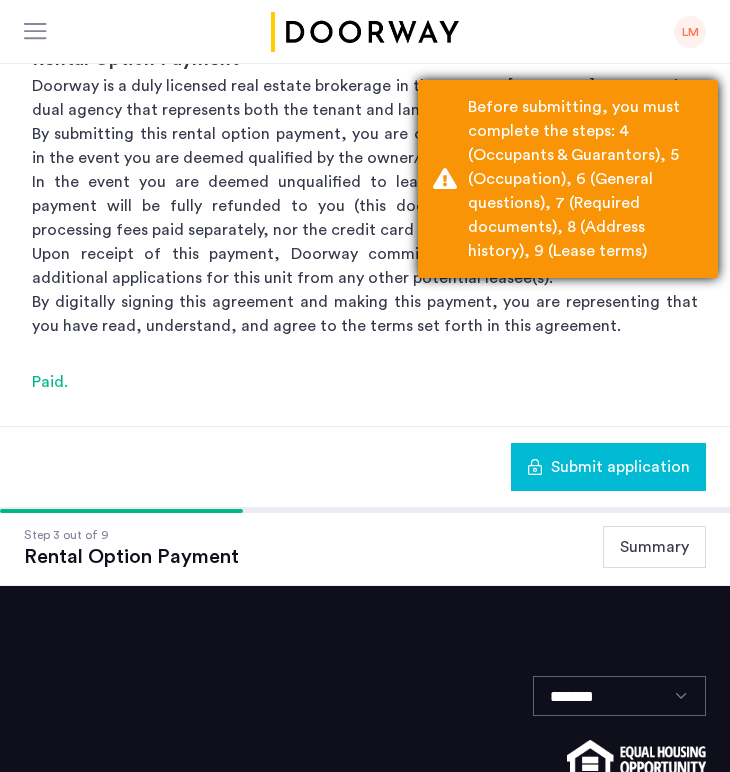 click on "Before submitting, you must complete the steps: 4 (Occupants & Guarantors), 5 (Occupation), 6 (General questions), 7 (Required documents), 8 (Address history), 9 (Lease terms)" at bounding box center [585, 179] 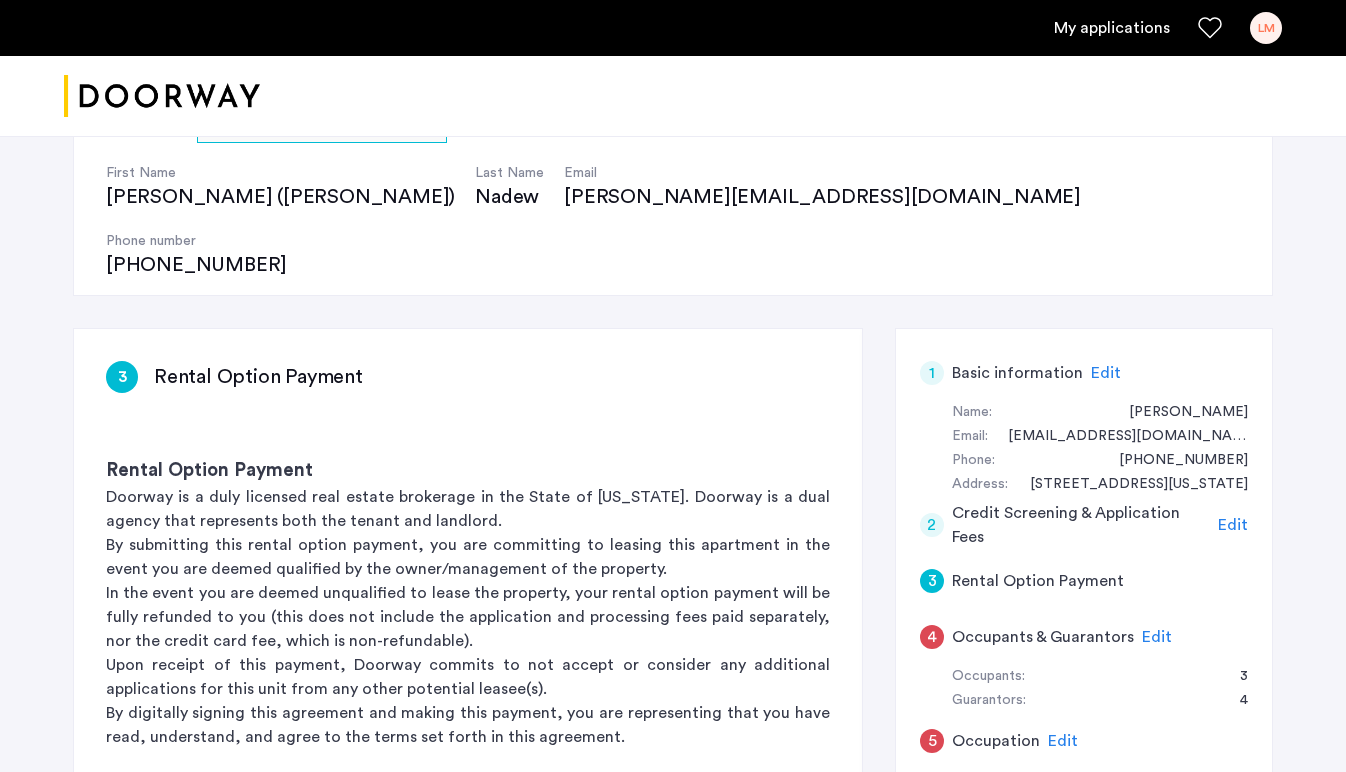scroll, scrollTop: 456, scrollLeft: 0, axis: vertical 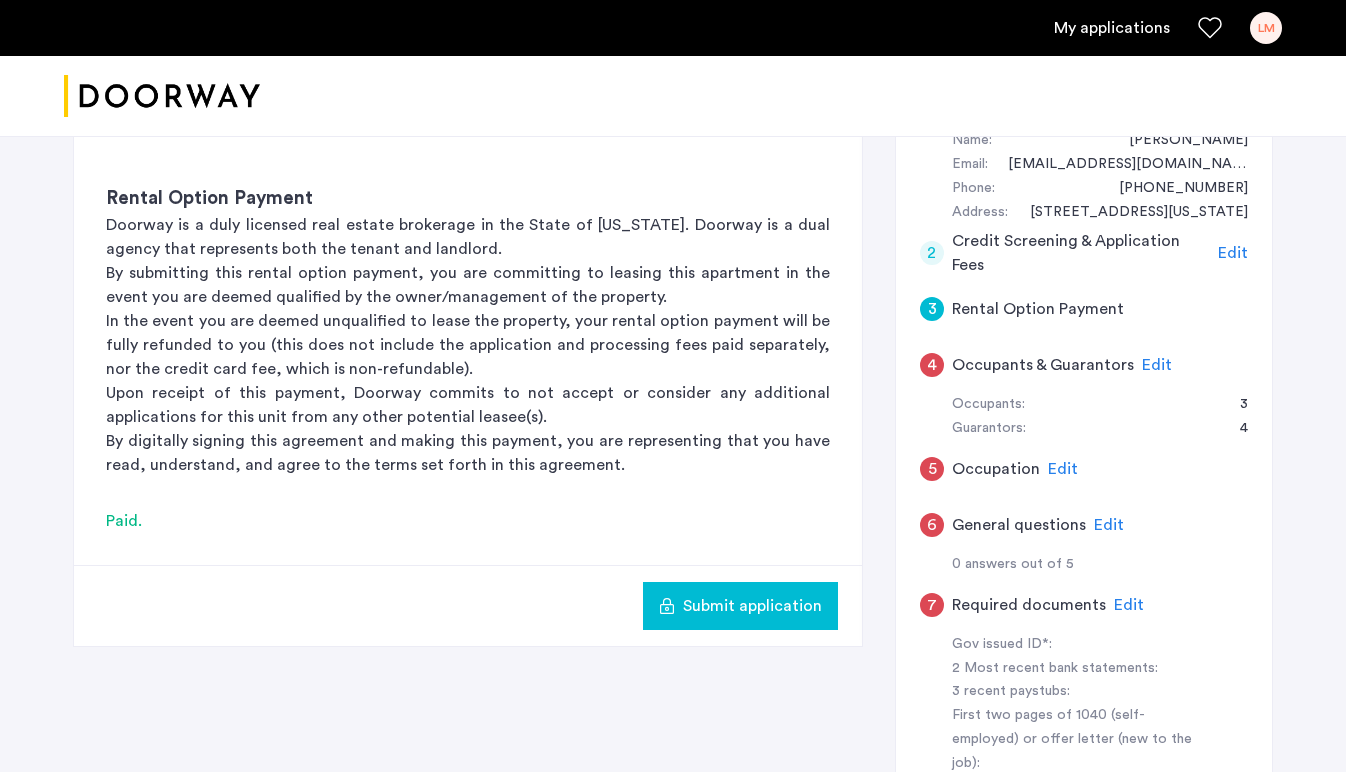 click on "Occupants & Guarantors" 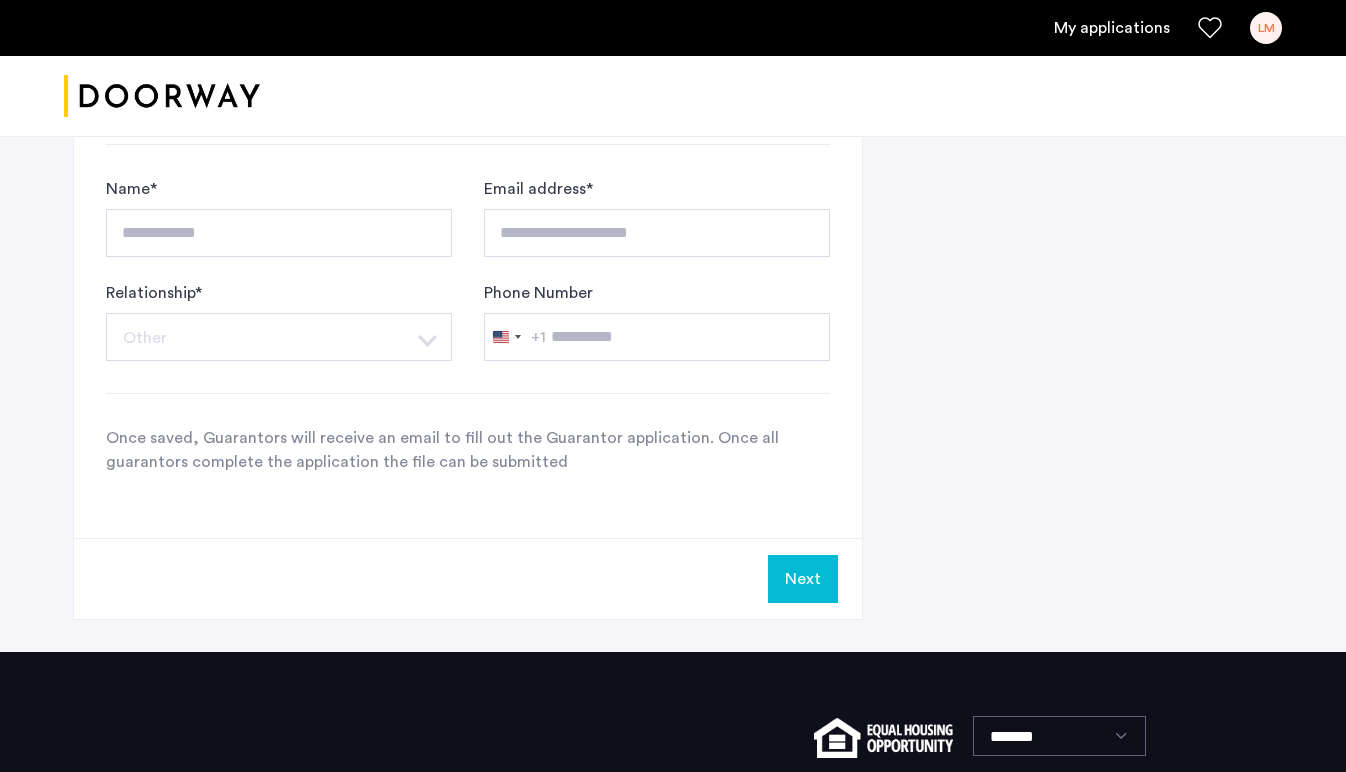 scroll, scrollTop: 2330, scrollLeft: 0, axis: vertical 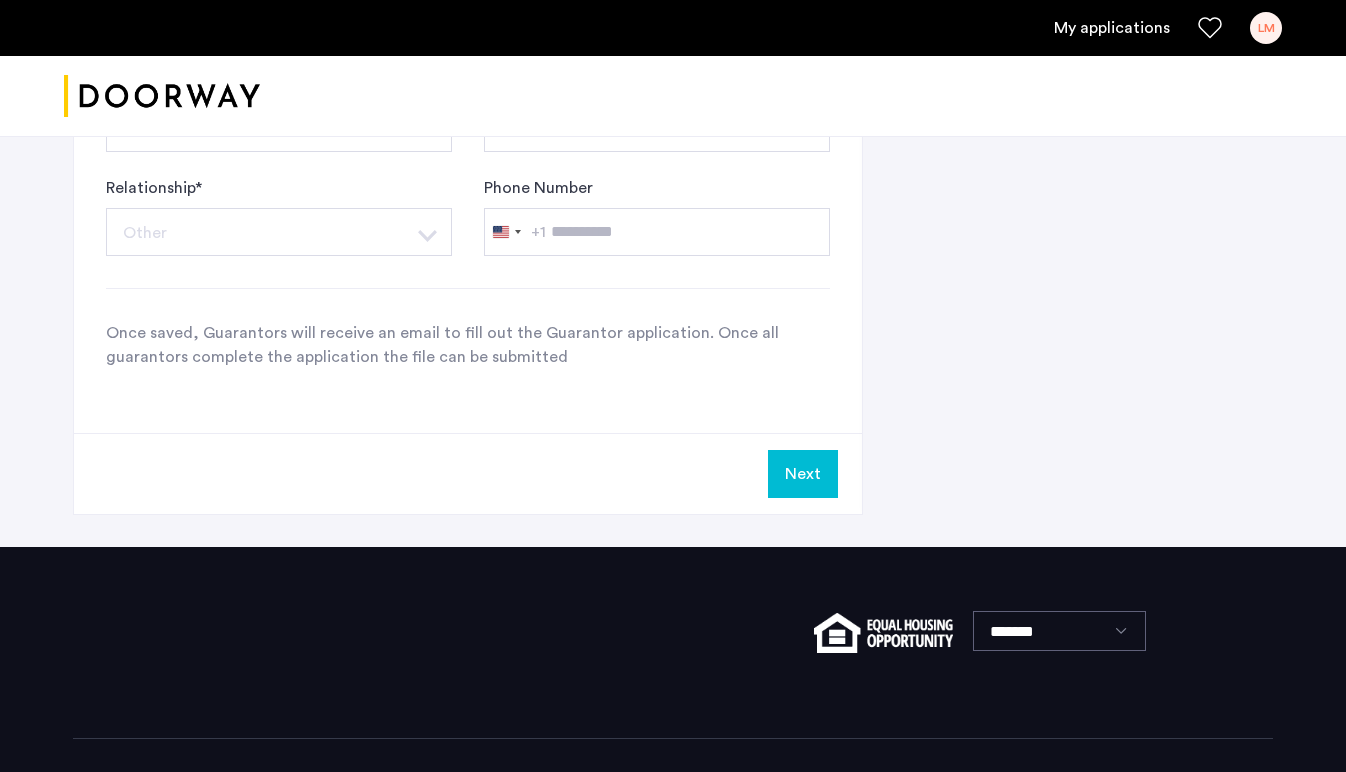 click on "Next" 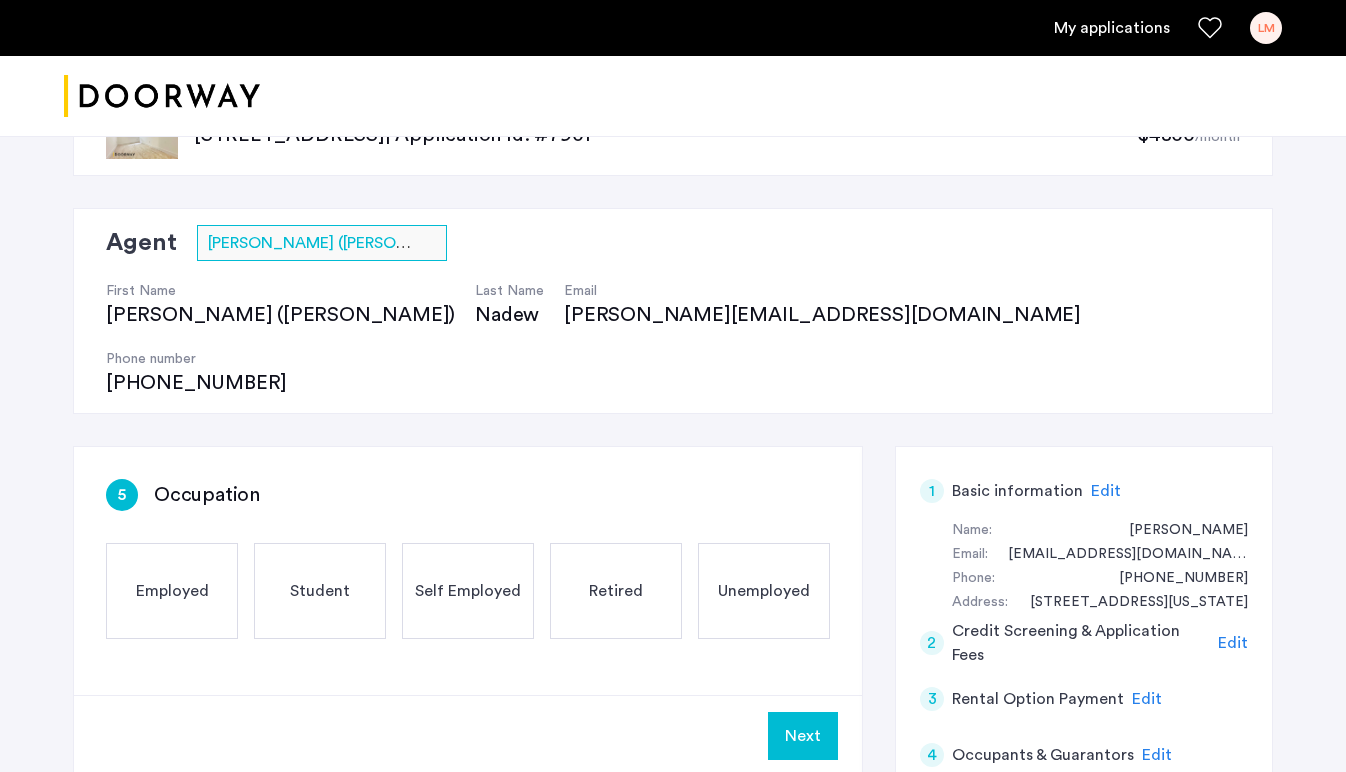 scroll, scrollTop: 117, scrollLeft: 0, axis: vertical 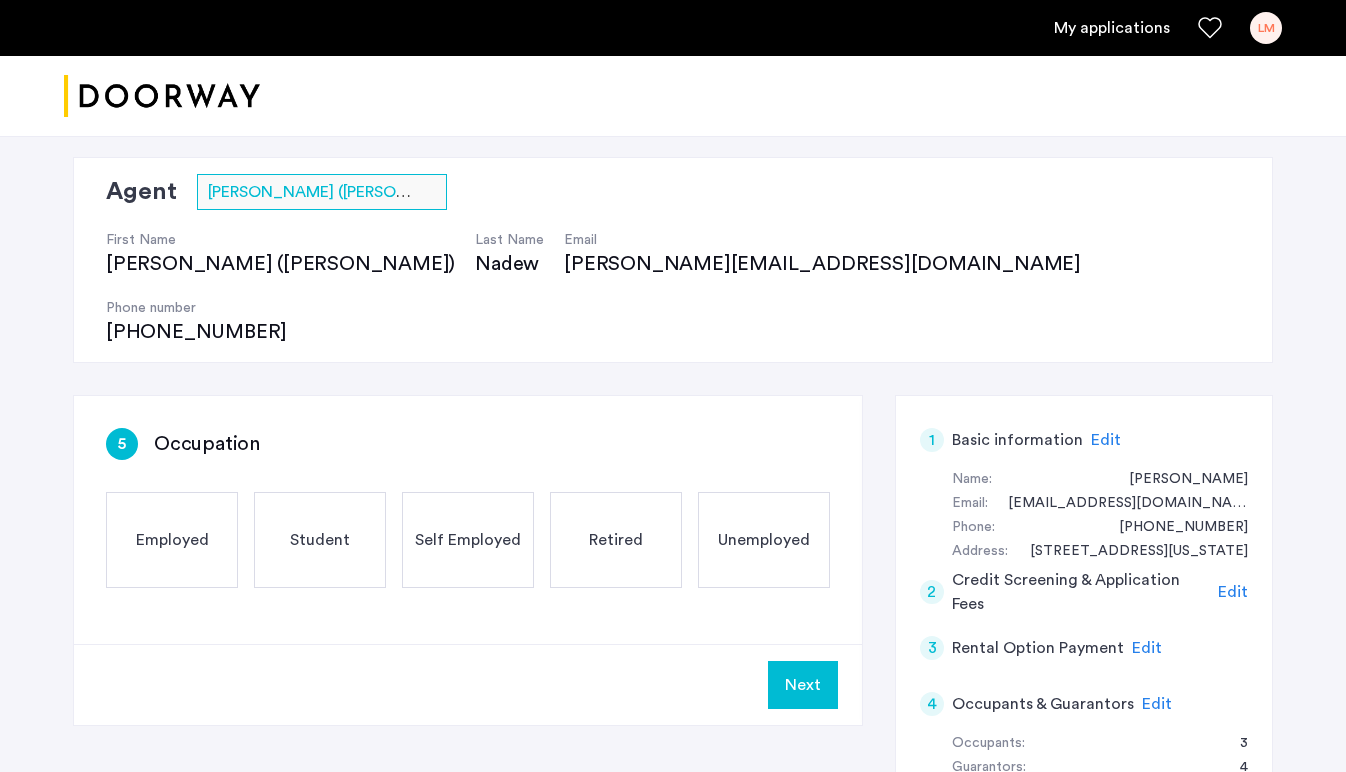 click on "Employed" 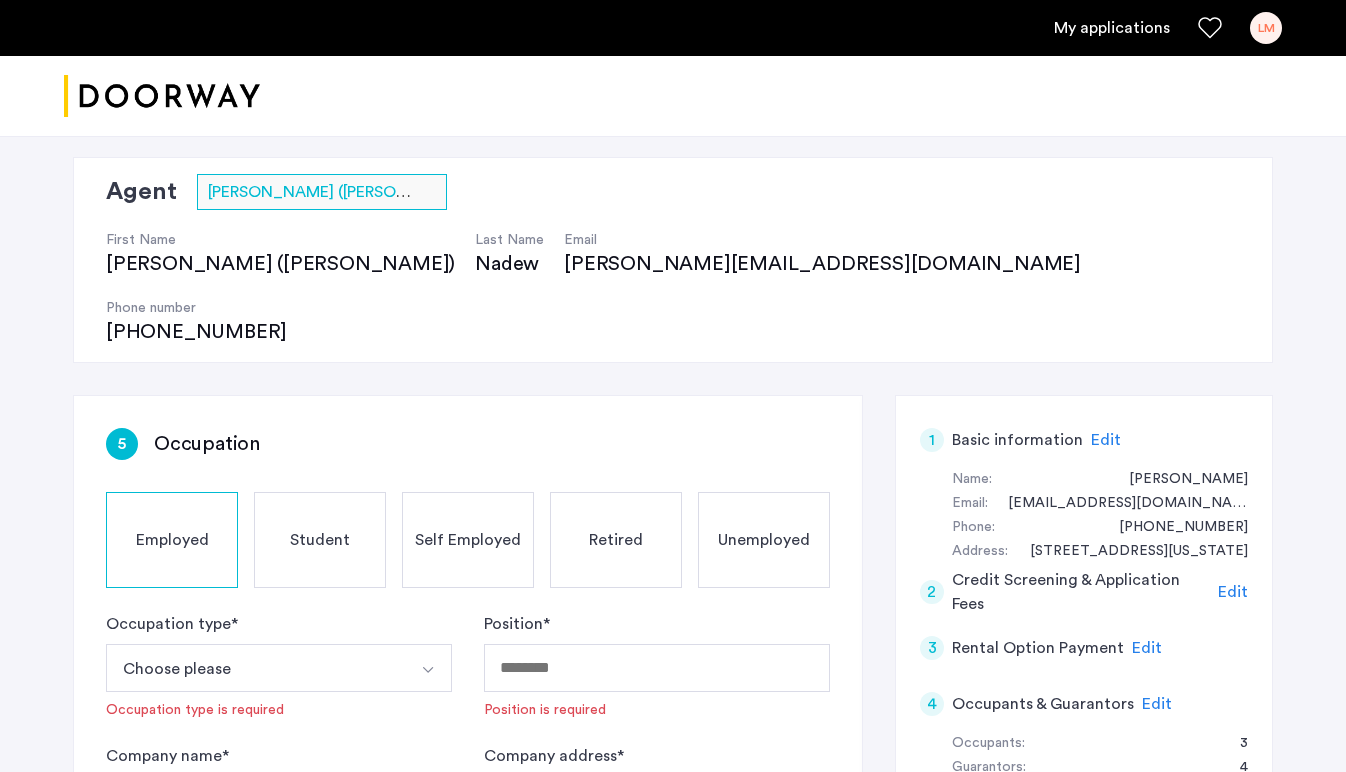 scroll, scrollTop: 192, scrollLeft: 0, axis: vertical 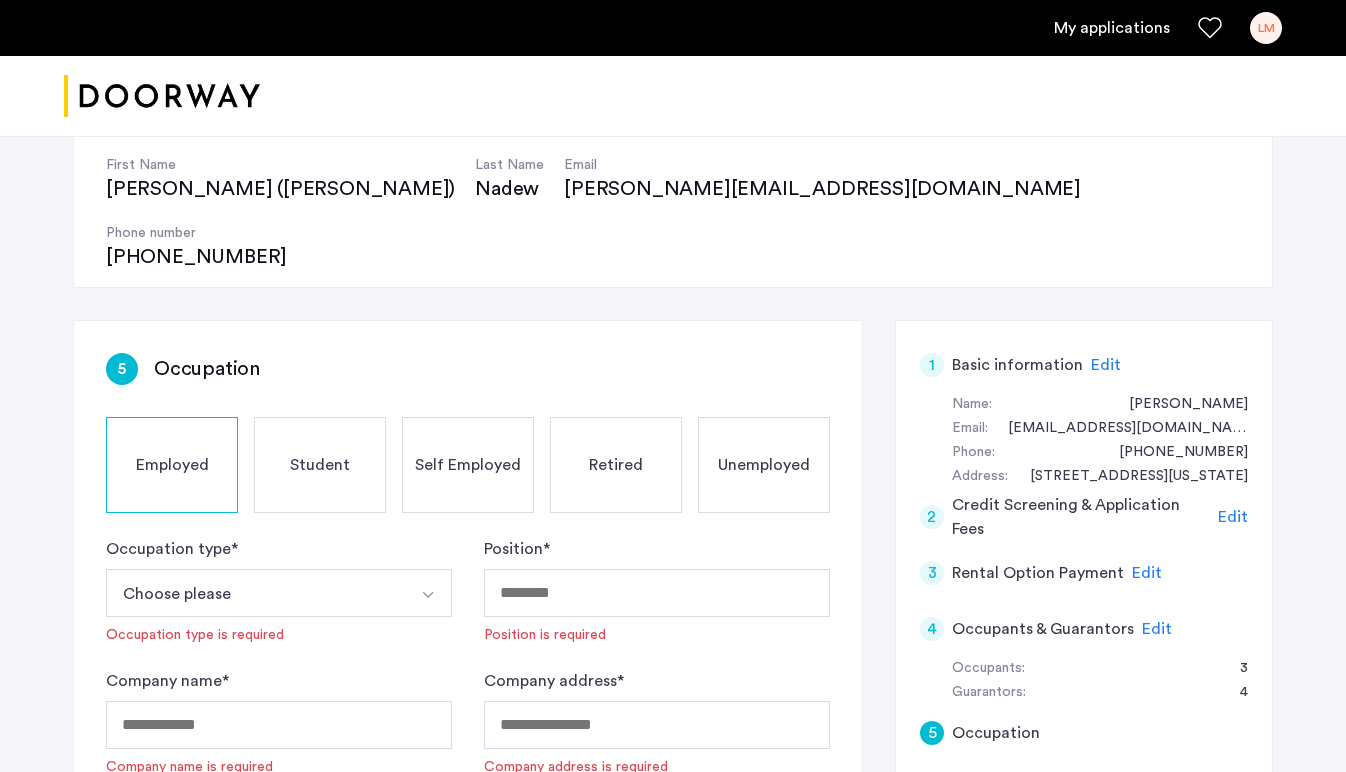 click on "Choose please" at bounding box center [255, 593] 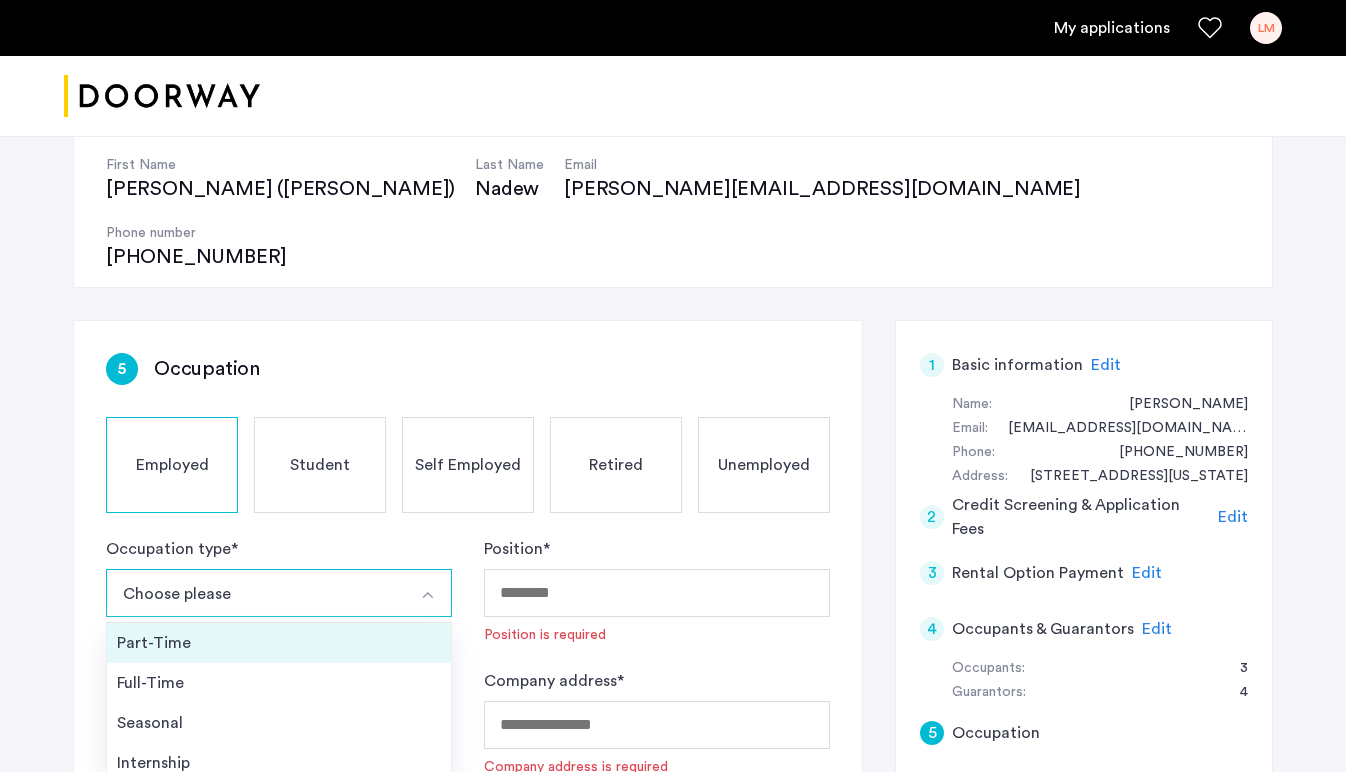 click on "Part-Time" at bounding box center (279, 643) 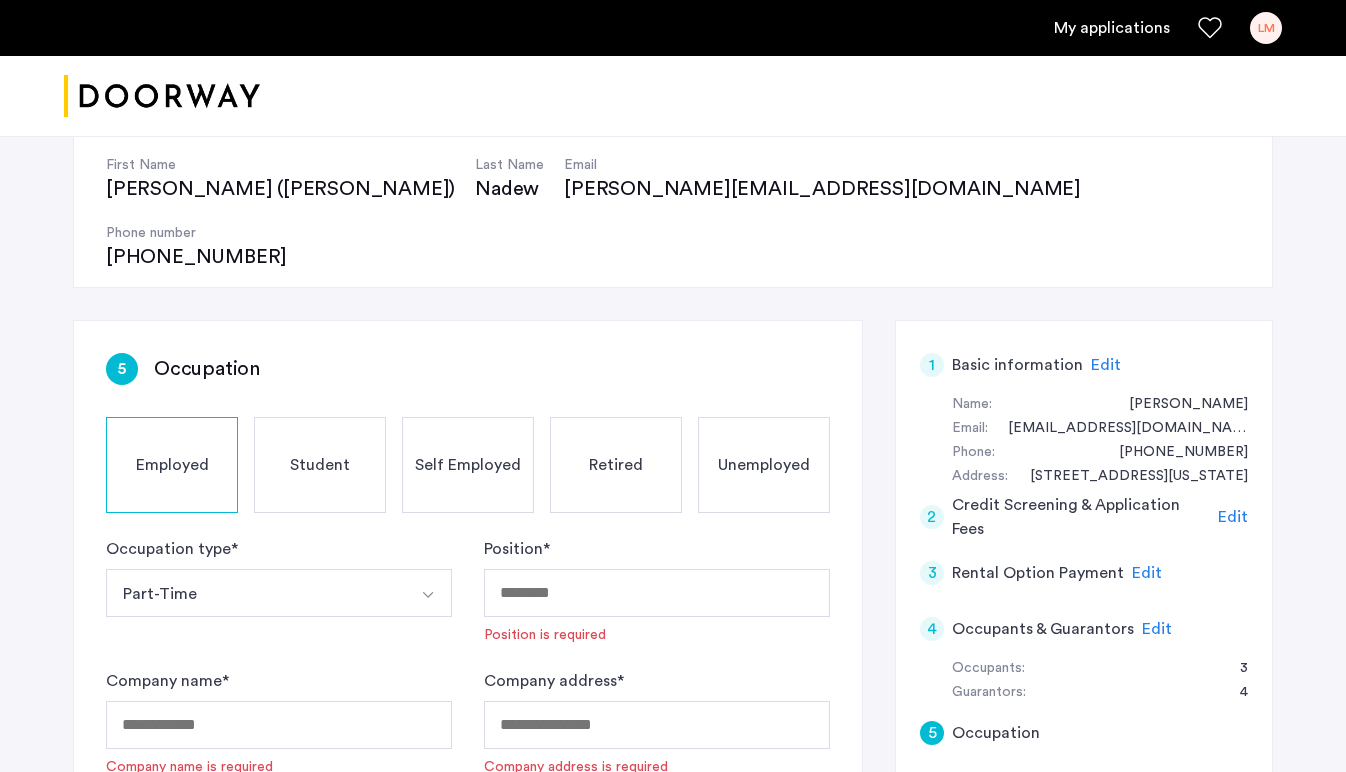 click on "Part-Time" at bounding box center (255, 593) 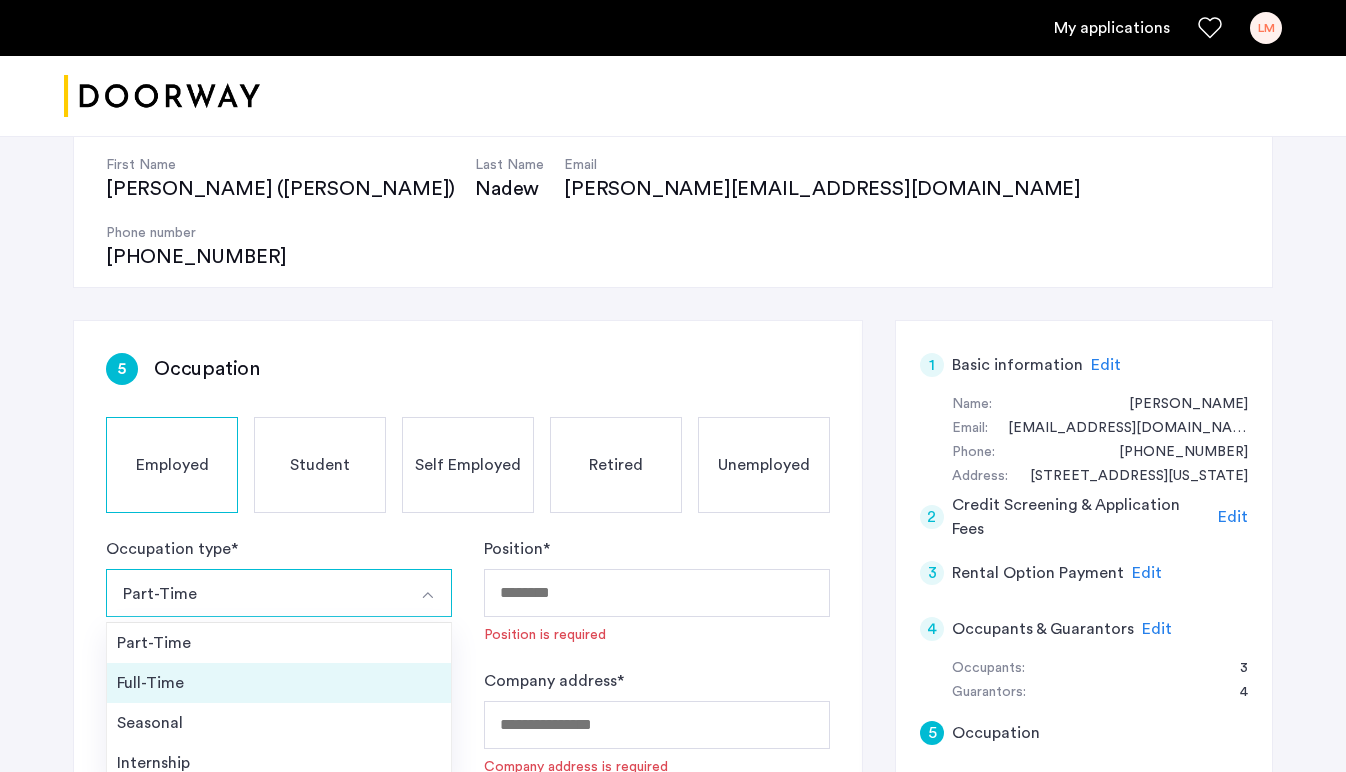 click on "Full-Time" at bounding box center (279, 683) 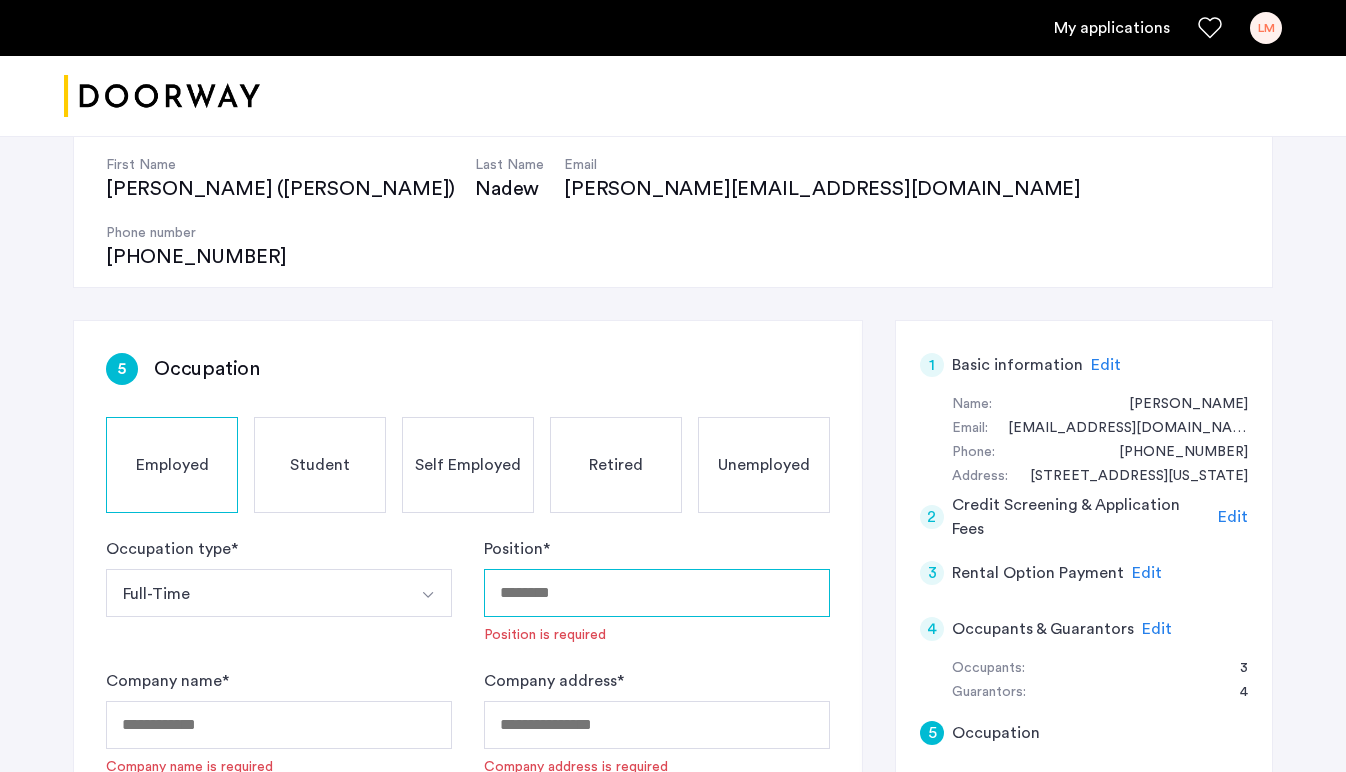 click on "Position  *" at bounding box center (657, 593) 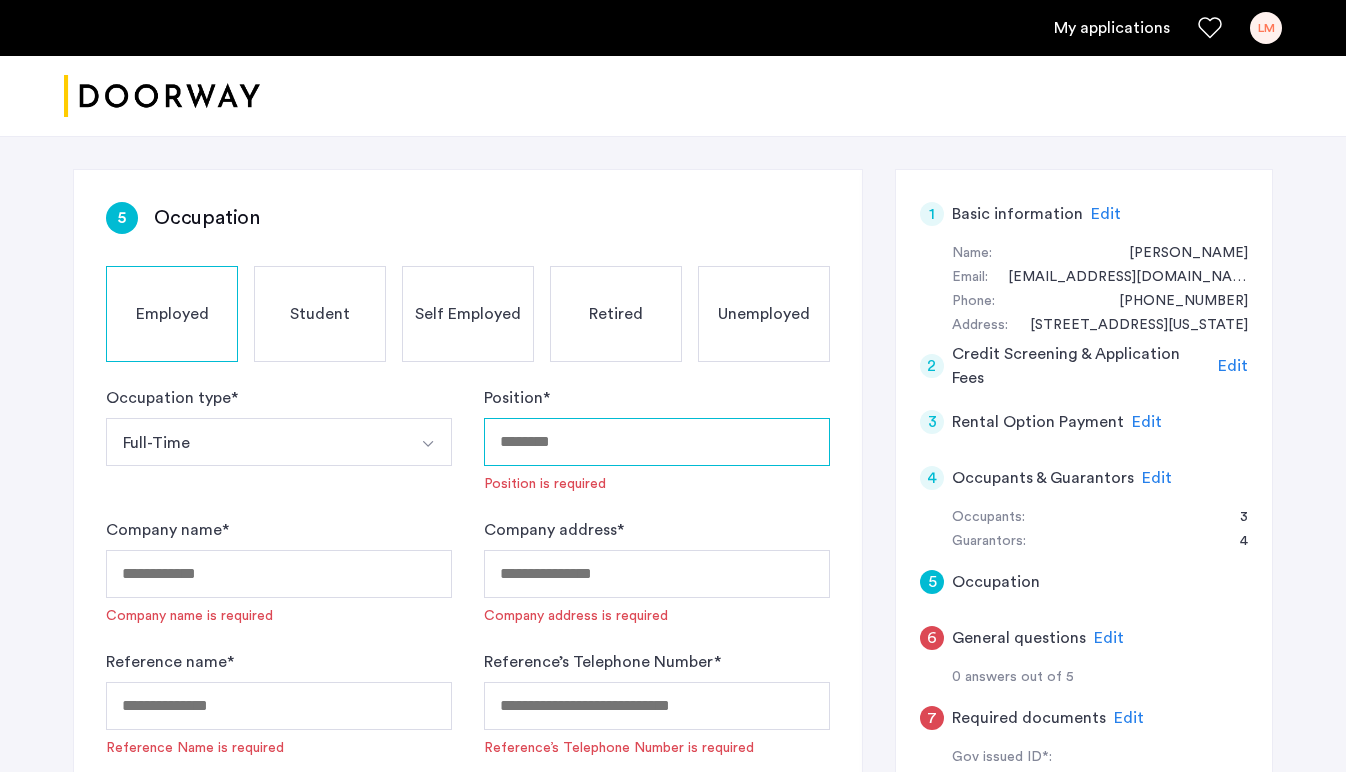 scroll, scrollTop: 342, scrollLeft: 0, axis: vertical 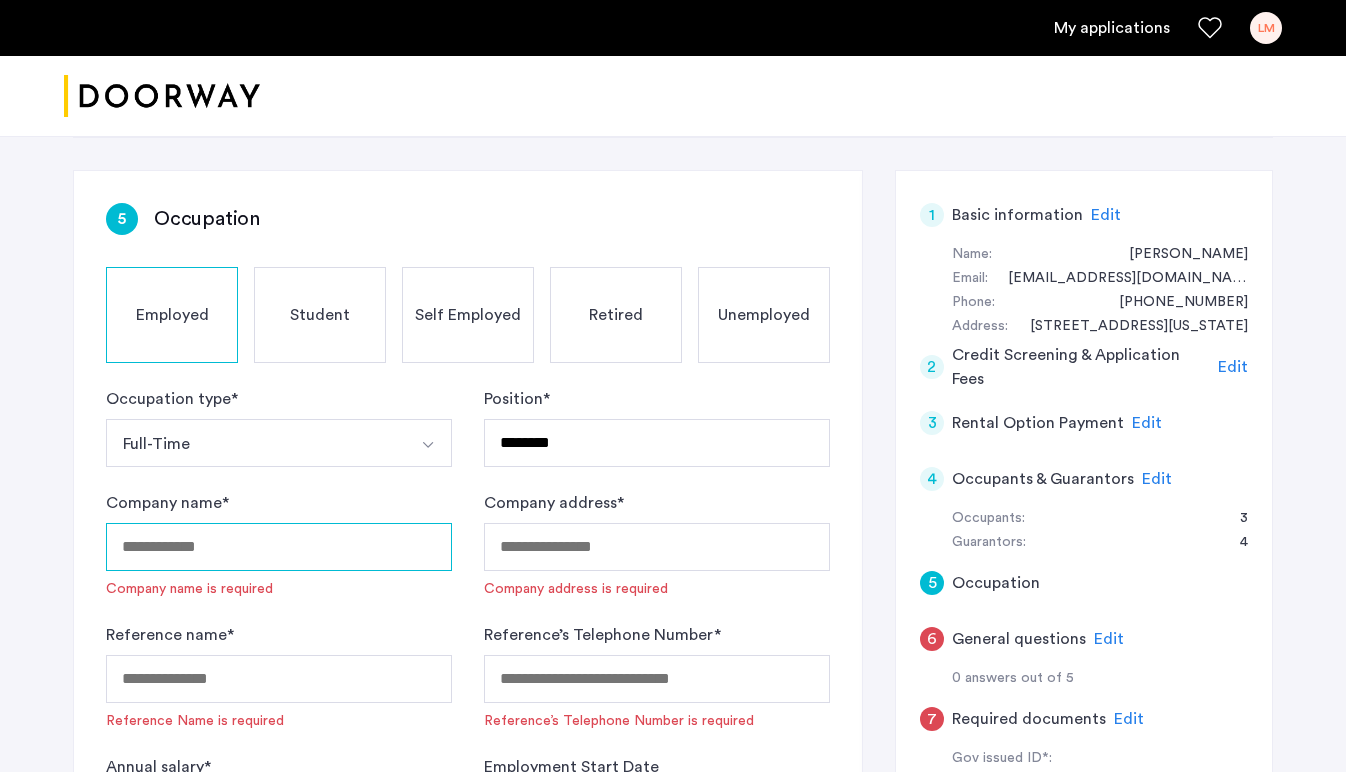 click on "Company name  *" at bounding box center [279, 547] 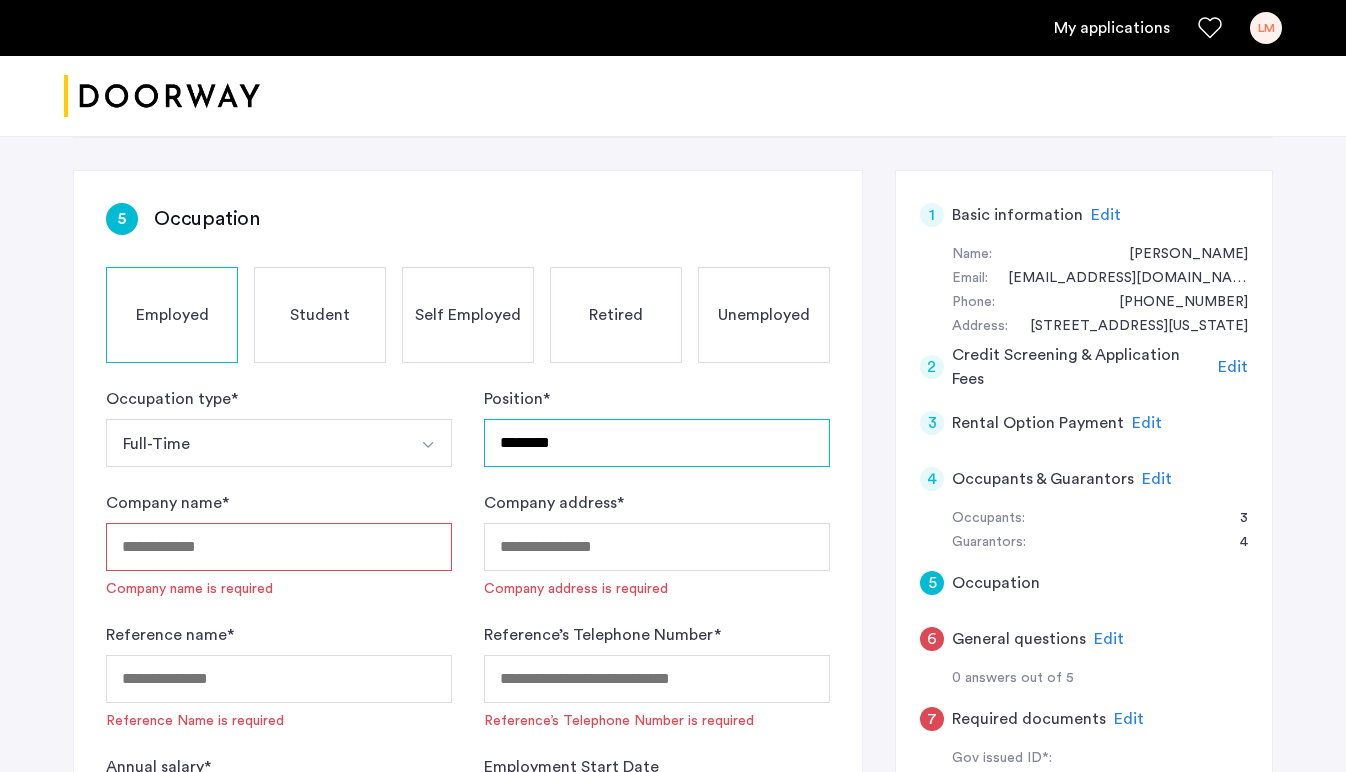 click on "********" at bounding box center [657, 443] 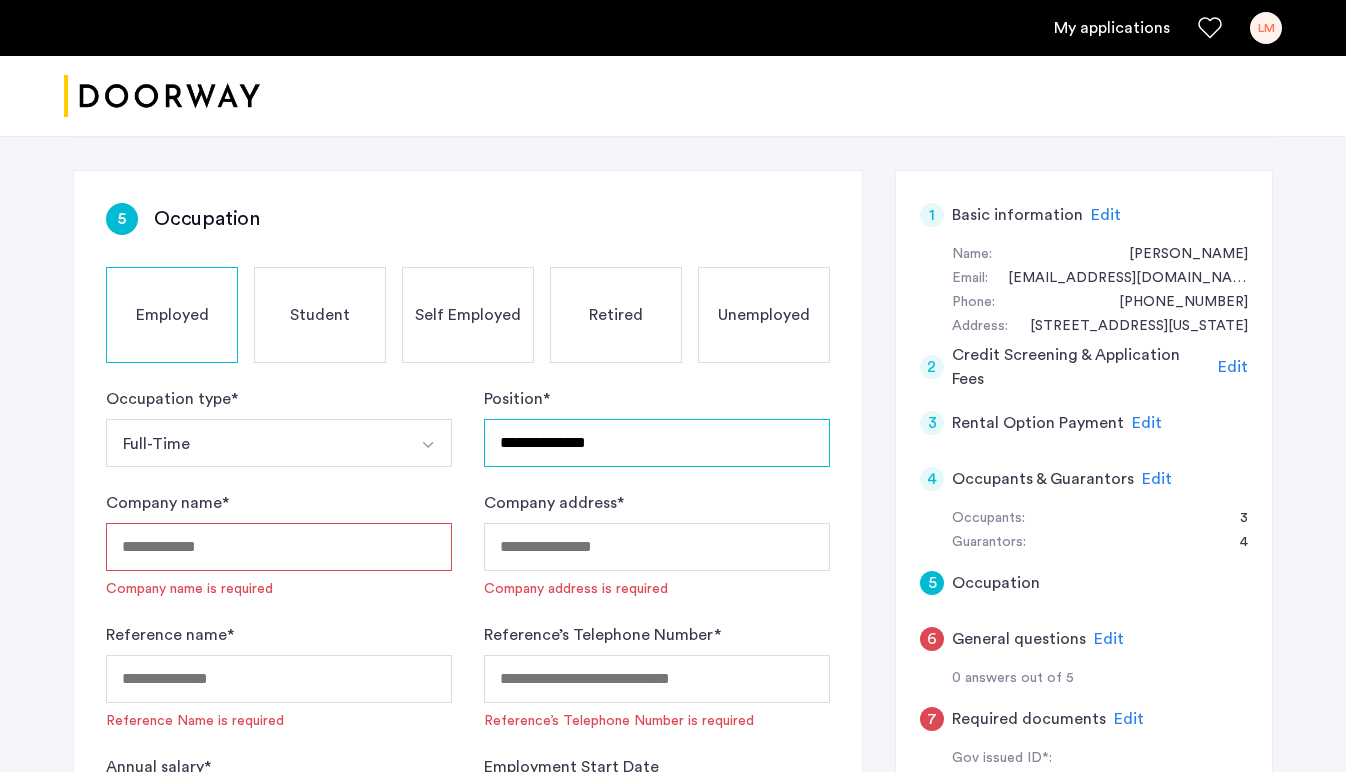 type on "**********" 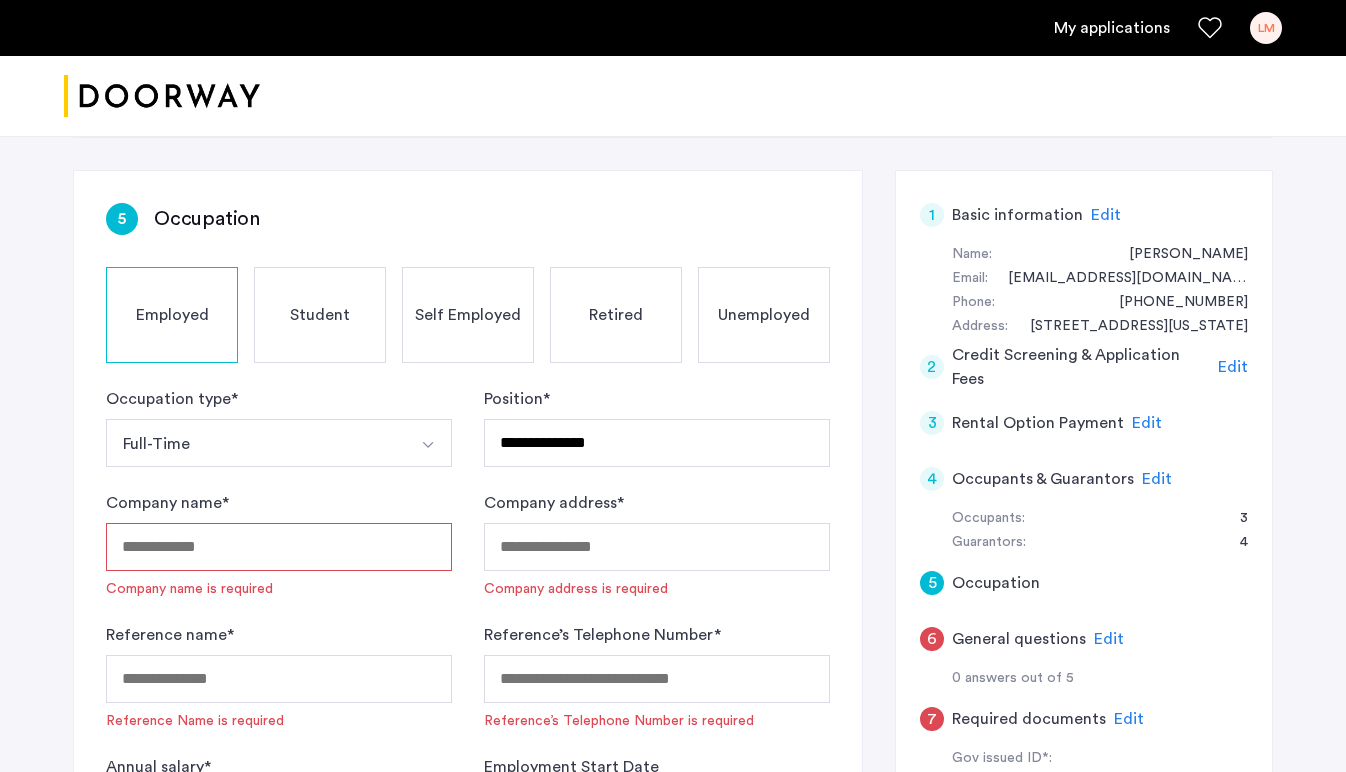 click on "**********" 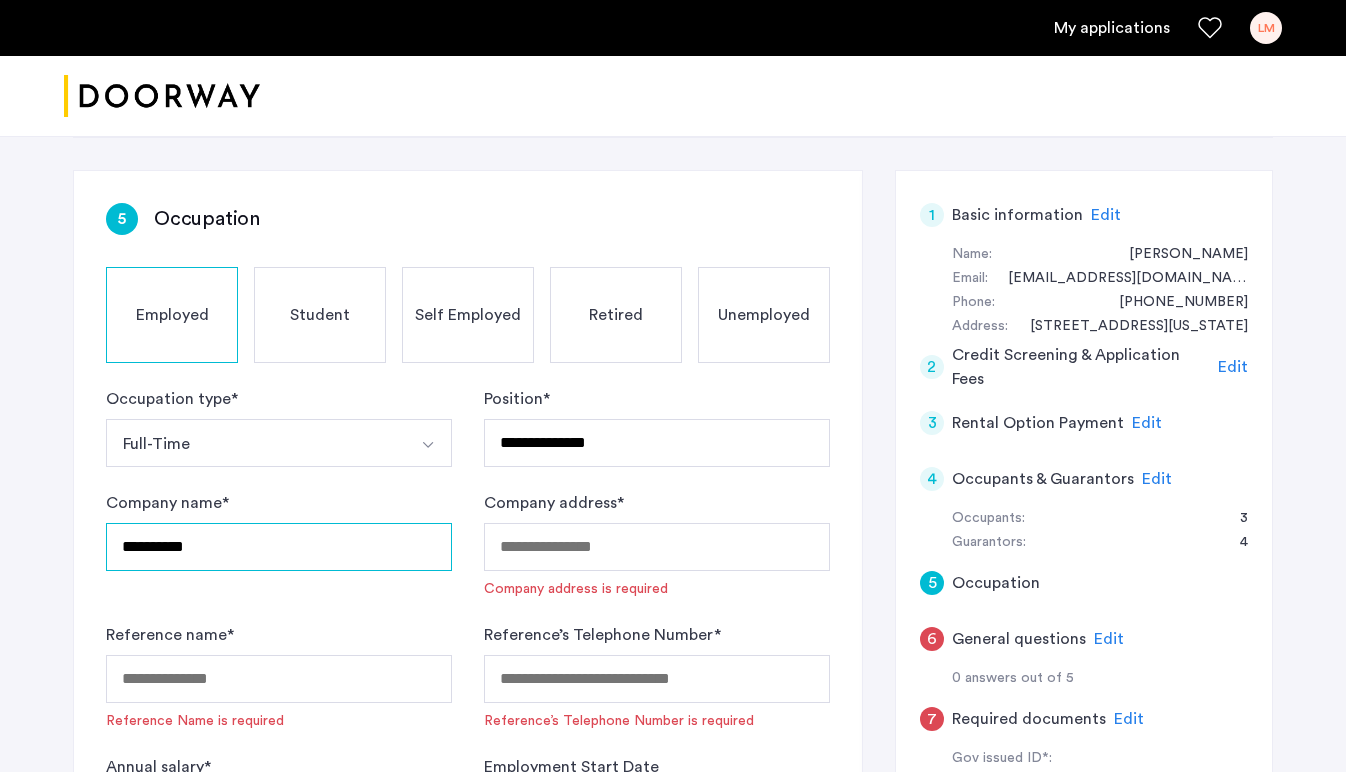 type on "**********" 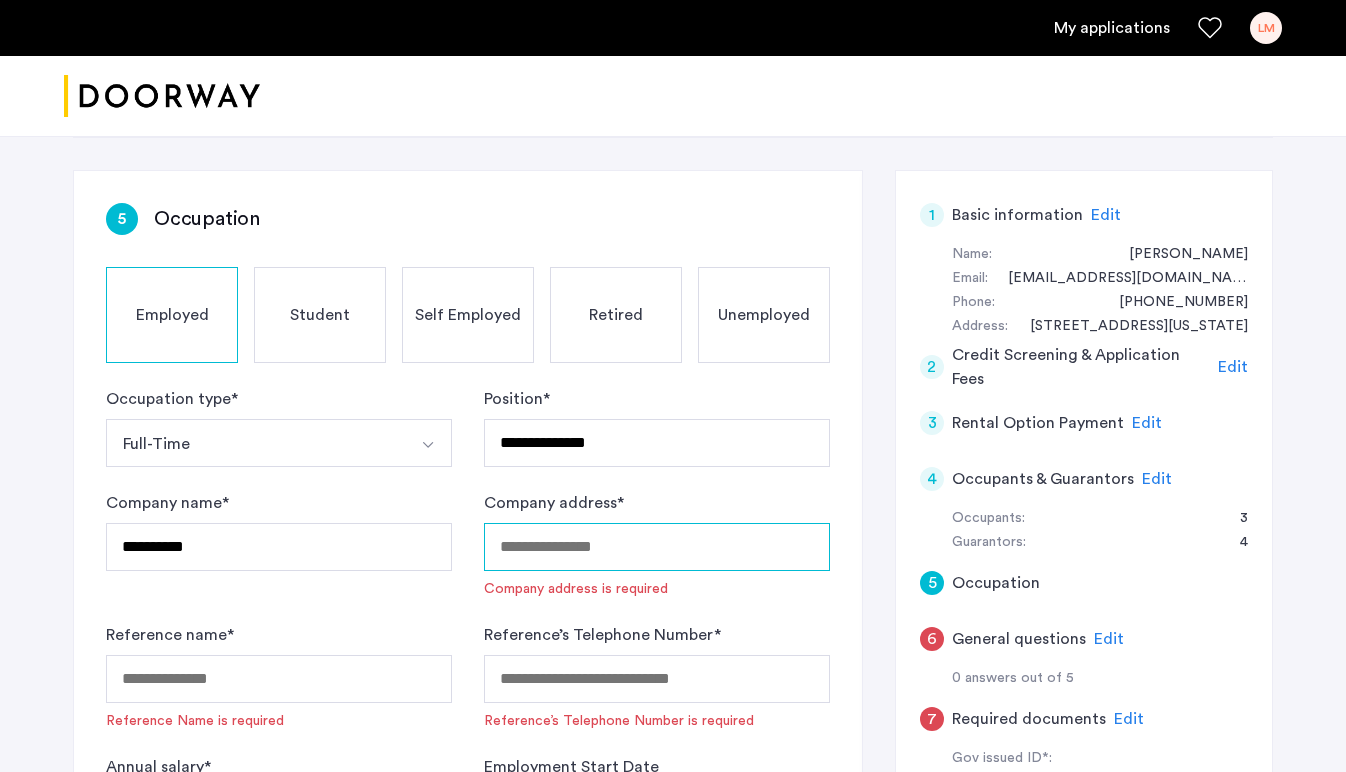 click on "Company address  *" at bounding box center [657, 547] 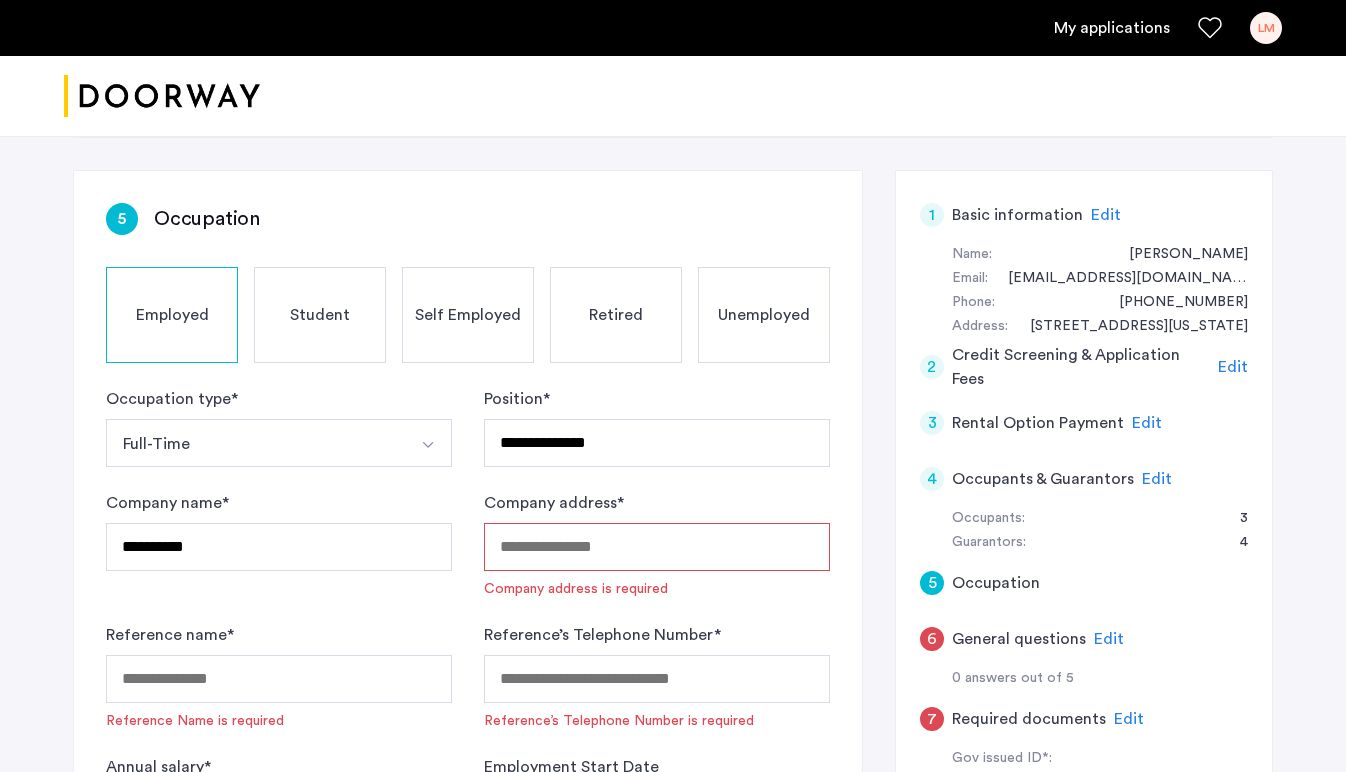 click on "Company address  *" 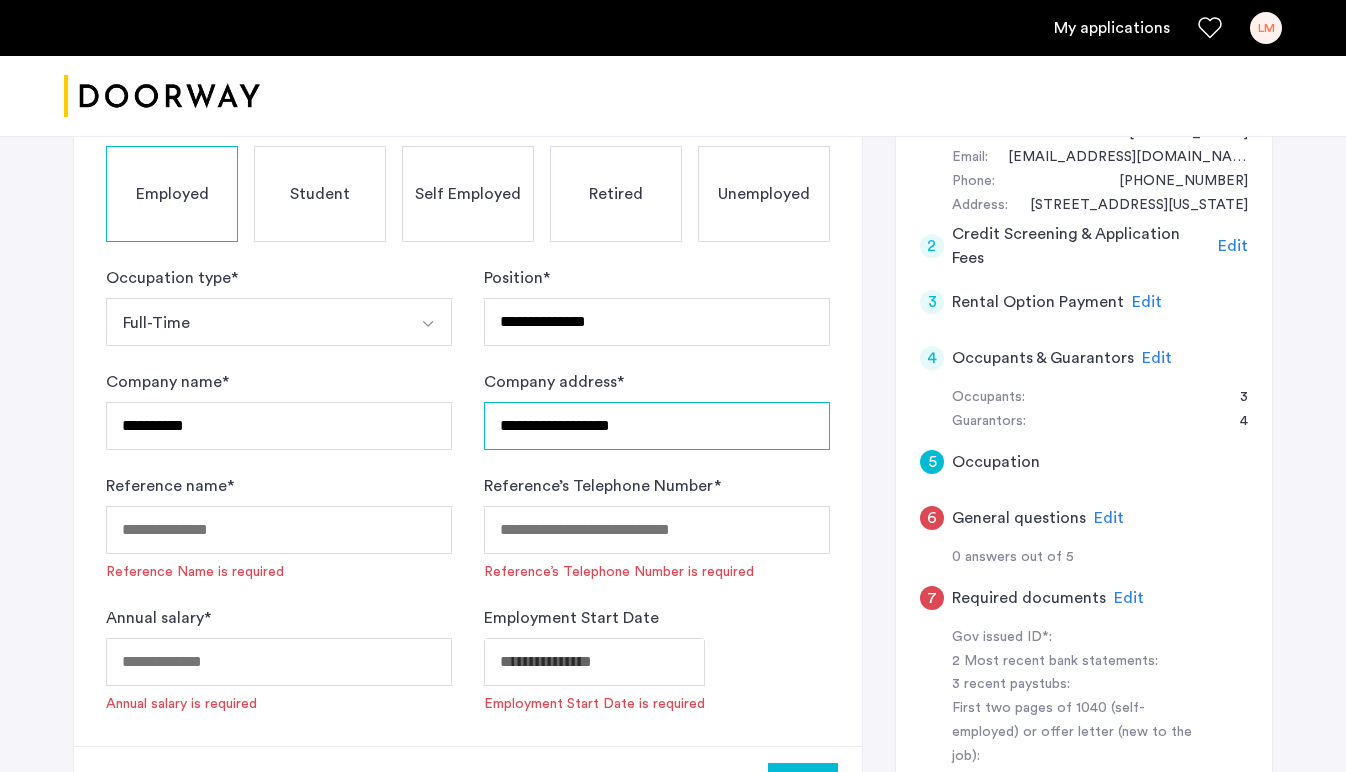 type on "**********" 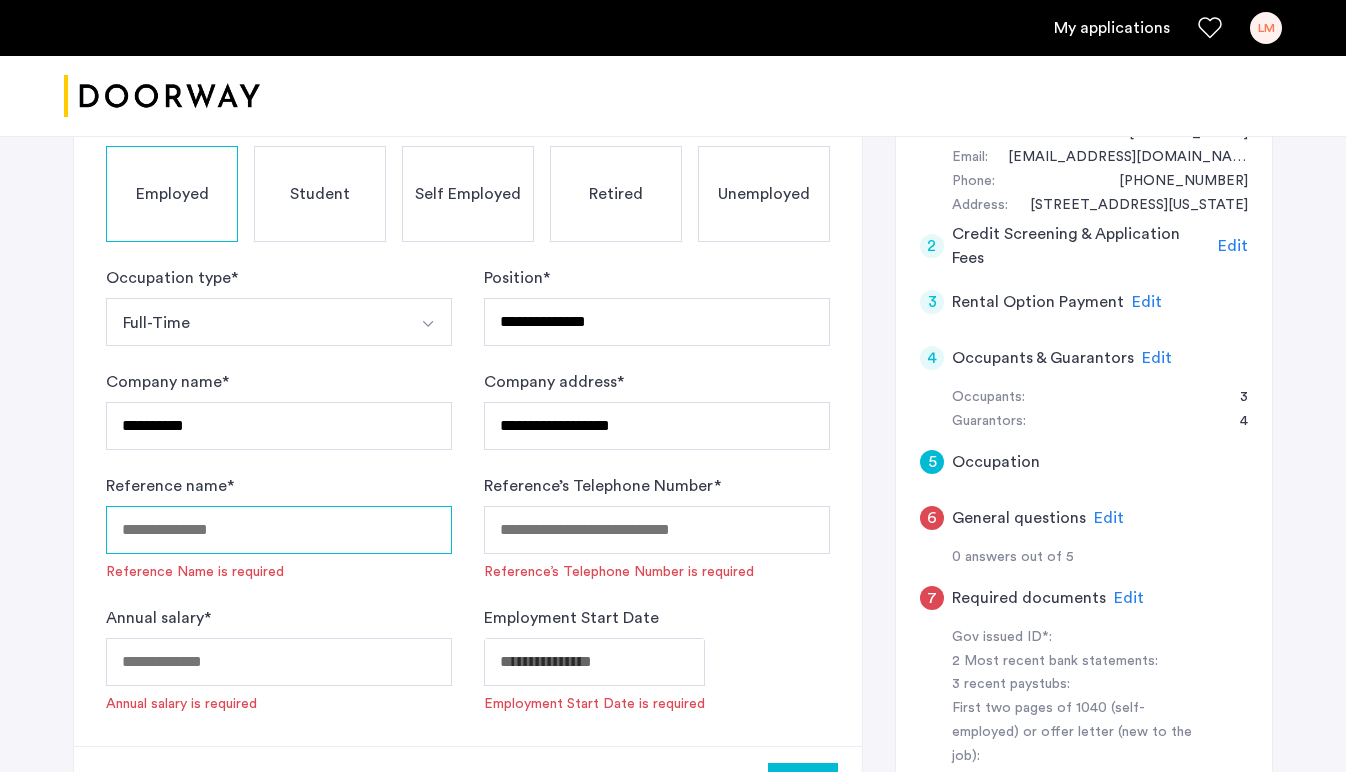 click on "Reference name  *" at bounding box center [279, 530] 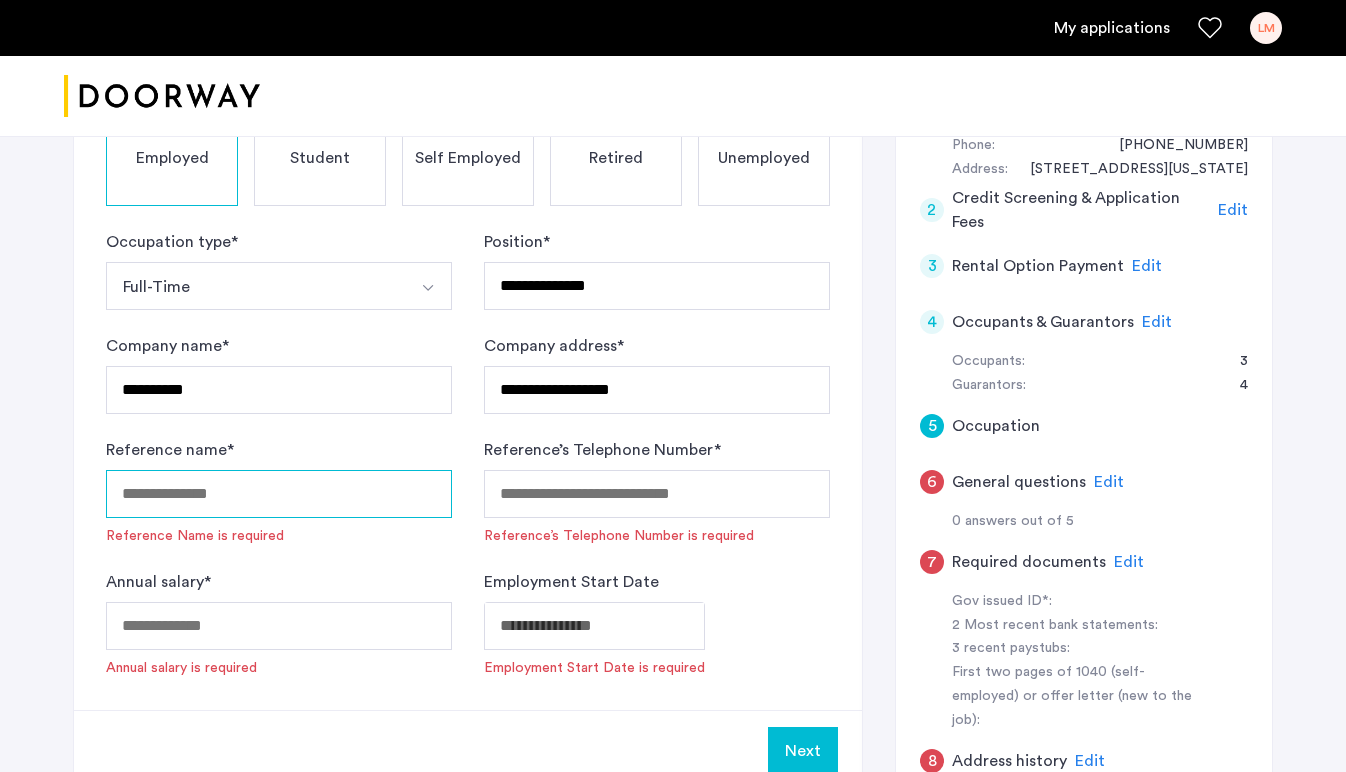scroll, scrollTop: 500, scrollLeft: 0, axis: vertical 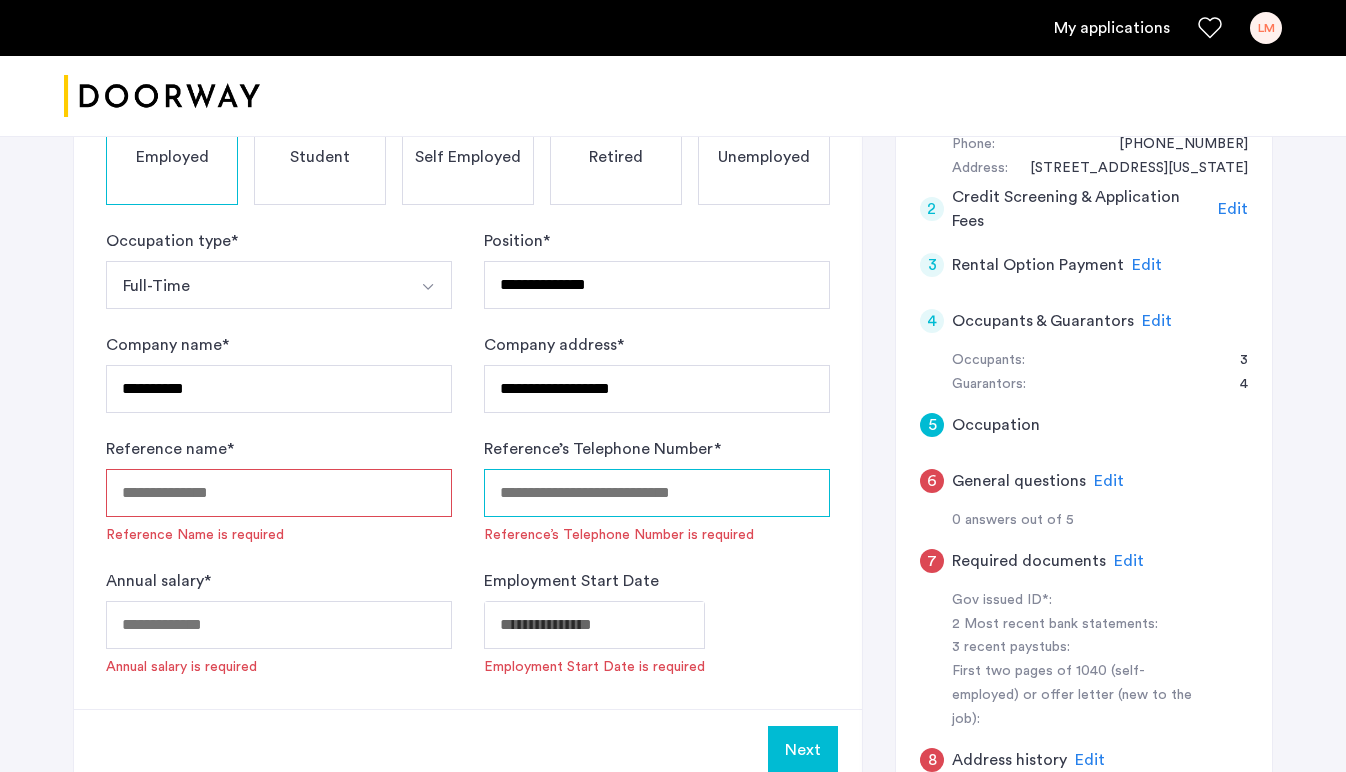 click on "Reference’s Telephone Number  *" at bounding box center (657, 493) 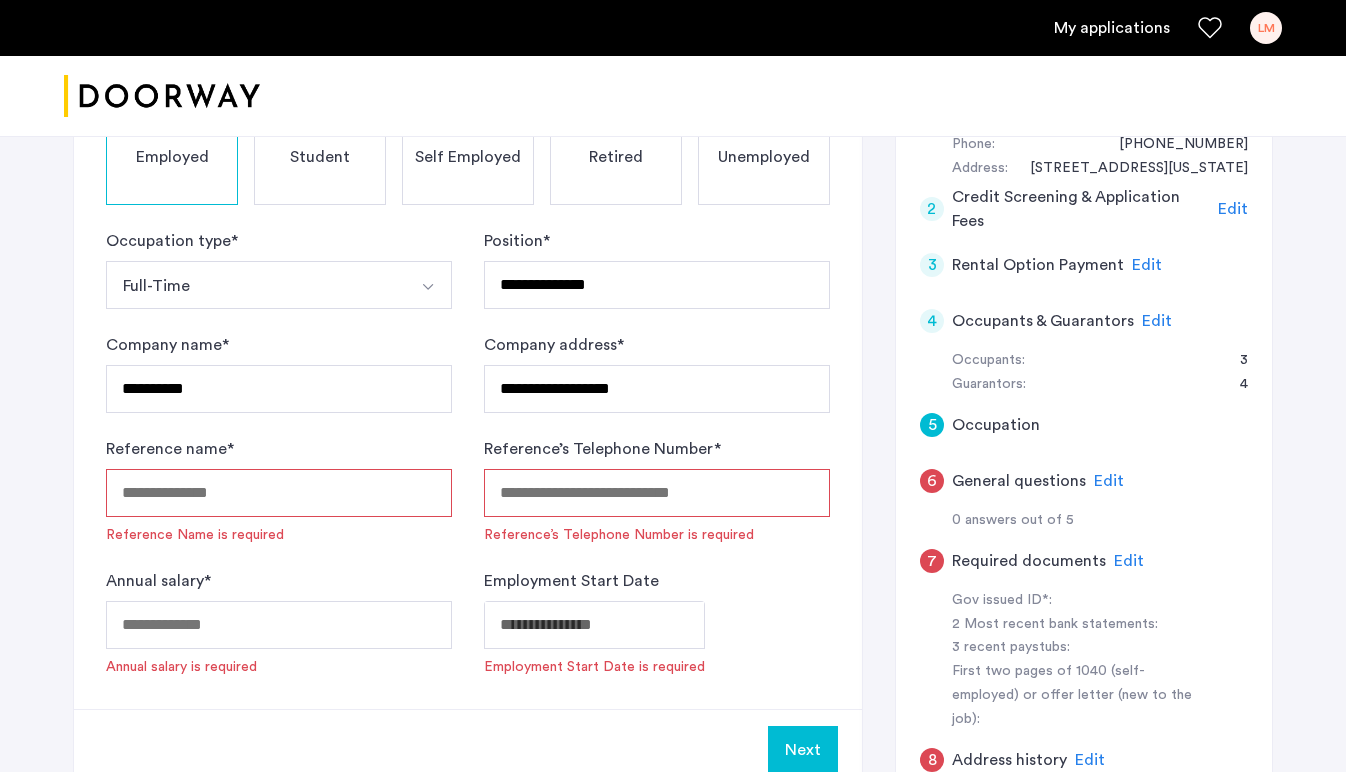 click on "Reference name  *" at bounding box center (279, 493) 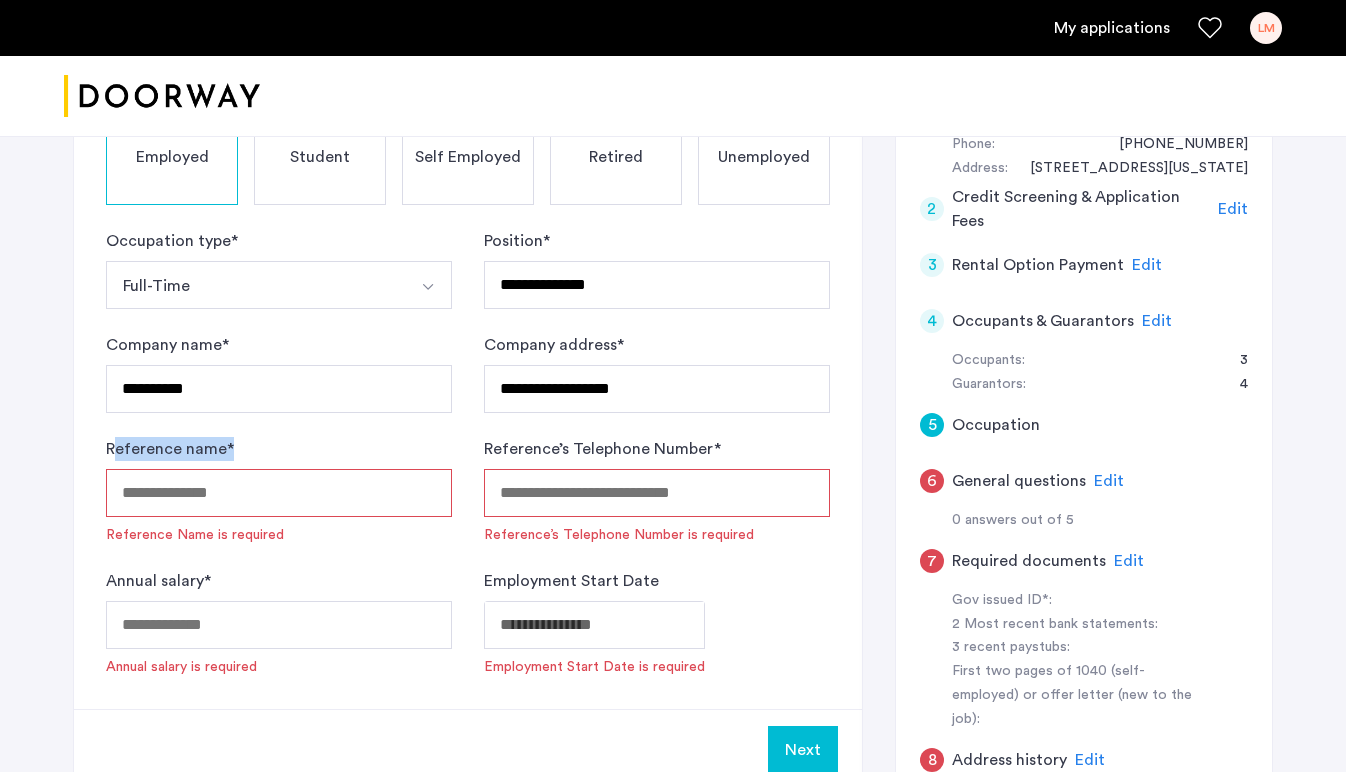 drag, startPoint x: 119, startPoint y: 380, endPoint x: 234, endPoint y: 381, distance: 115.00435 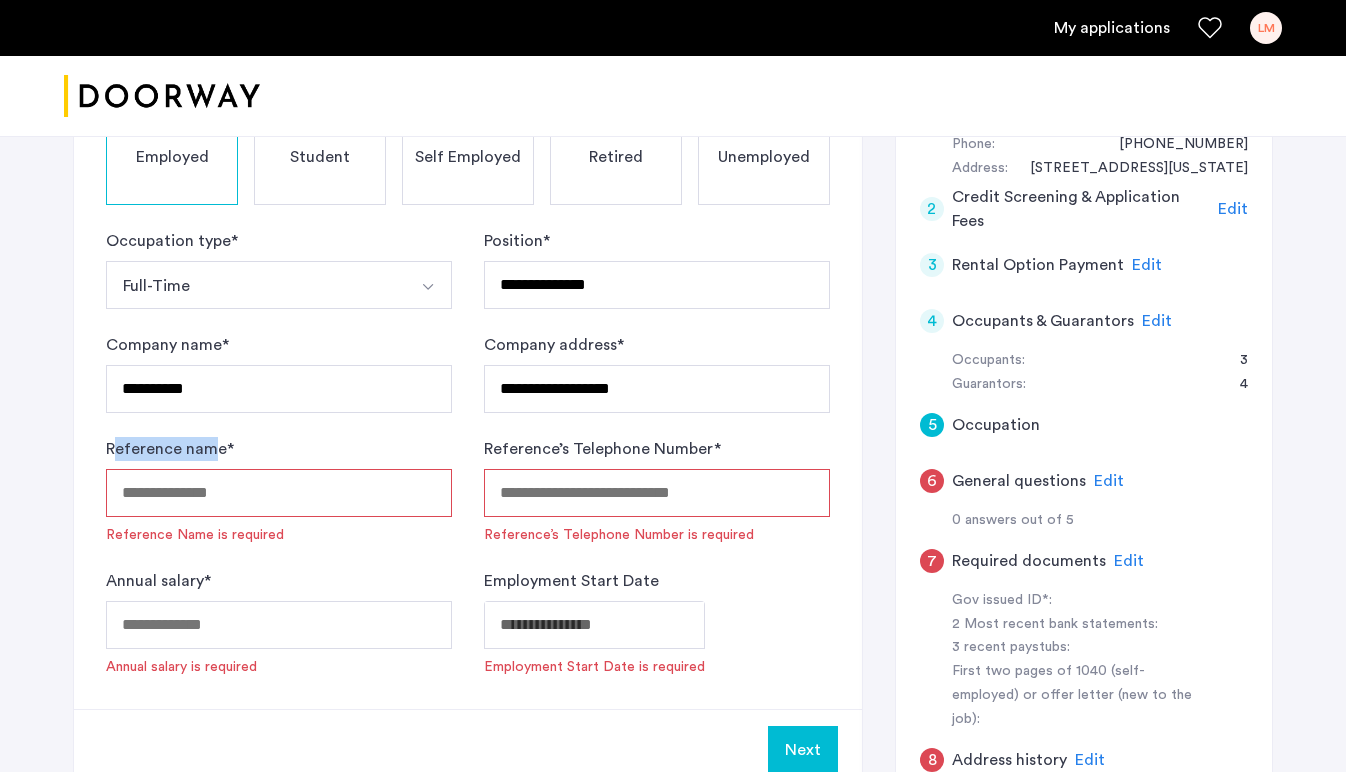 drag, startPoint x: 213, startPoint y: 382, endPoint x: 119, endPoint y: 381, distance: 94.00532 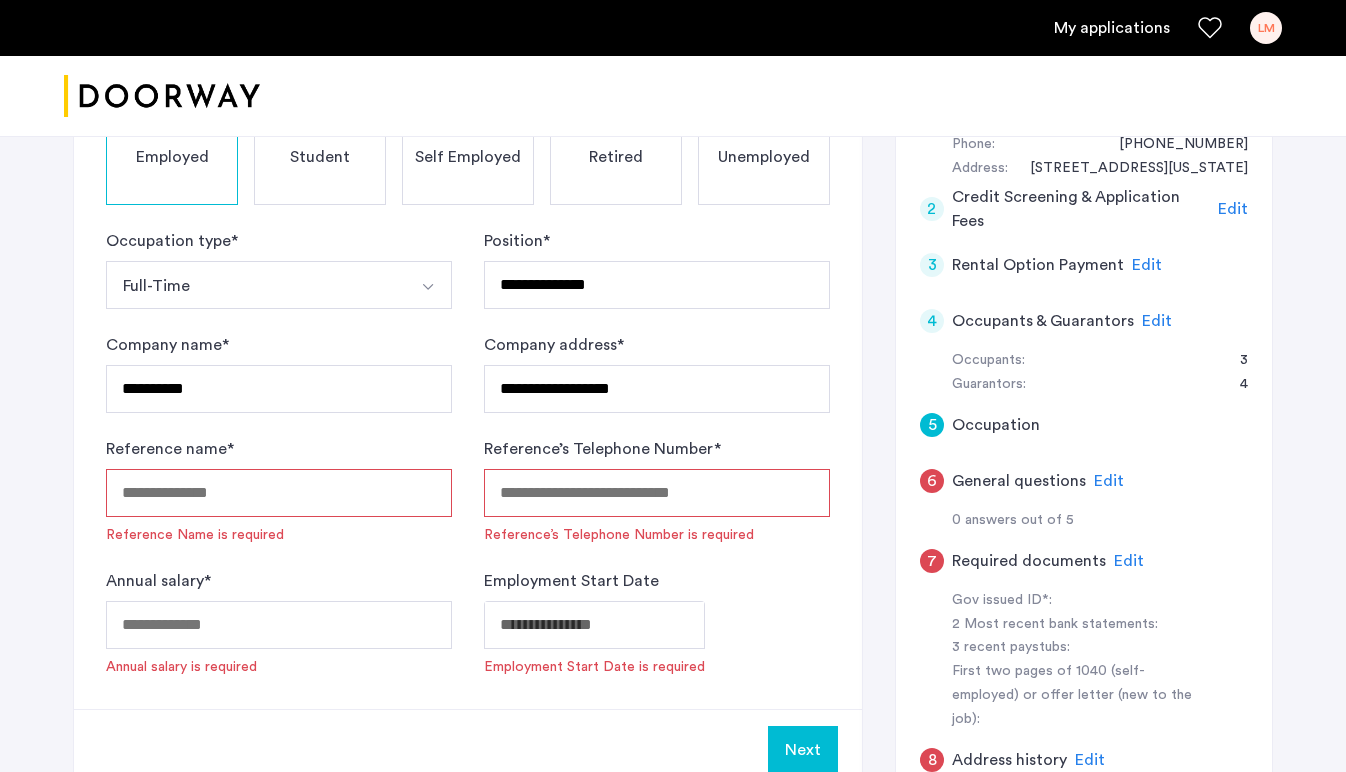 click on "Reference’s Telephone Number  *" at bounding box center (657, 493) 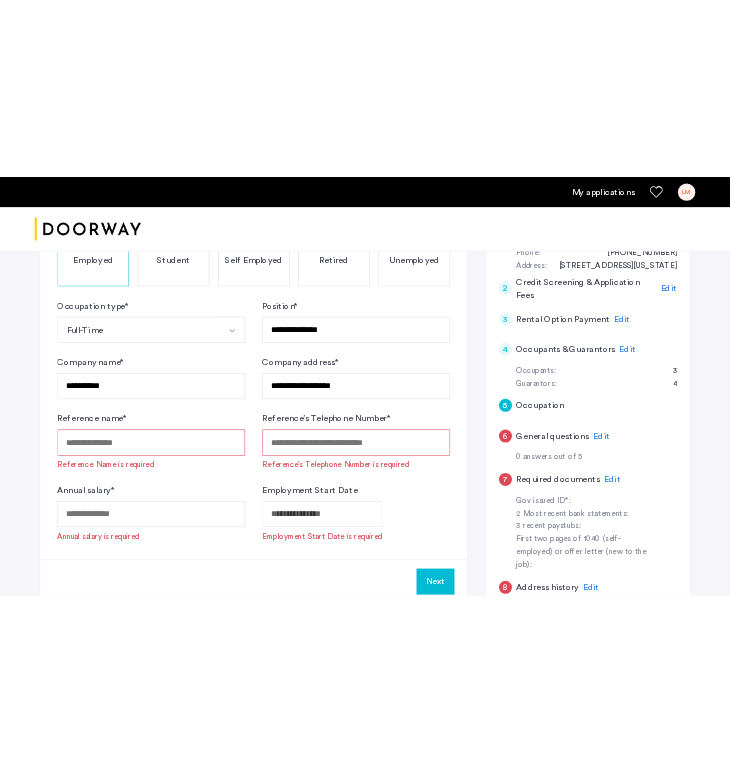 scroll, scrollTop: 548, scrollLeft: 0, axis: vertical 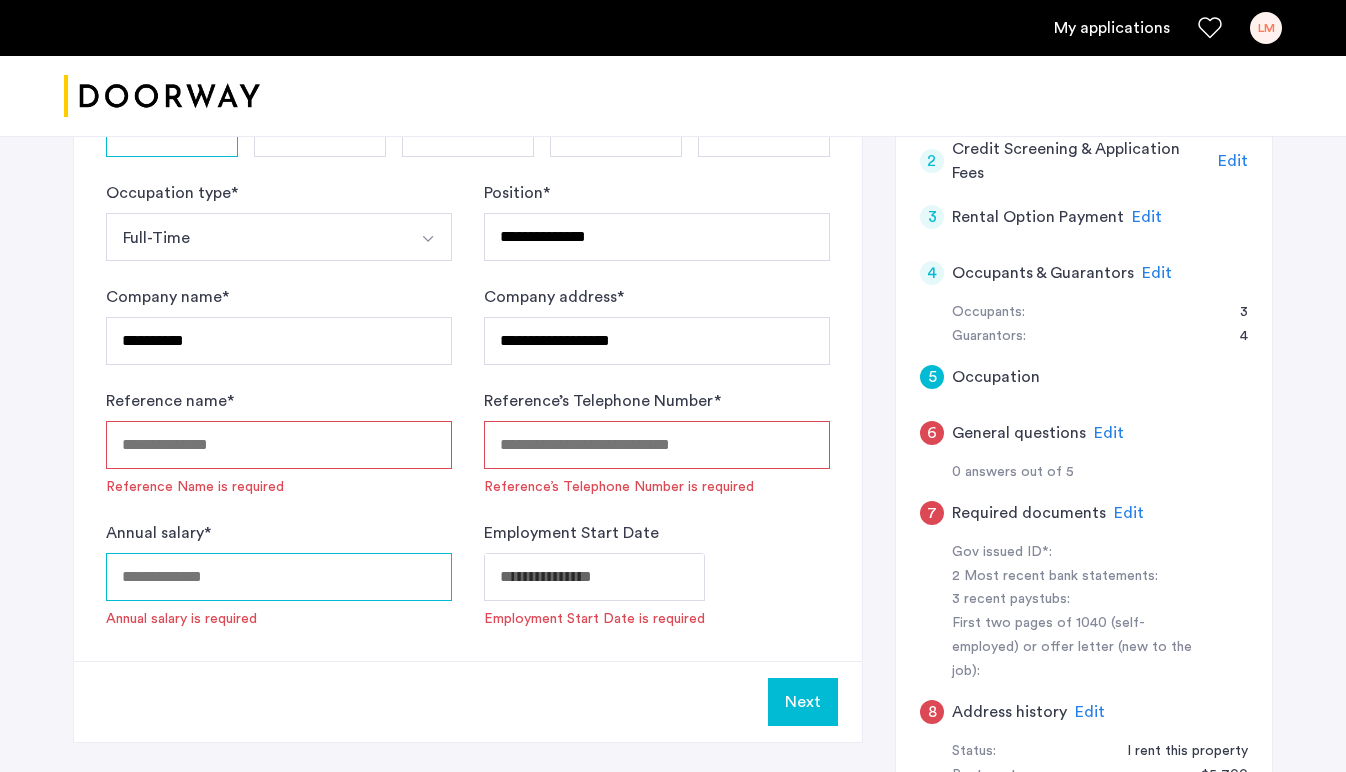 click on "Annual salary  *" at bounding box center (279, 577) 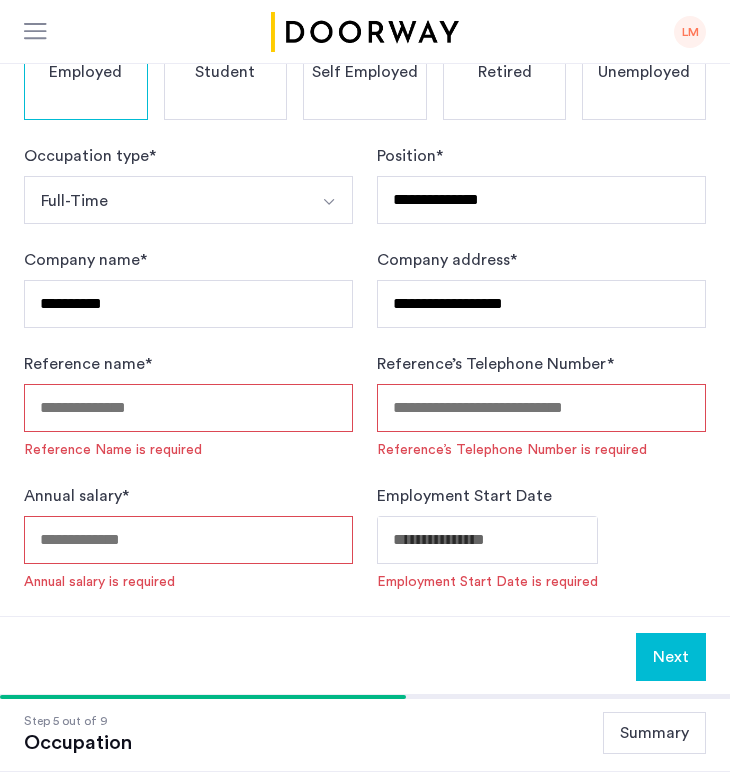 click on "Reference name  *" at bounding box center [188, 408] 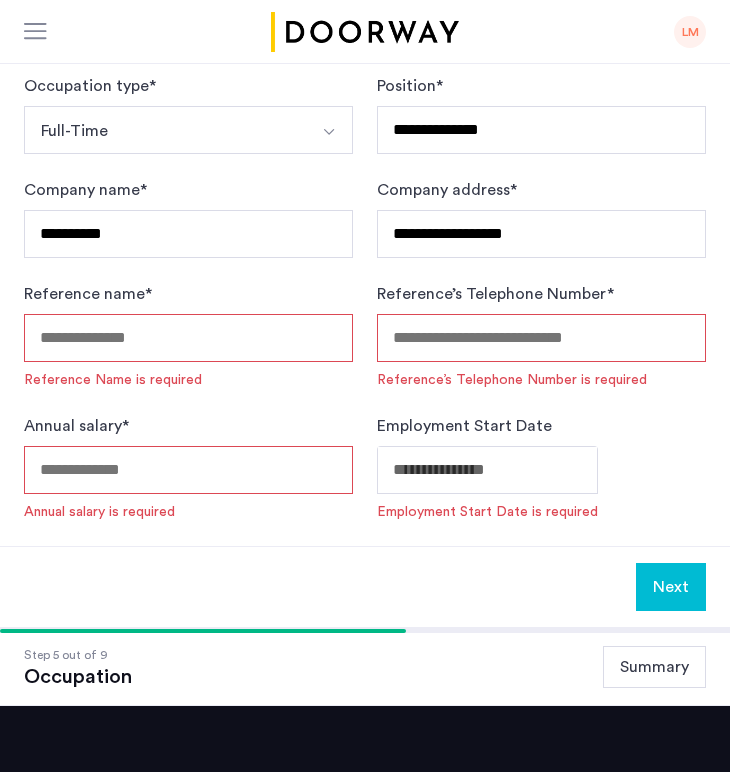 click on "Annual salary  *" at bounding box center (188, 470) 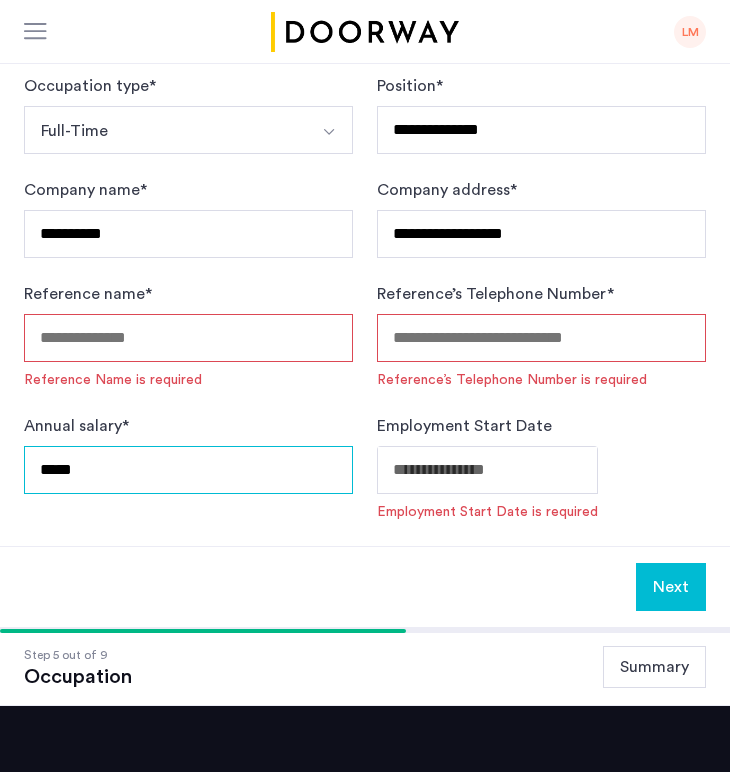 type on "*****" 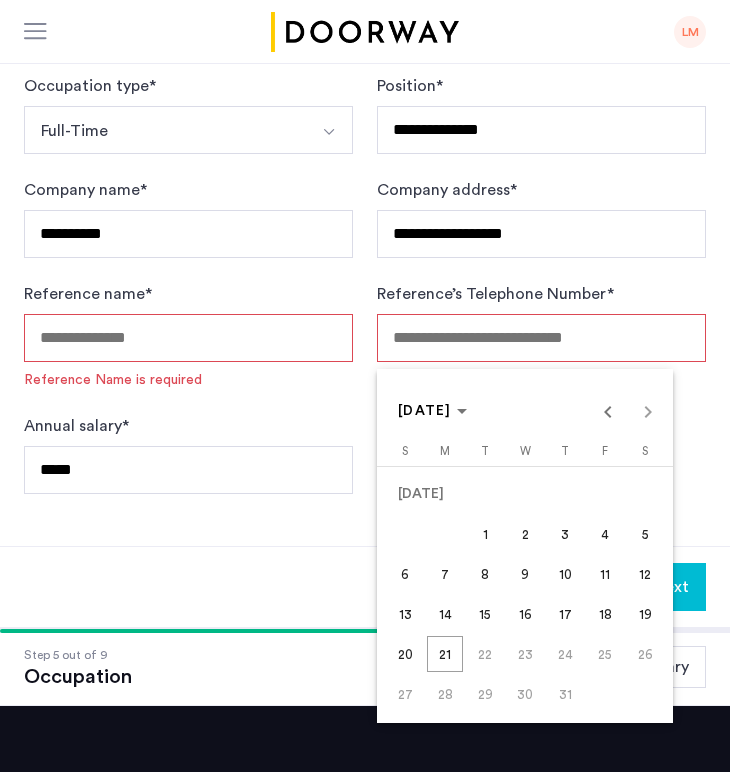 click on "**********" at bounding box center (365, -232) 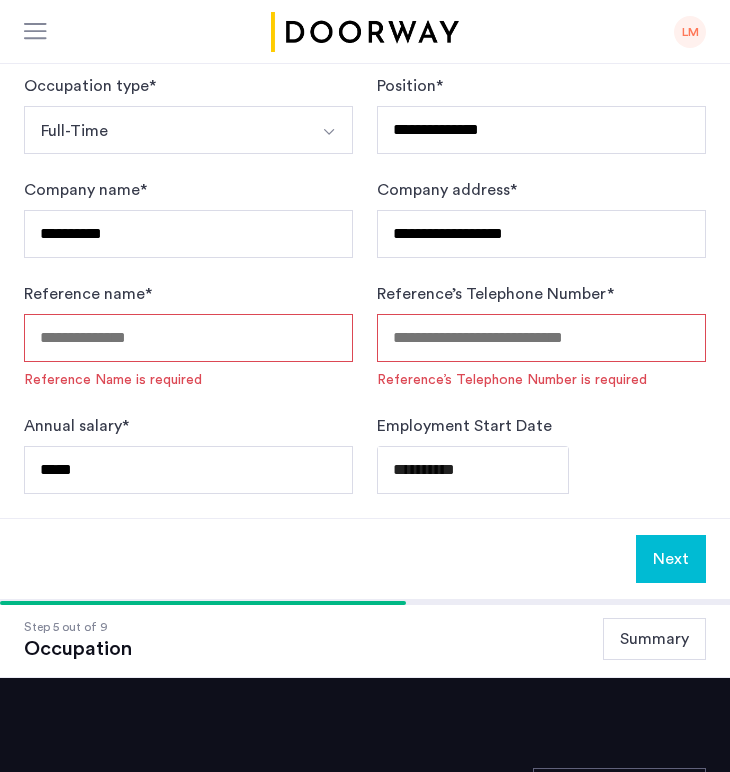 click on "**********" at bounding box center [365, -232] 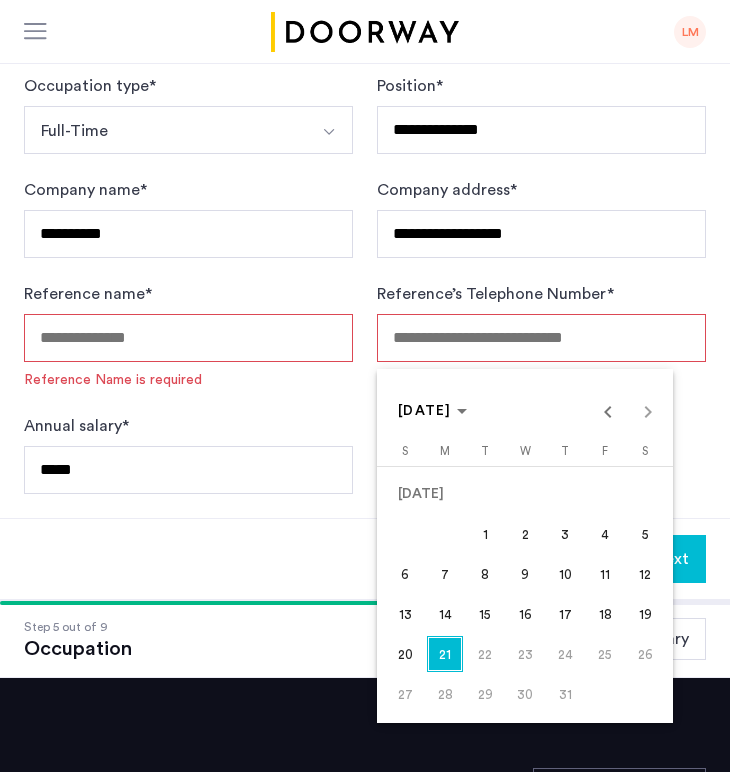 click on "2" at bounding box center (525, 534) 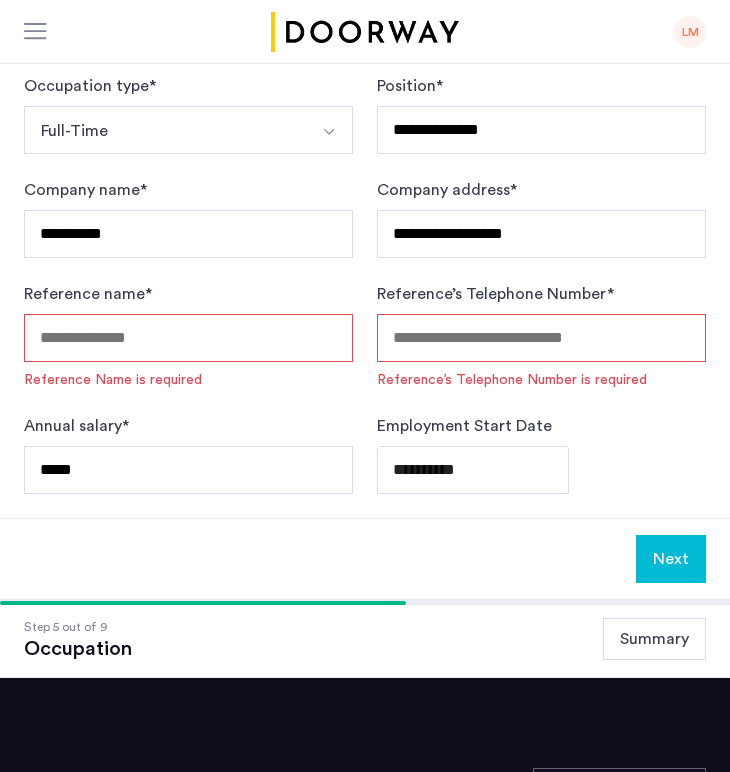 type on "**********" 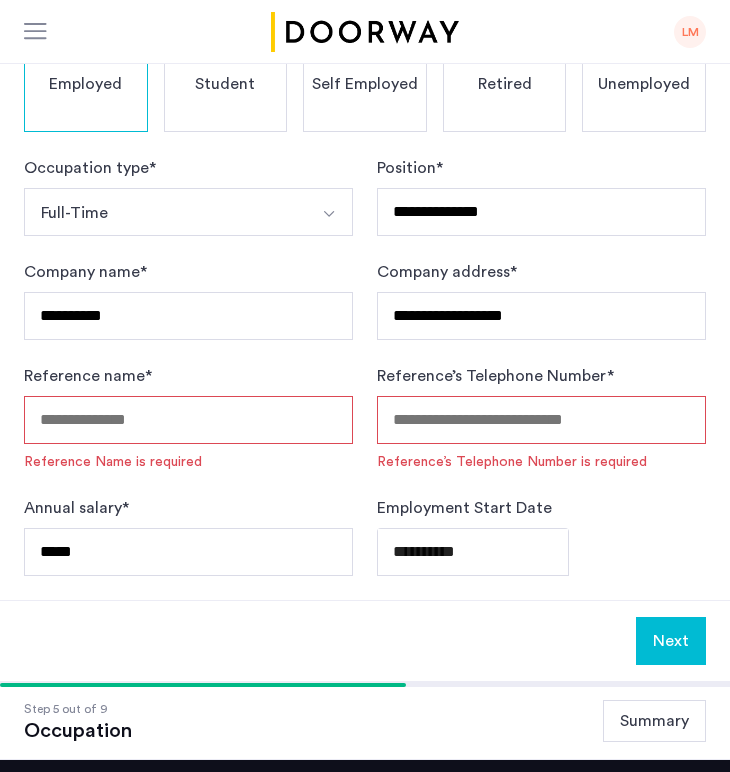 scroll, scrollTop: 543, scrollLeft: 0, axis: vertical 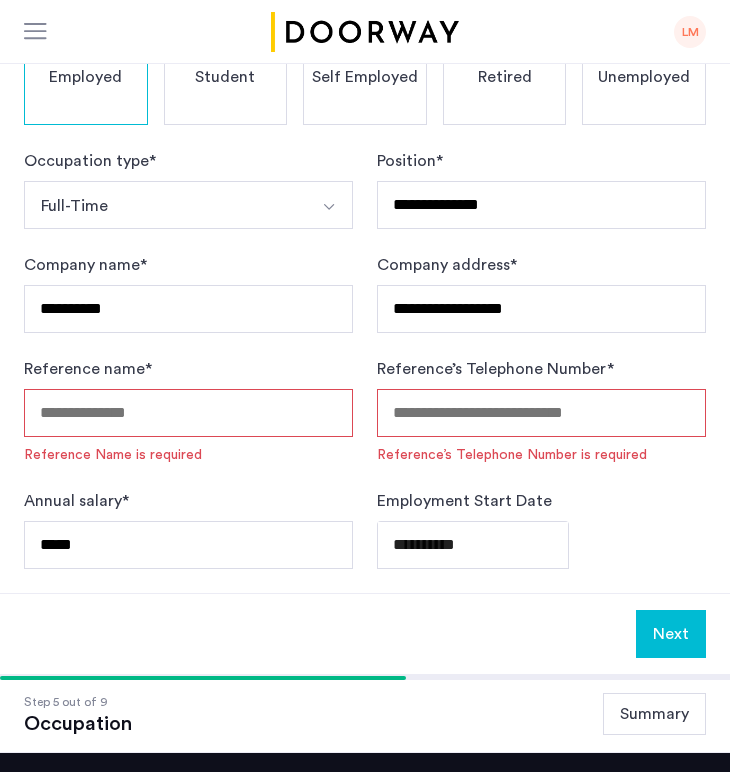 click on "Reference name  *" at bounding box center (188, 413) 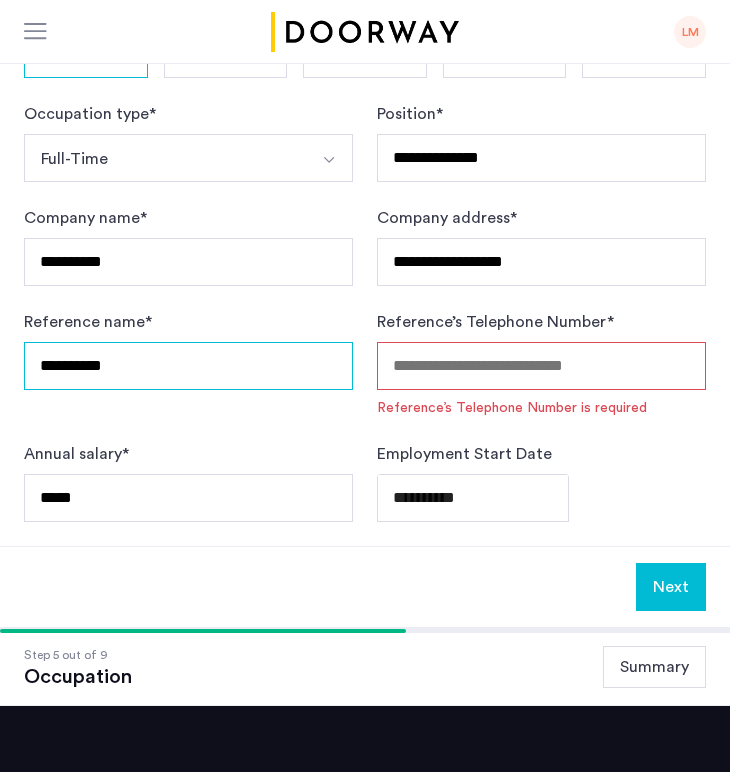 type on "**********" 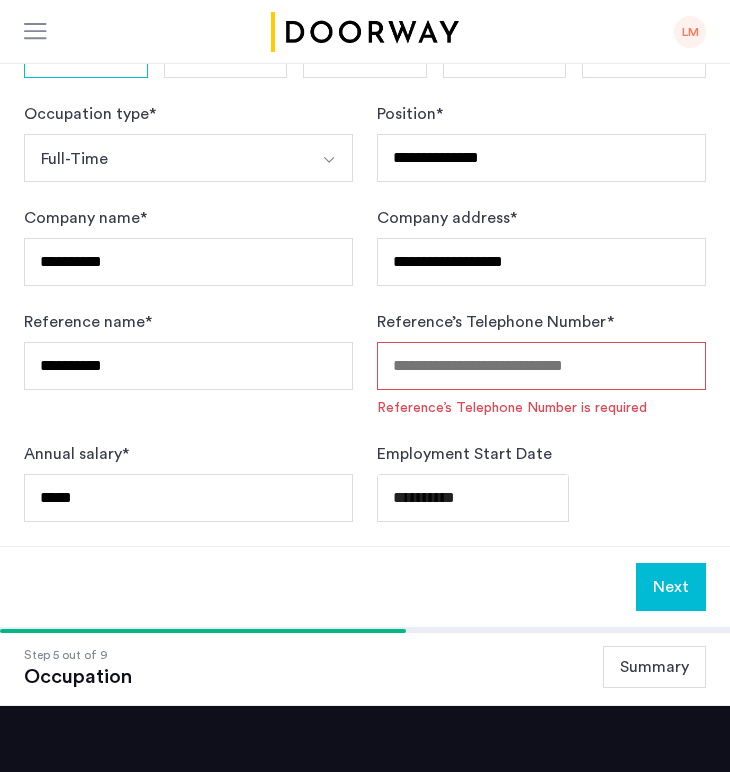 click on "Reference’s Telephone Number  *" at bounding box center (541, 366) 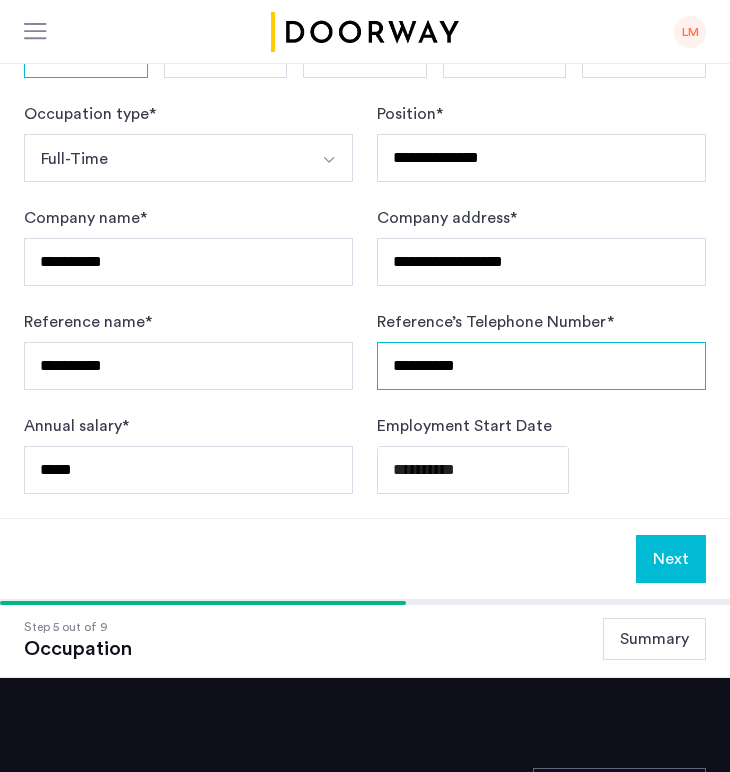 type on "**********" 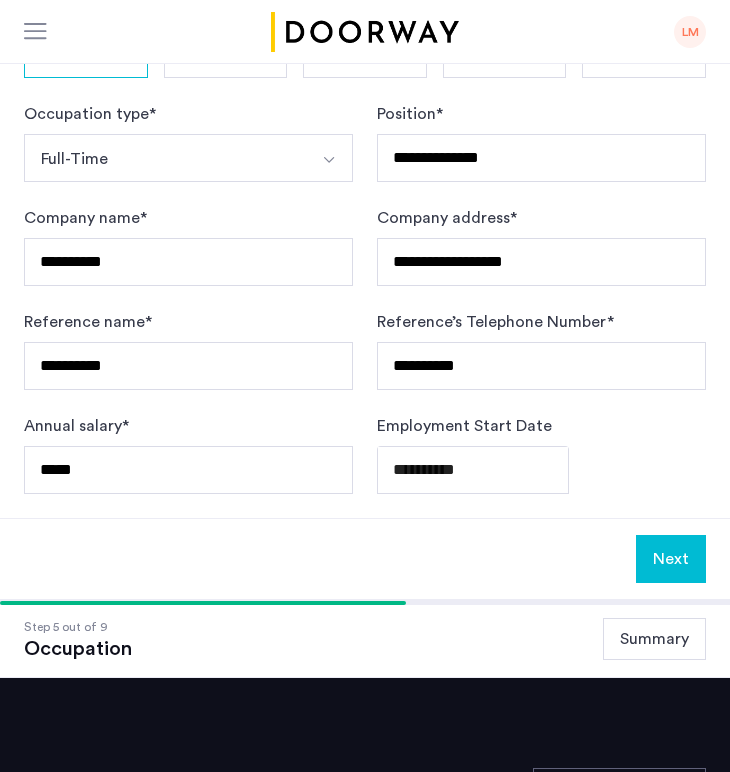 click on "**********" 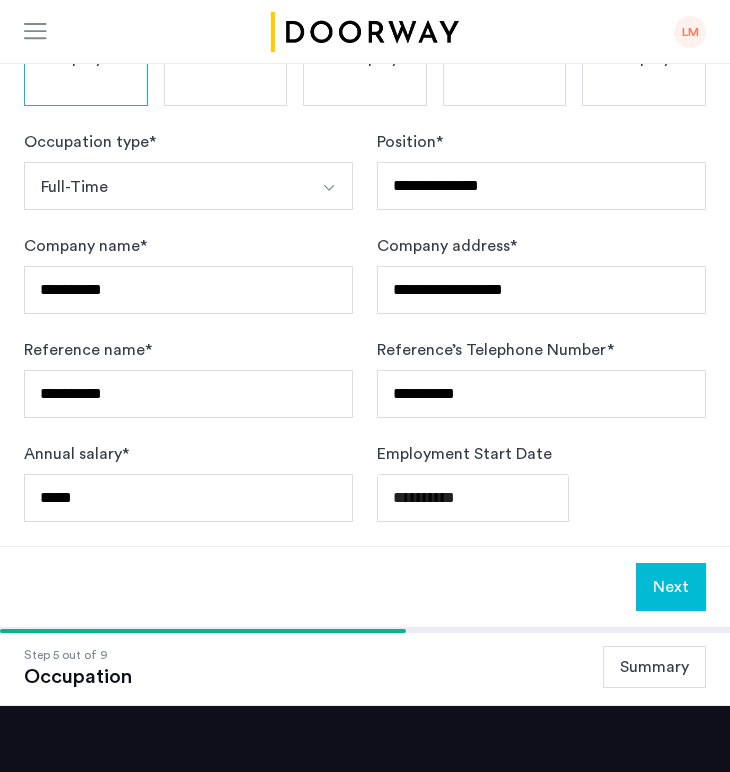 click on "Next" 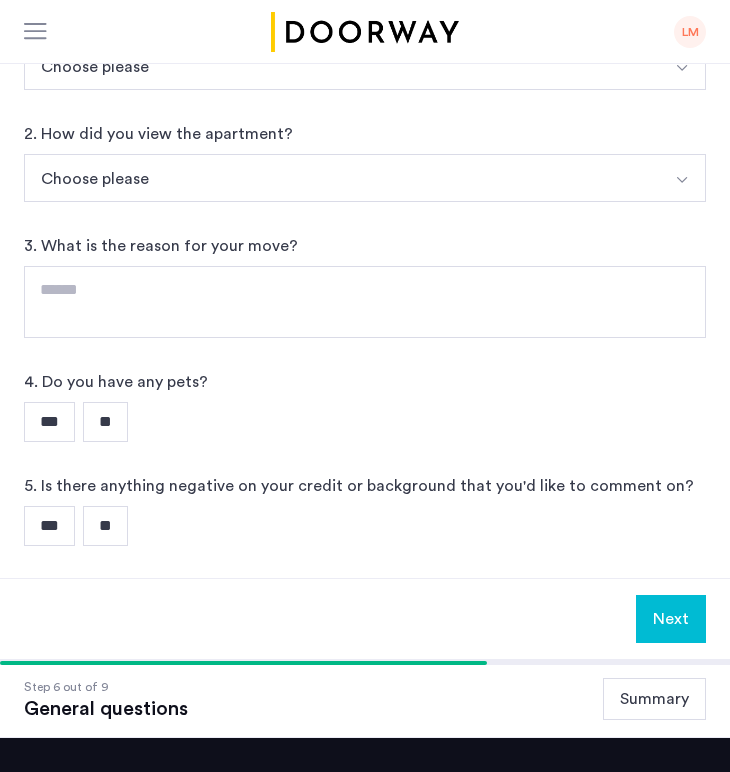 scroll, scrollTop: 0, scrollLeft: 0, axis: both 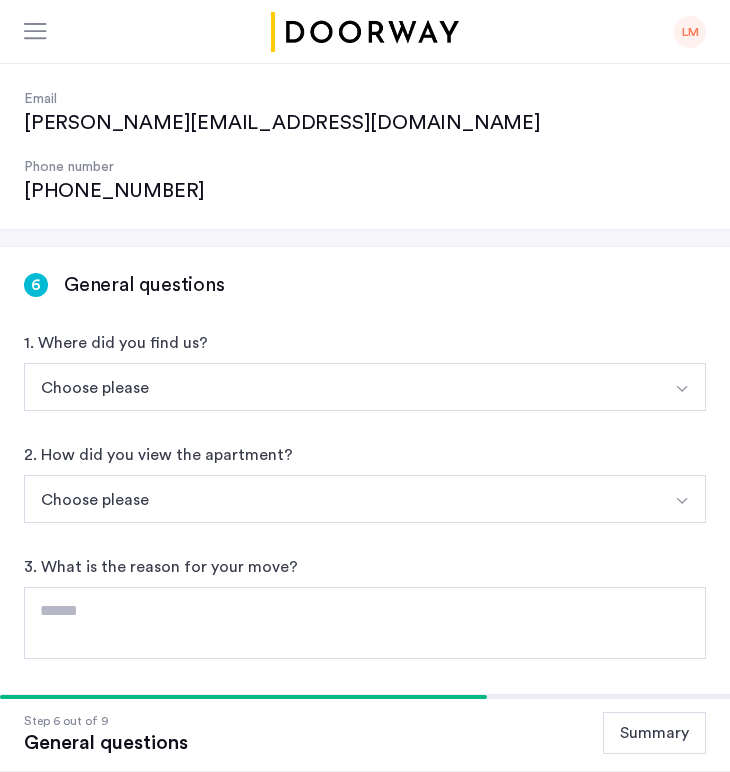 click on "Choose please" at bounding box center [341, 387] 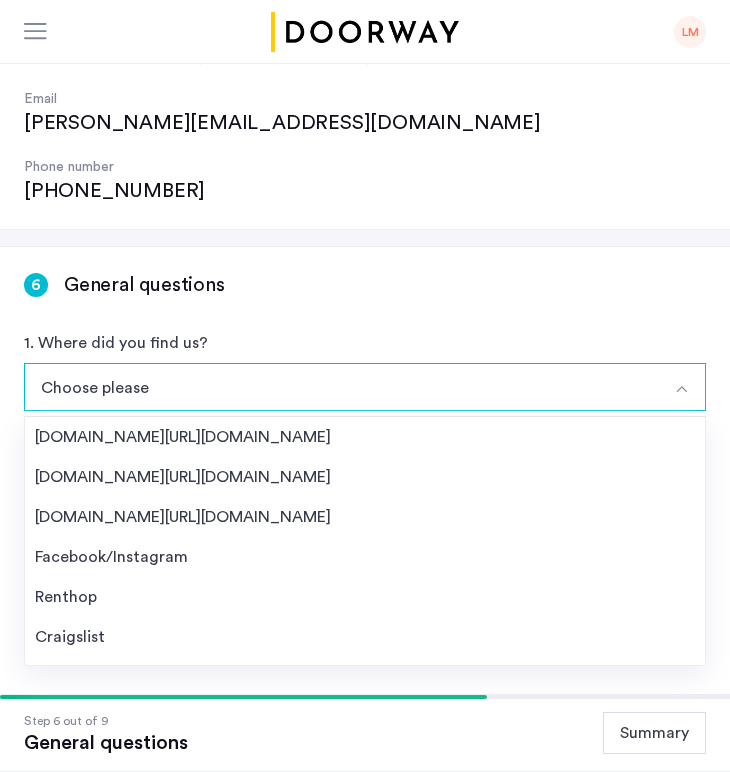 scroll, scrollTop: 347, scrollLeft: 0, axis: vertical 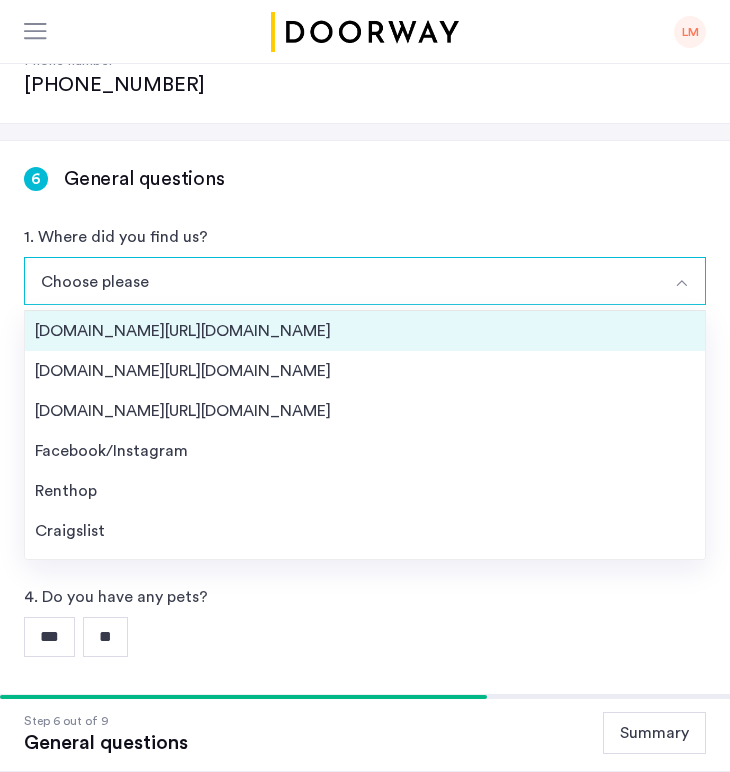 click on "[DOMAIN_NAME][URL][DOMAIN_NAME]" at bounding box center (365, 331) 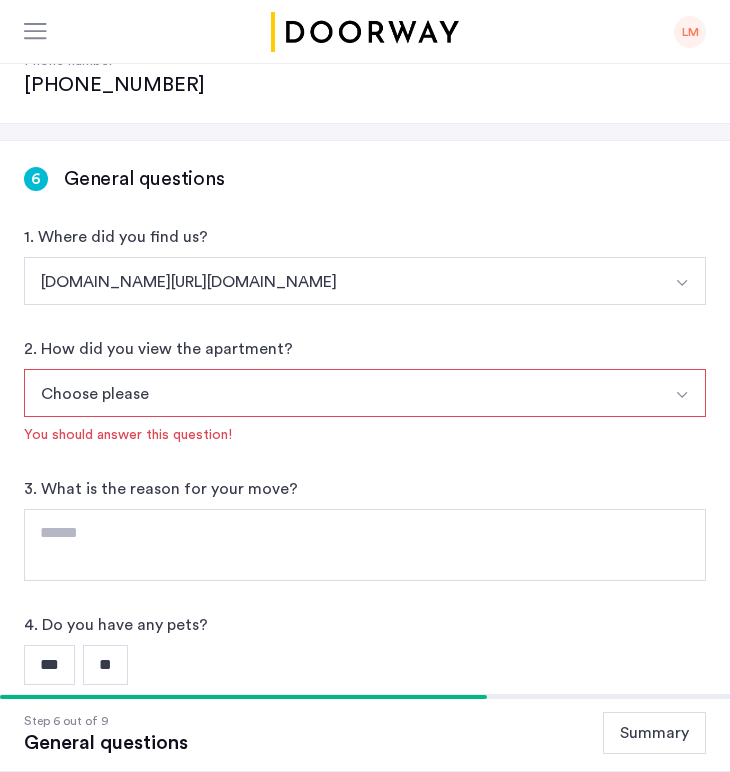 click on "Choose please" at bounding box center [341, 393] 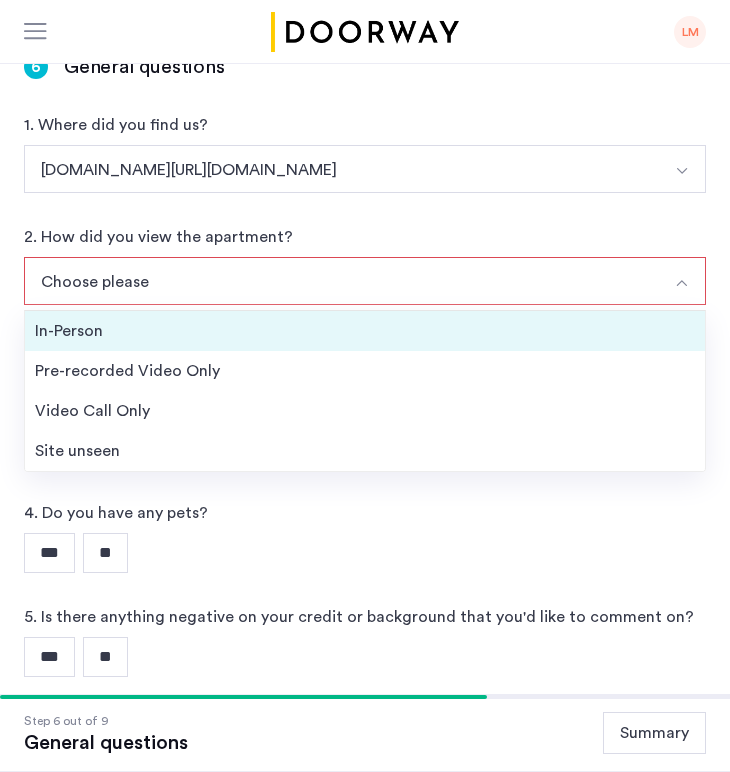 click on "In-Person" at bounding box center [365, 331] 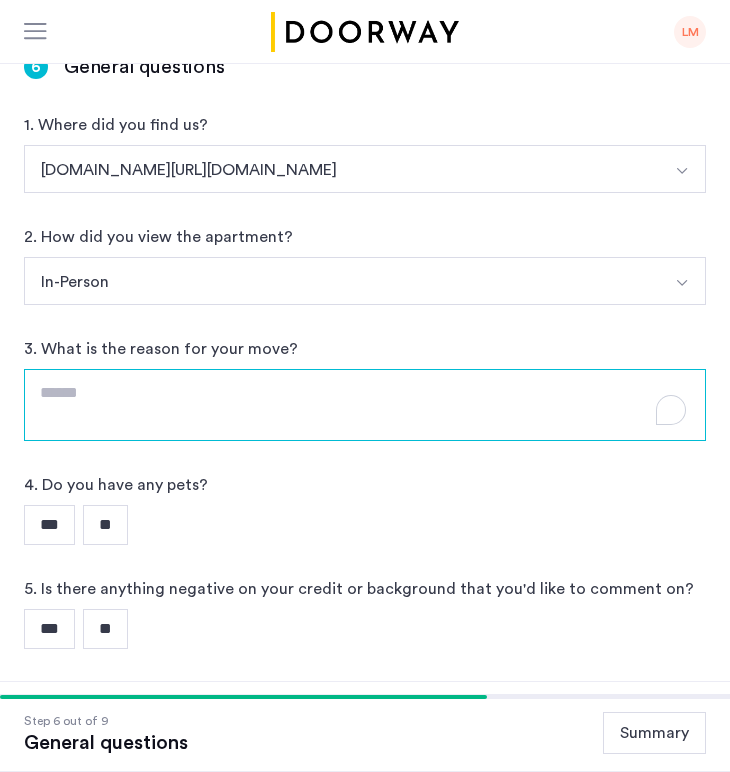 click 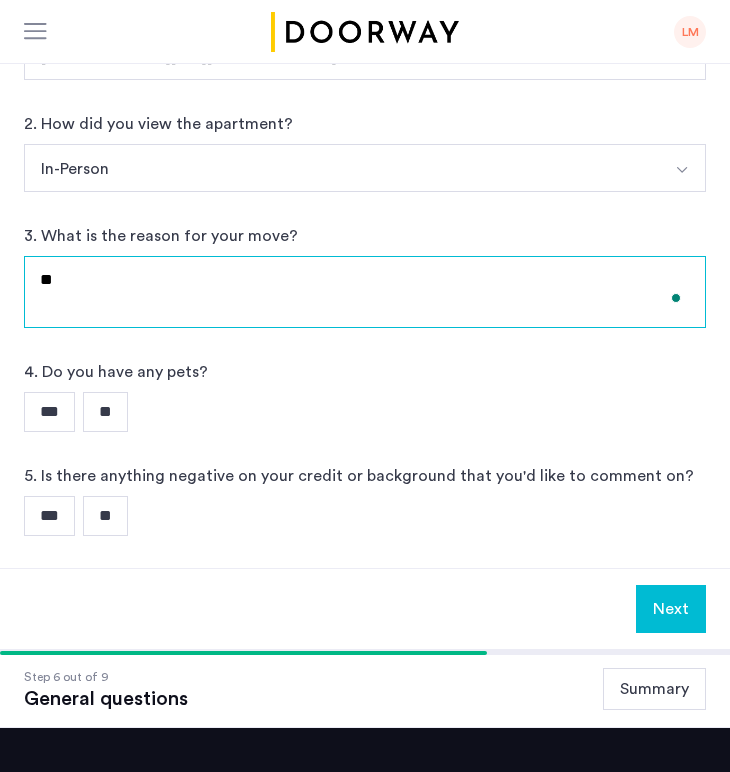 type on "*" 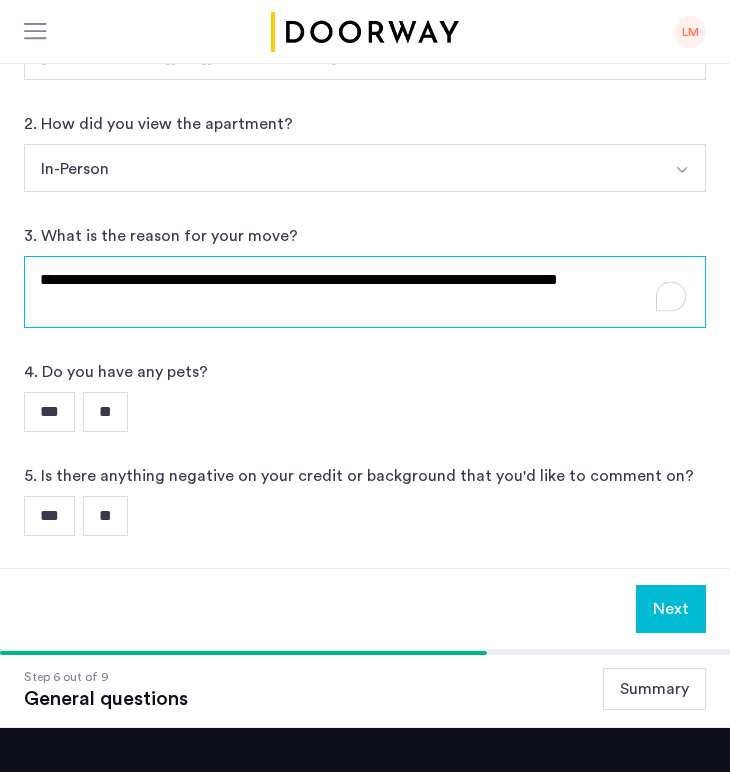 click on "**********" 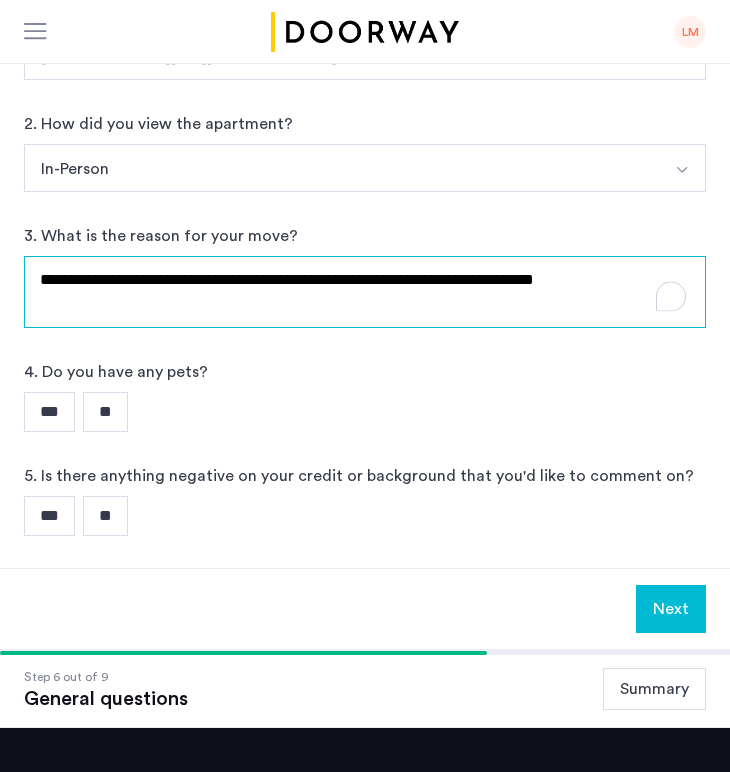 click on "**********" 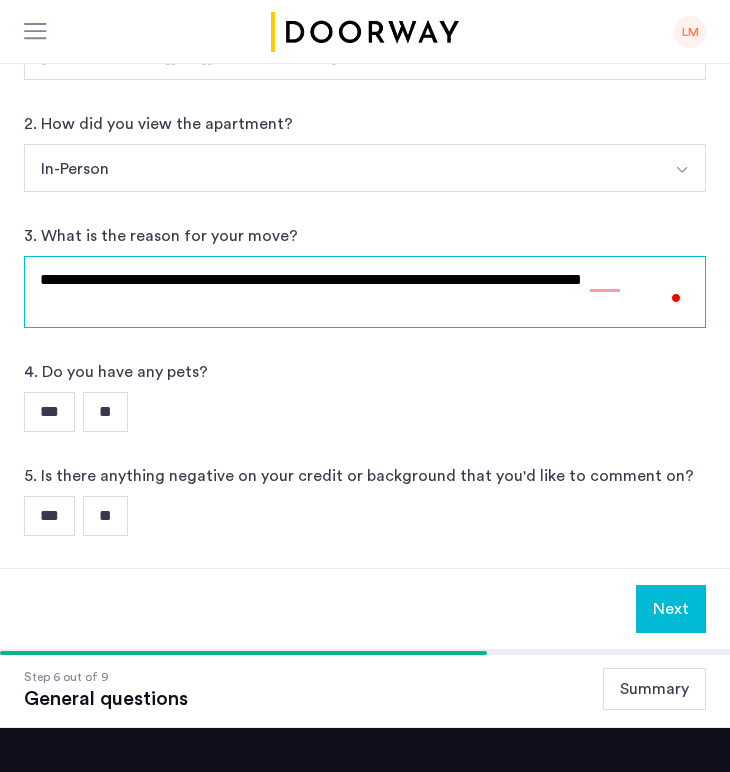 click on "**********" 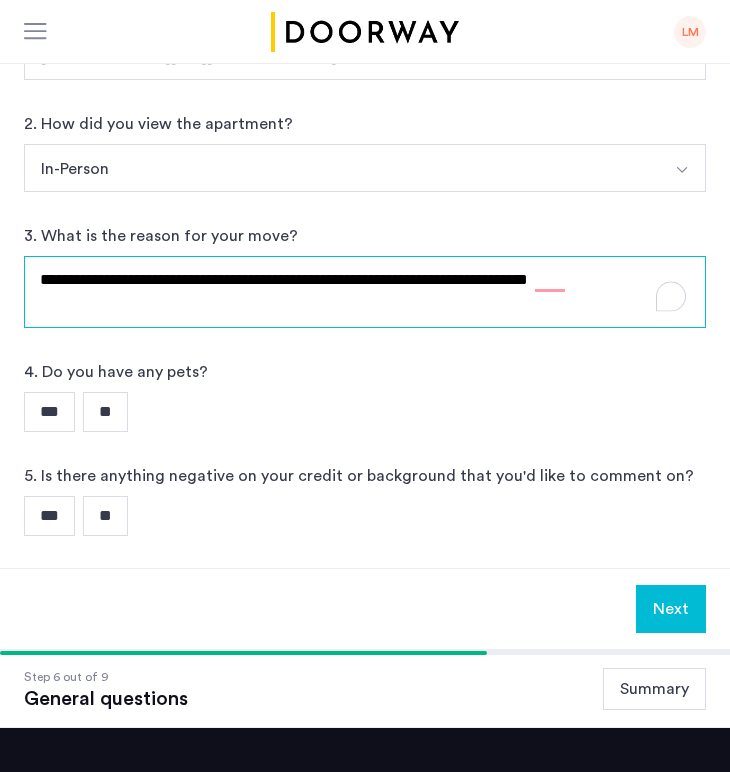 click on "**********" 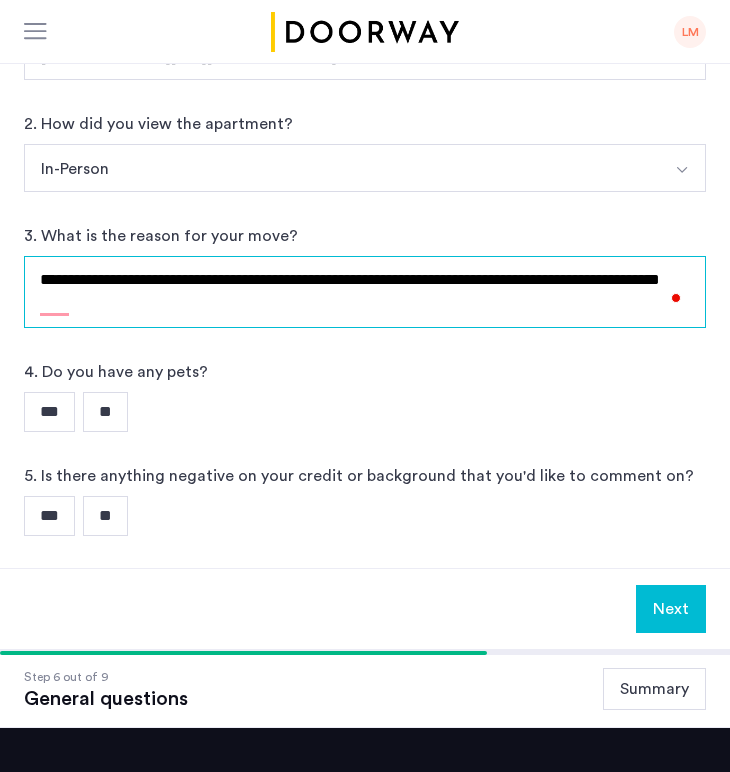 click on "**********" 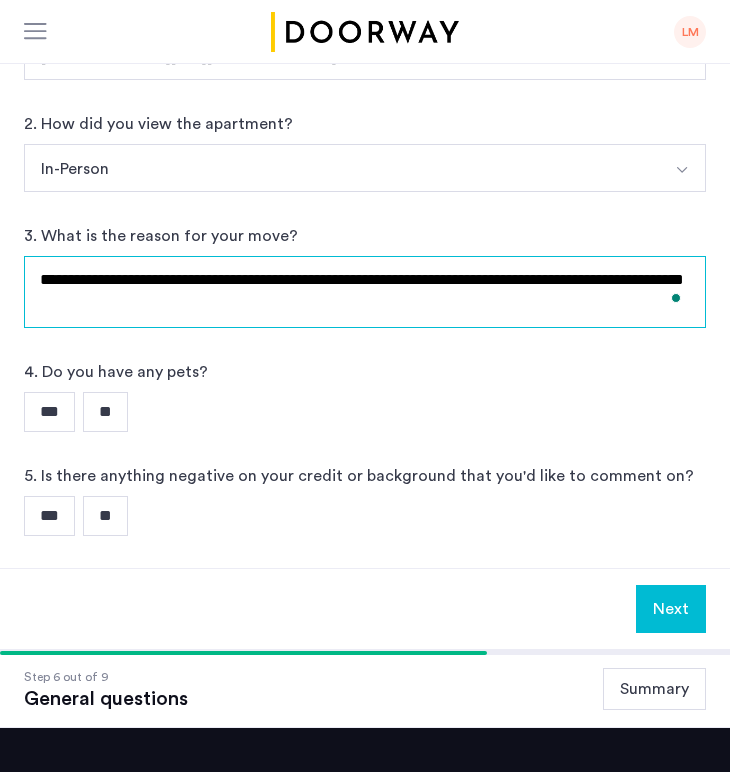 click on "**********" 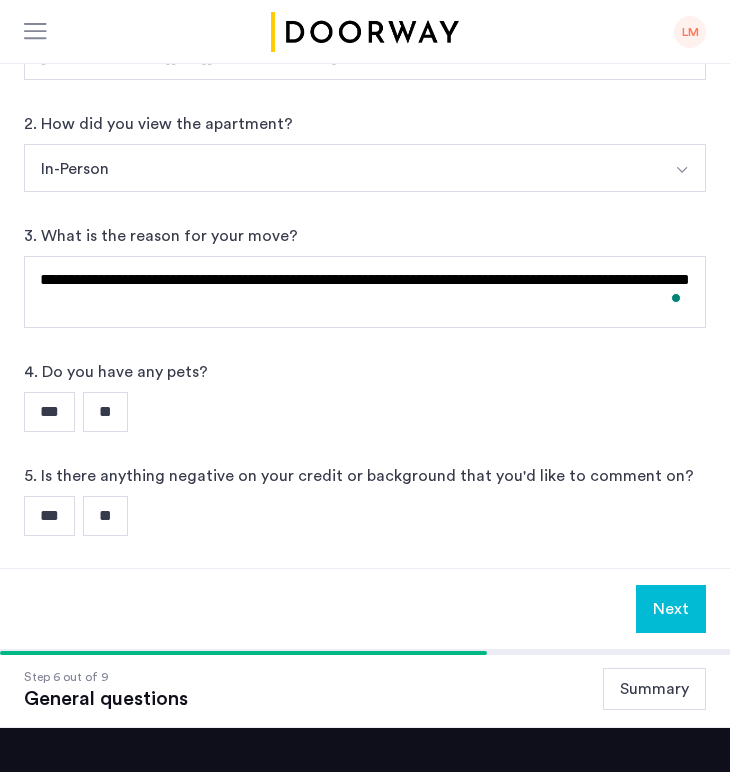 click on "**" at bounding box center [105, 412] 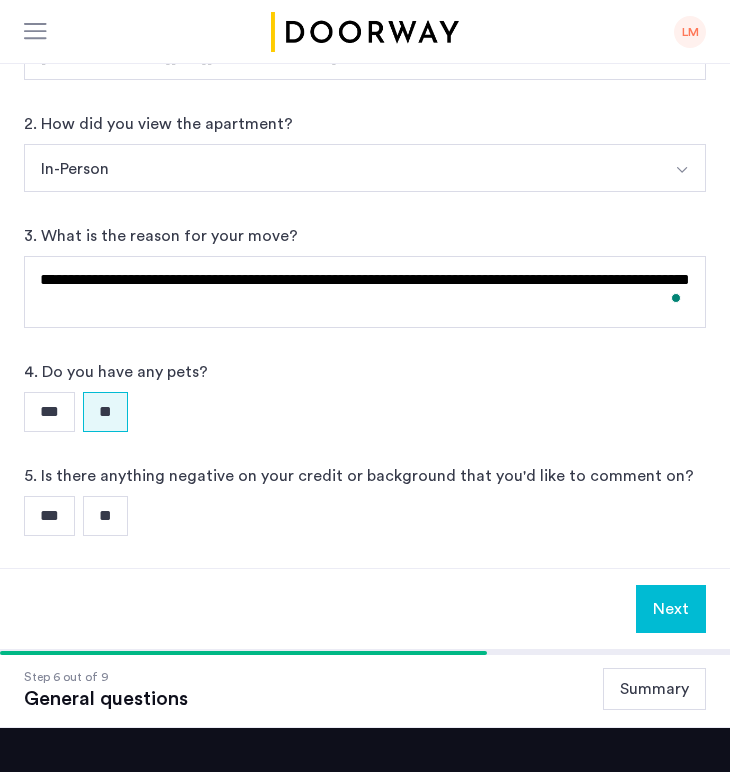 click on "**" at bounding box center (105, 516) 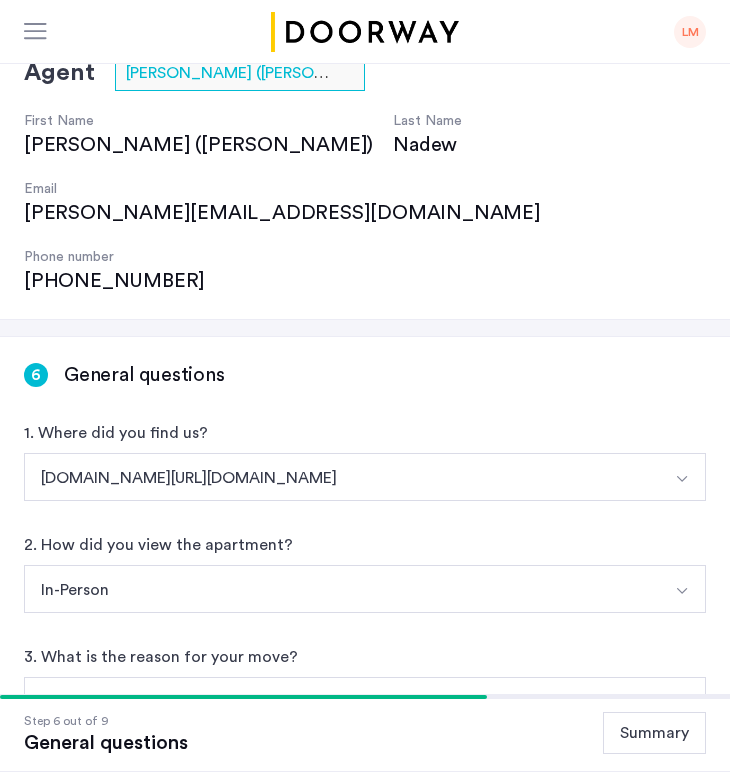 scroll, scrollTop: 144, scrollLeft: 0, axis: vertical 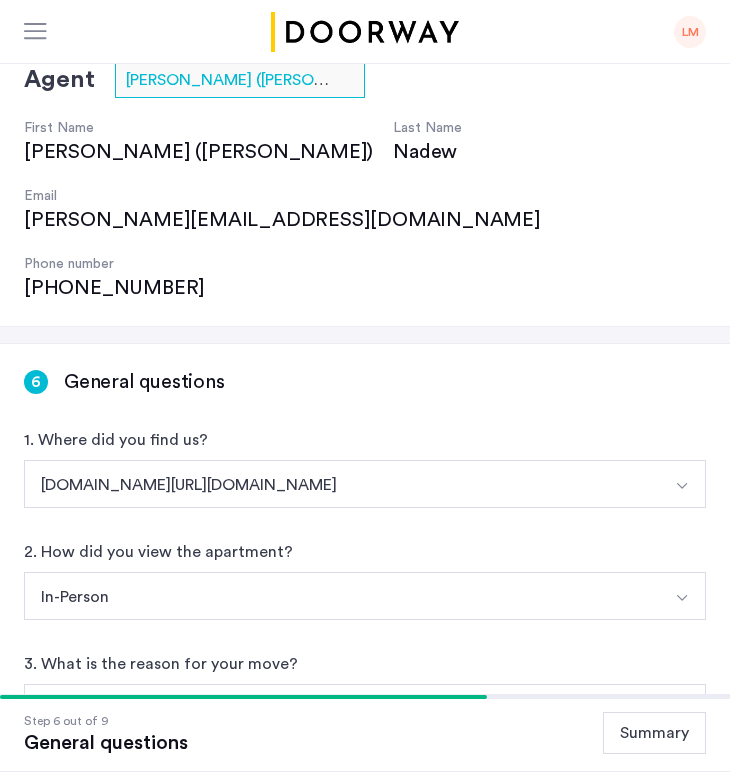 click on "In-Person" at bounding box center [341, 596] 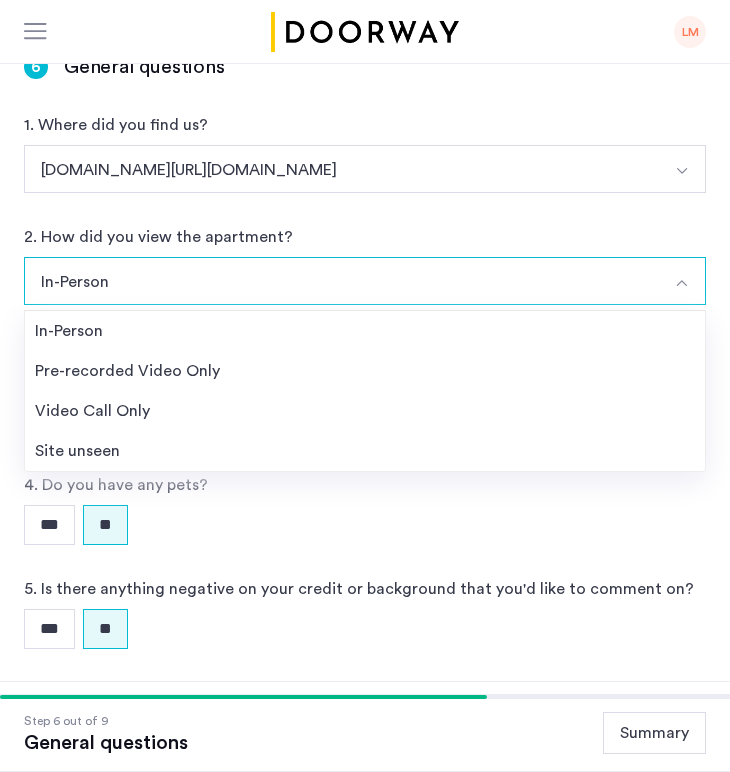 click on "4. Do you have any pets? *** **" 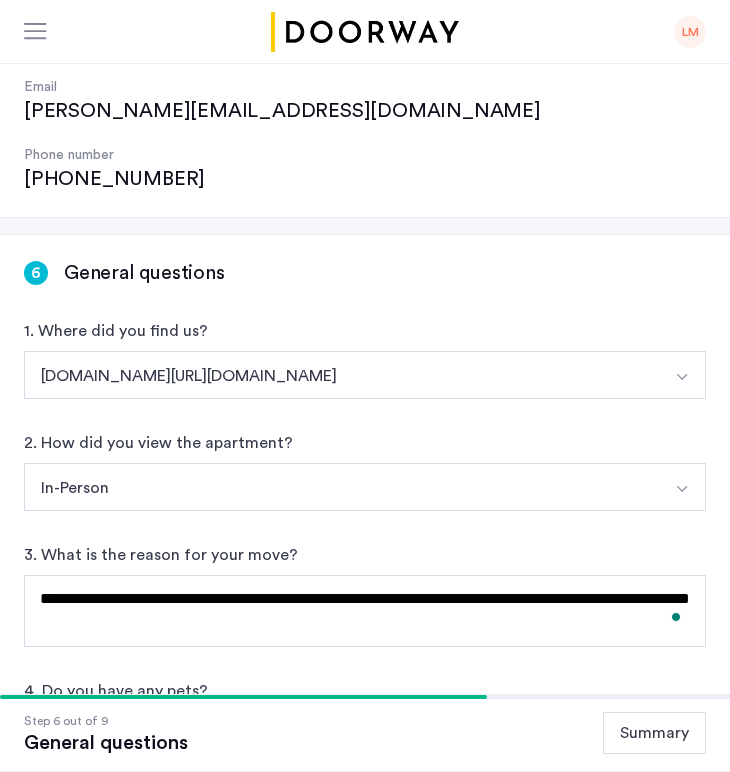 scroll, scrollTop: 252, scrollLeft: 0, axis: vertical 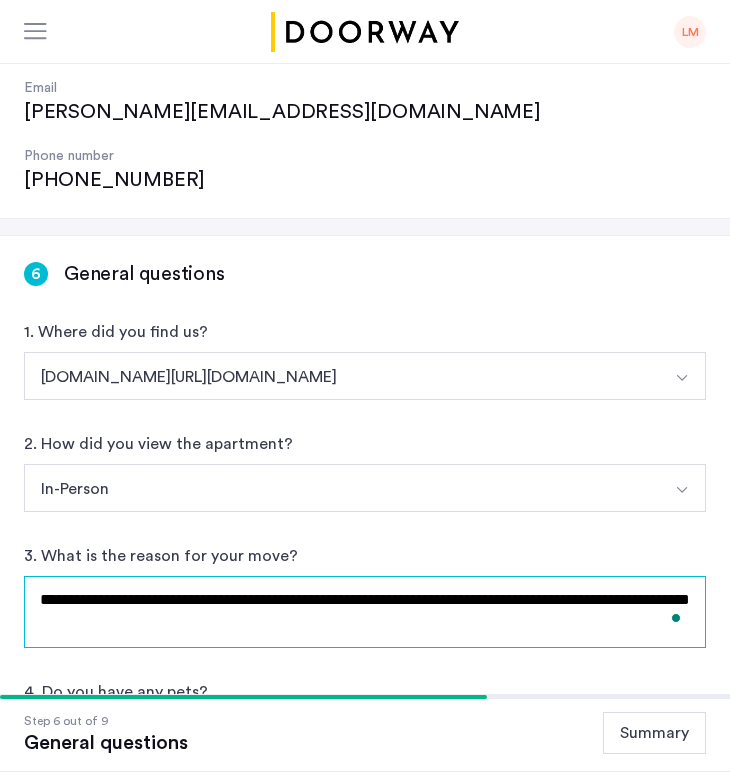click on "**********" 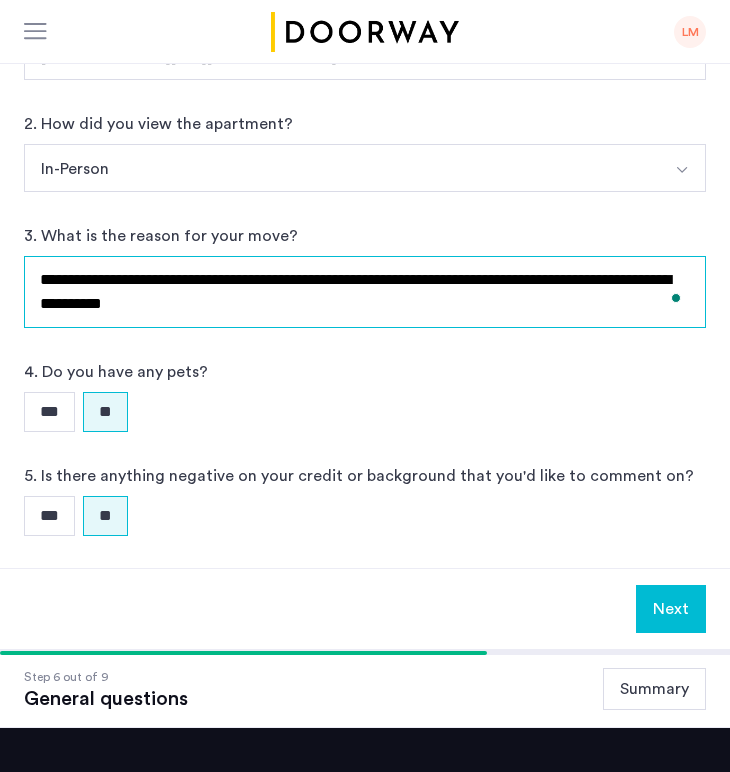 click on "**********" 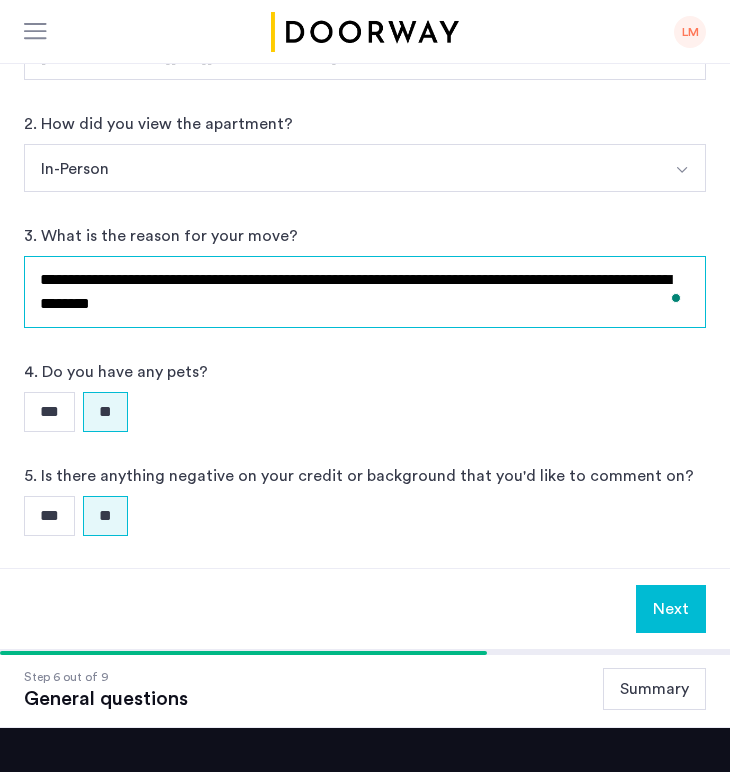click on "**********" 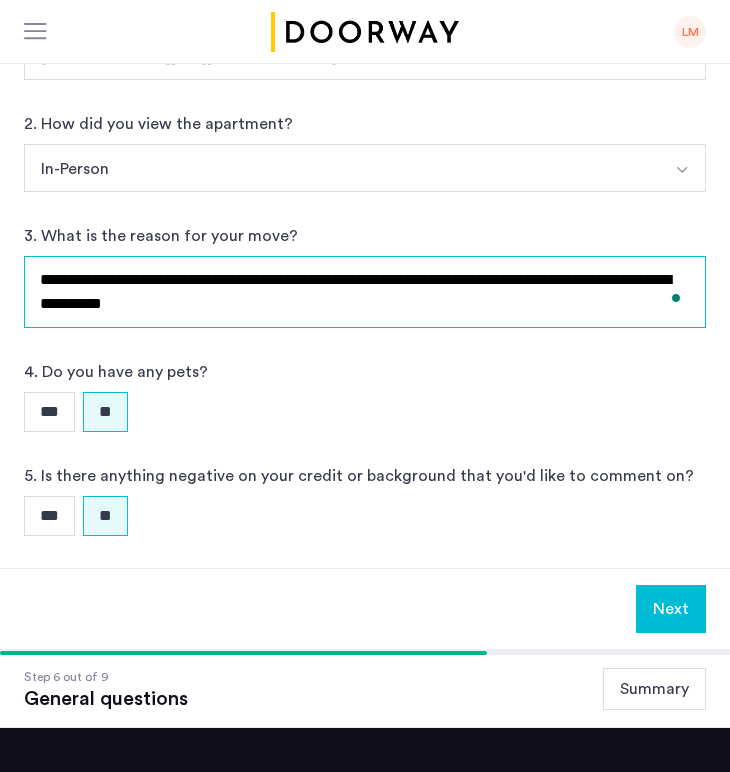 drag, startPoint x: 327, startPoint y: 145, endPoint x: 52, endPoint y: 140, distance: 275.04544 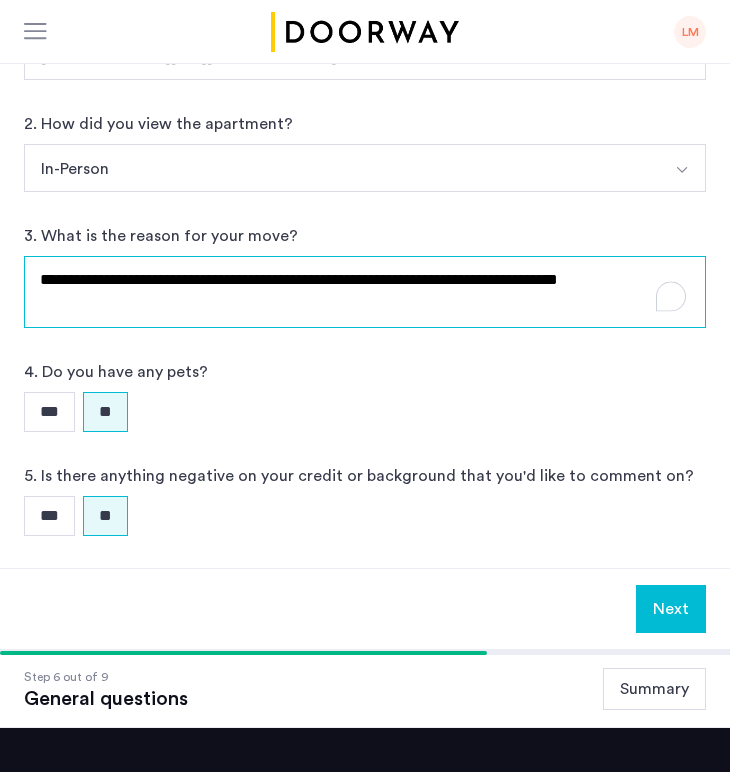 click on "**********" 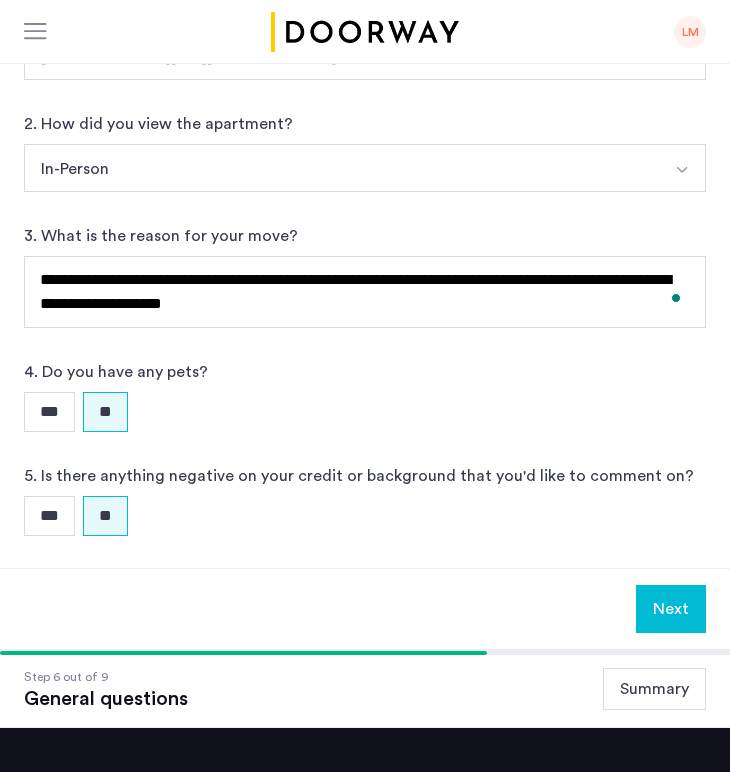 click on "*** **" at bounding box center (365, 412) 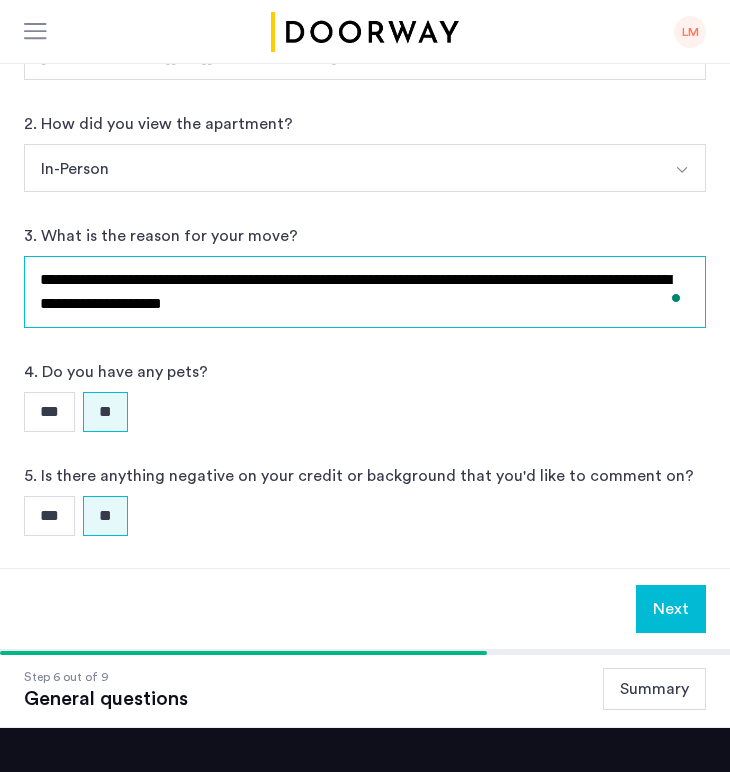 click on "**********" 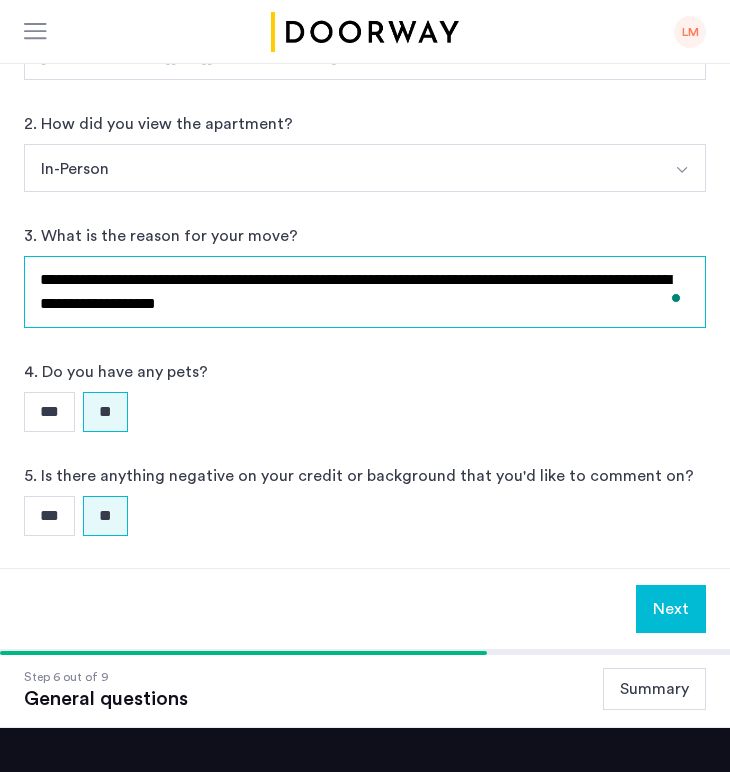 type on "**********" 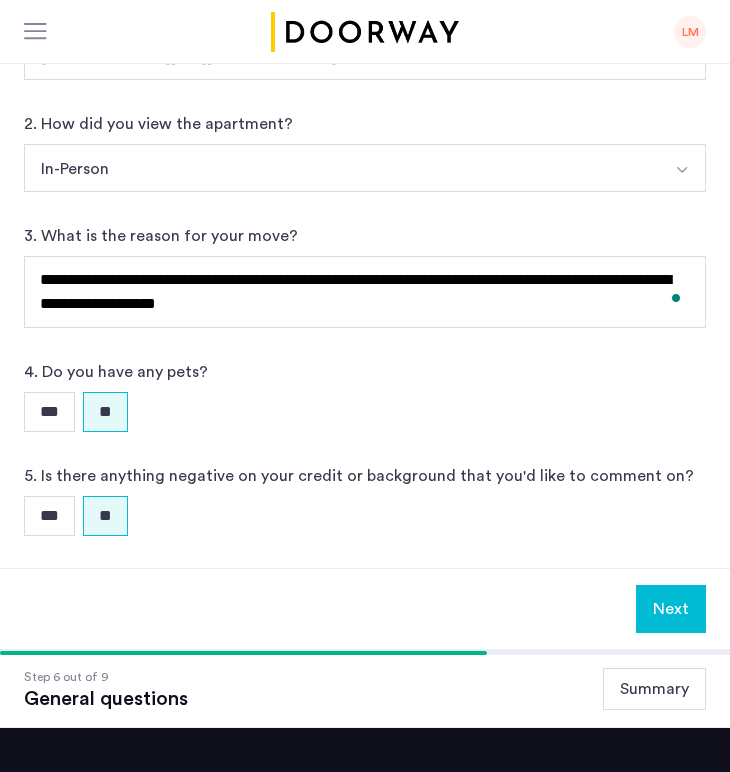 click on "Next" at bounding box center (671, 609) 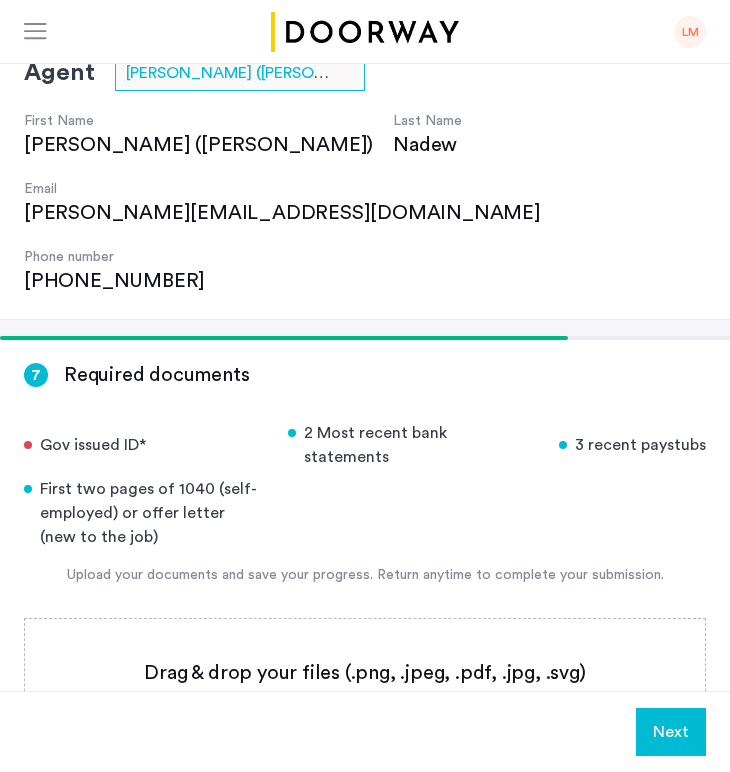 scroll, scrollTop: 152, scrollLeft: 0, axis: vertical 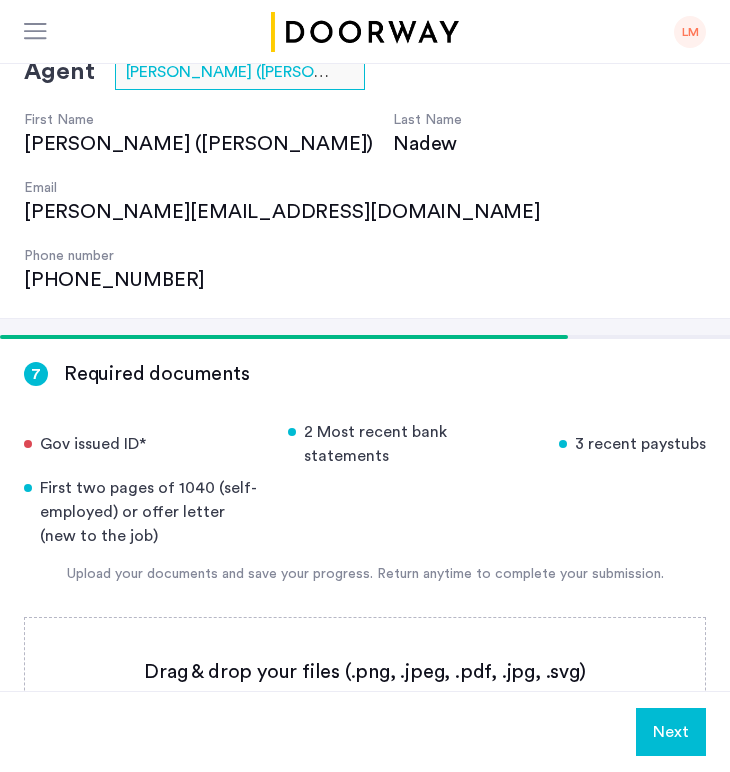 click 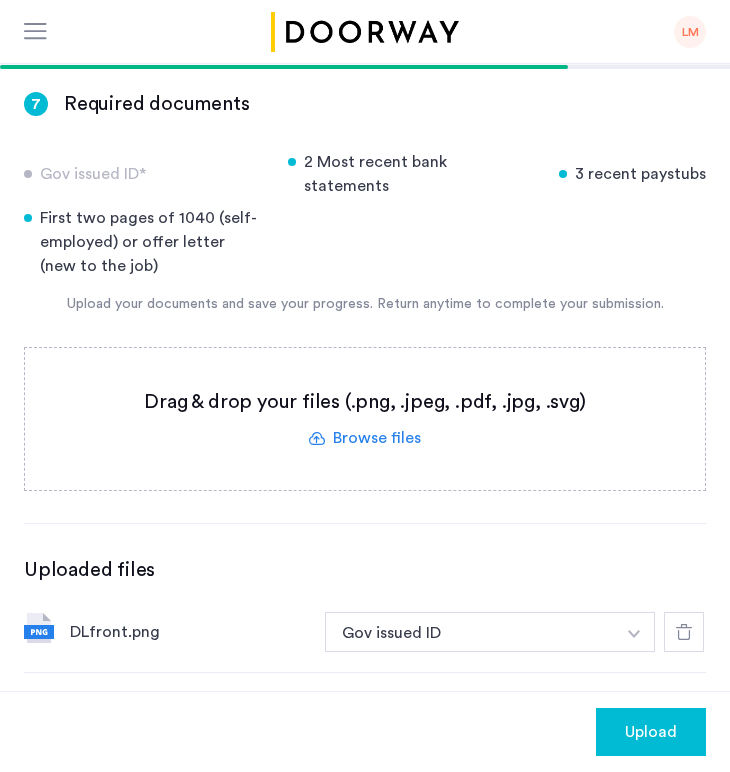 scroll, scrollTop: 418, scrollLeft: 0, axis: vertical 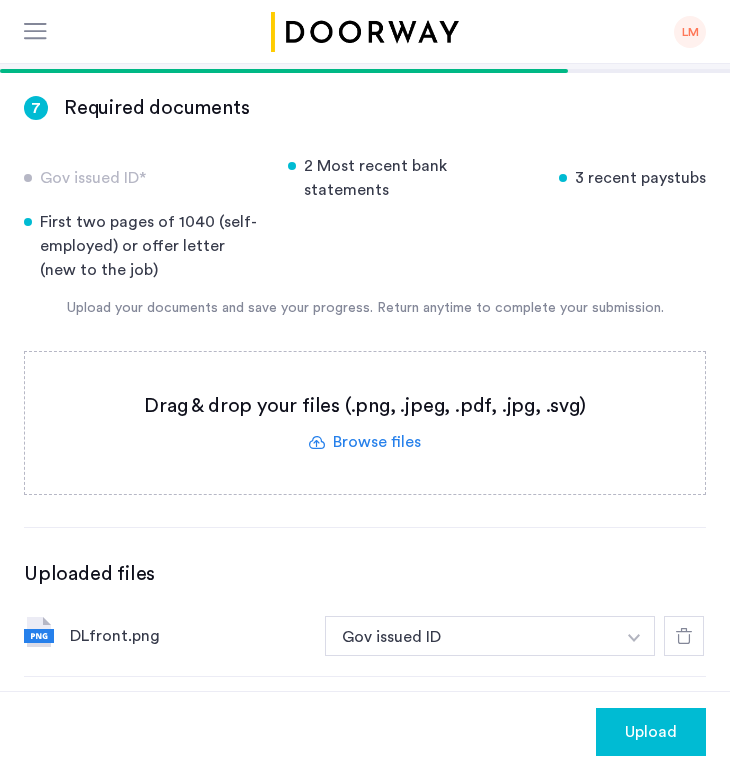 click on "DLfront.png" 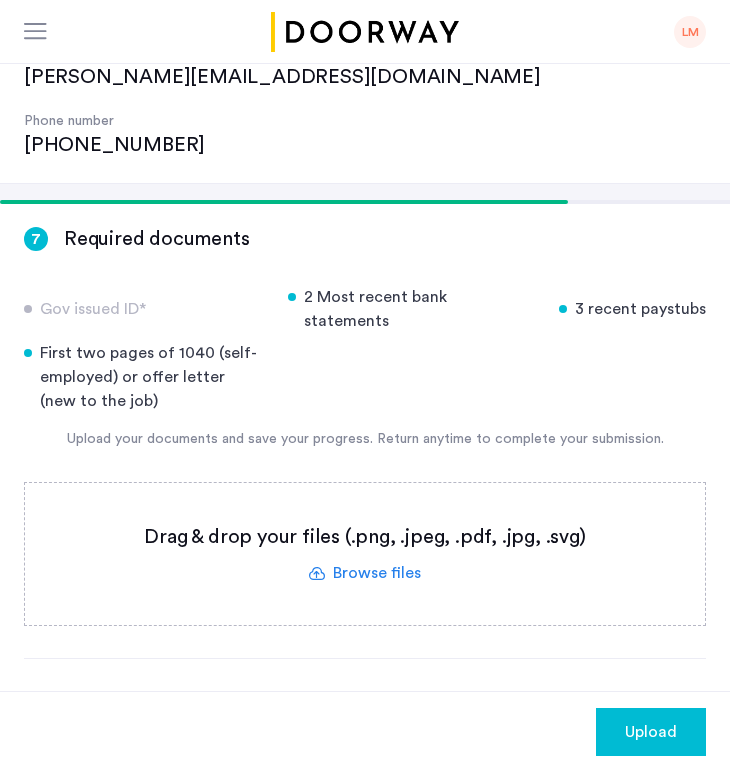 scroll, scrollTop: 283, scrollLeft: 0, axis: vertical 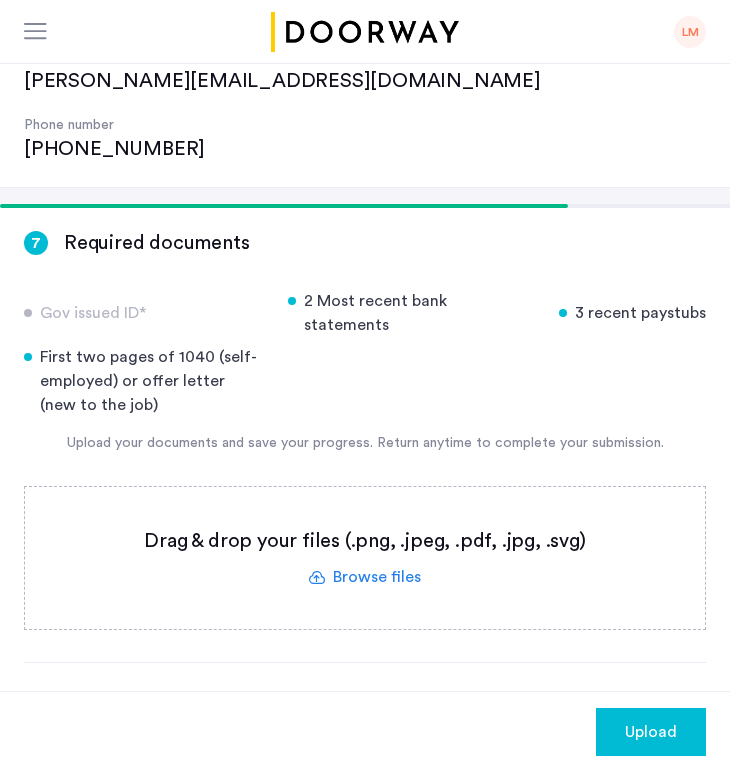click 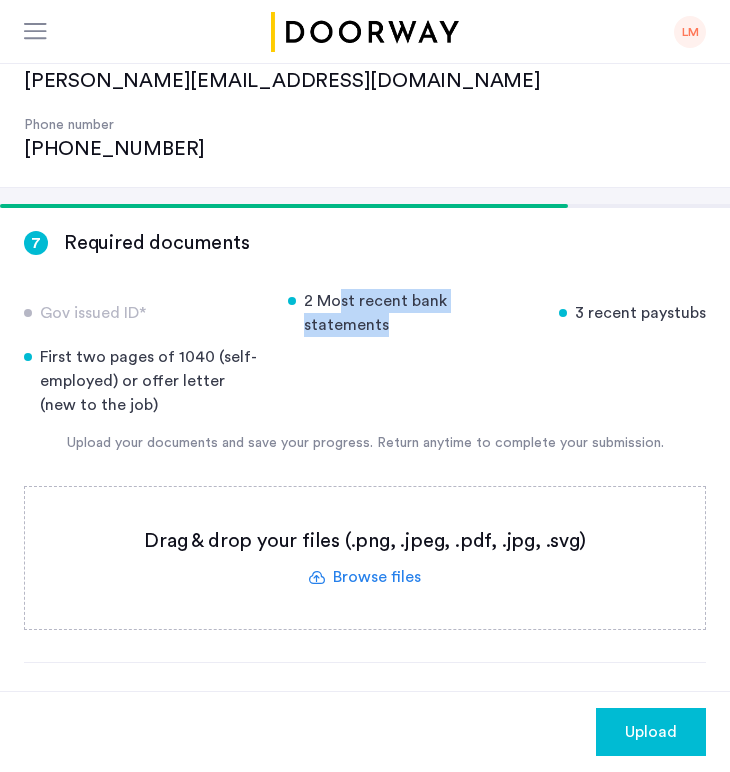 drag, startPoint x: 341, startPoint y: 164, endPoint x: 530, endPoint y: 162, distance: 189.01057 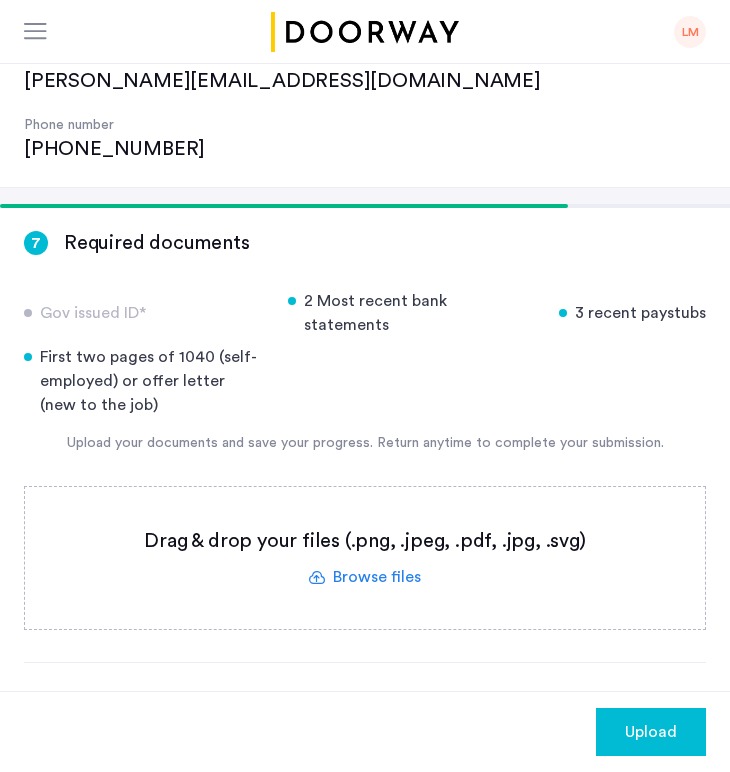 click 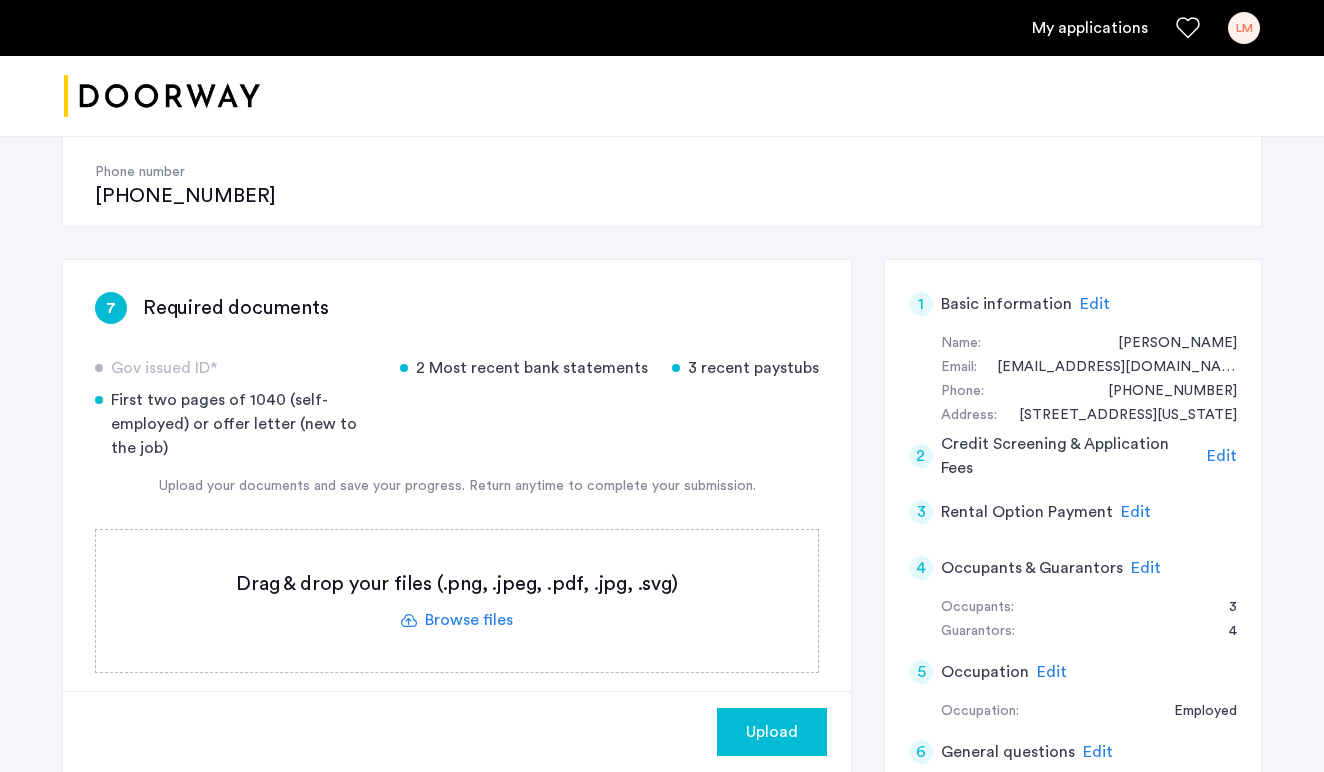 scroll, scrollTop: 254, scrollLeft: 0, axis: vertical 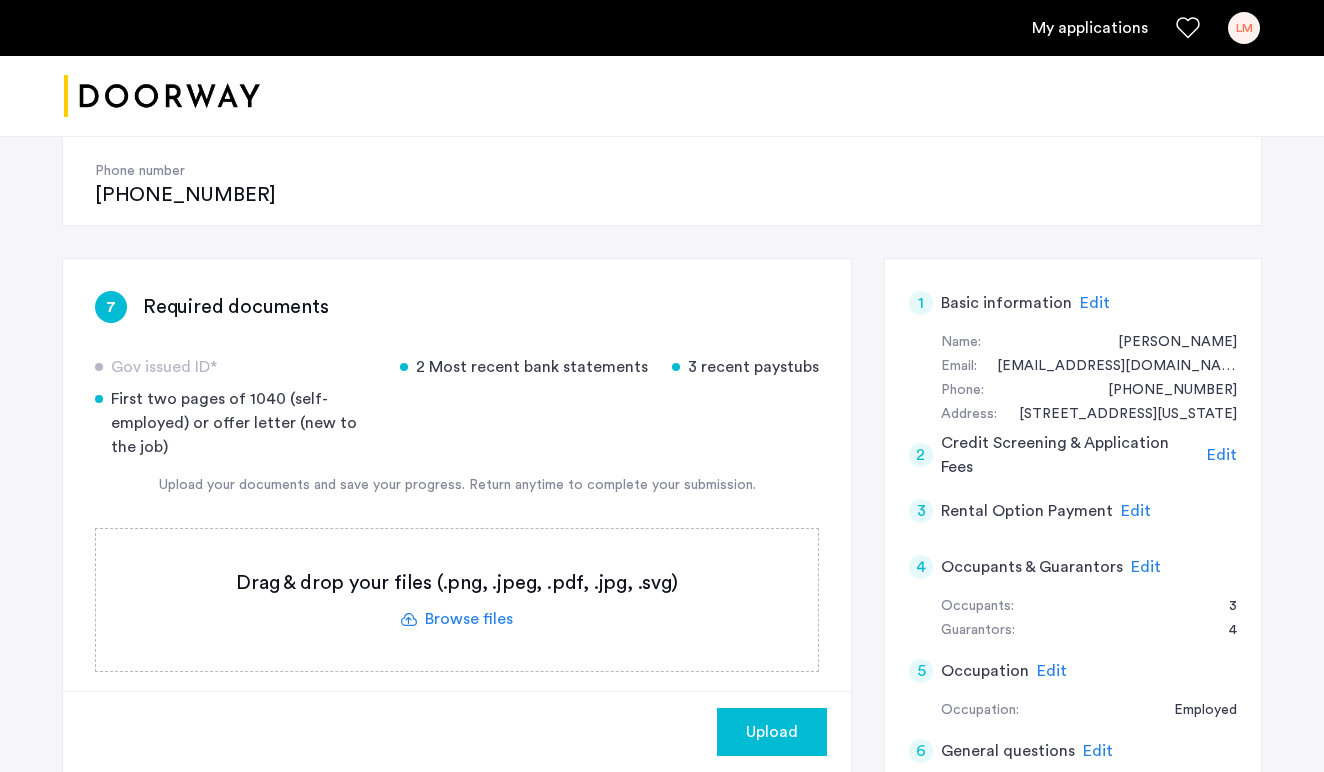 click 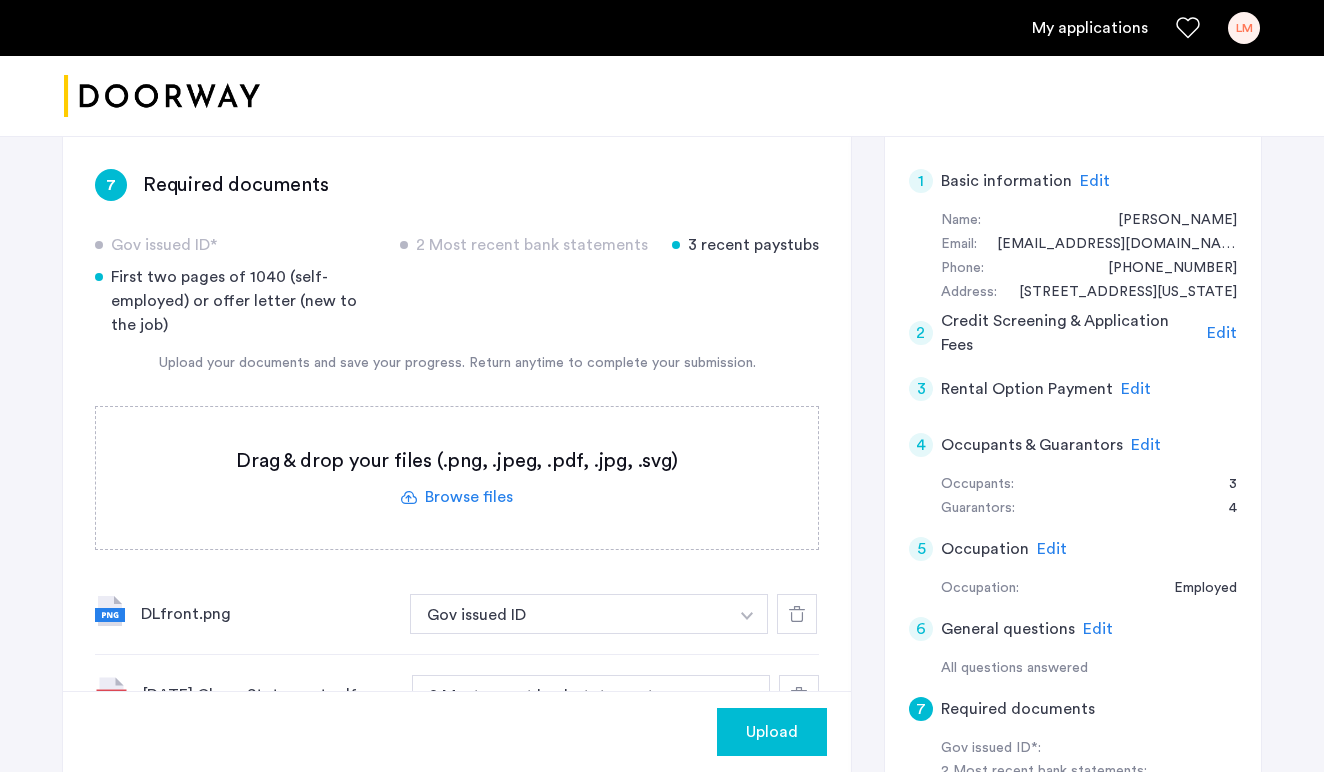 scroll, scrollTop: 368, scrollLeft: 0, axis: vertical 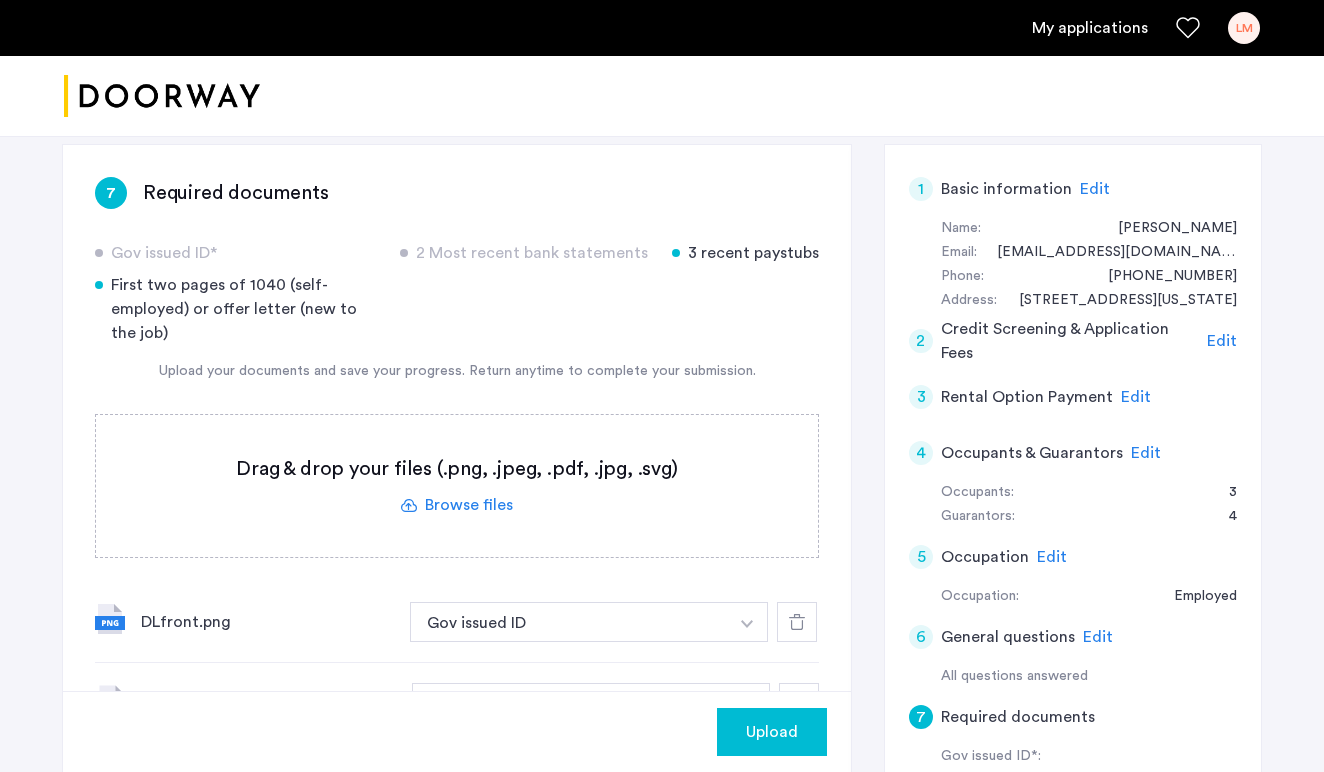 click 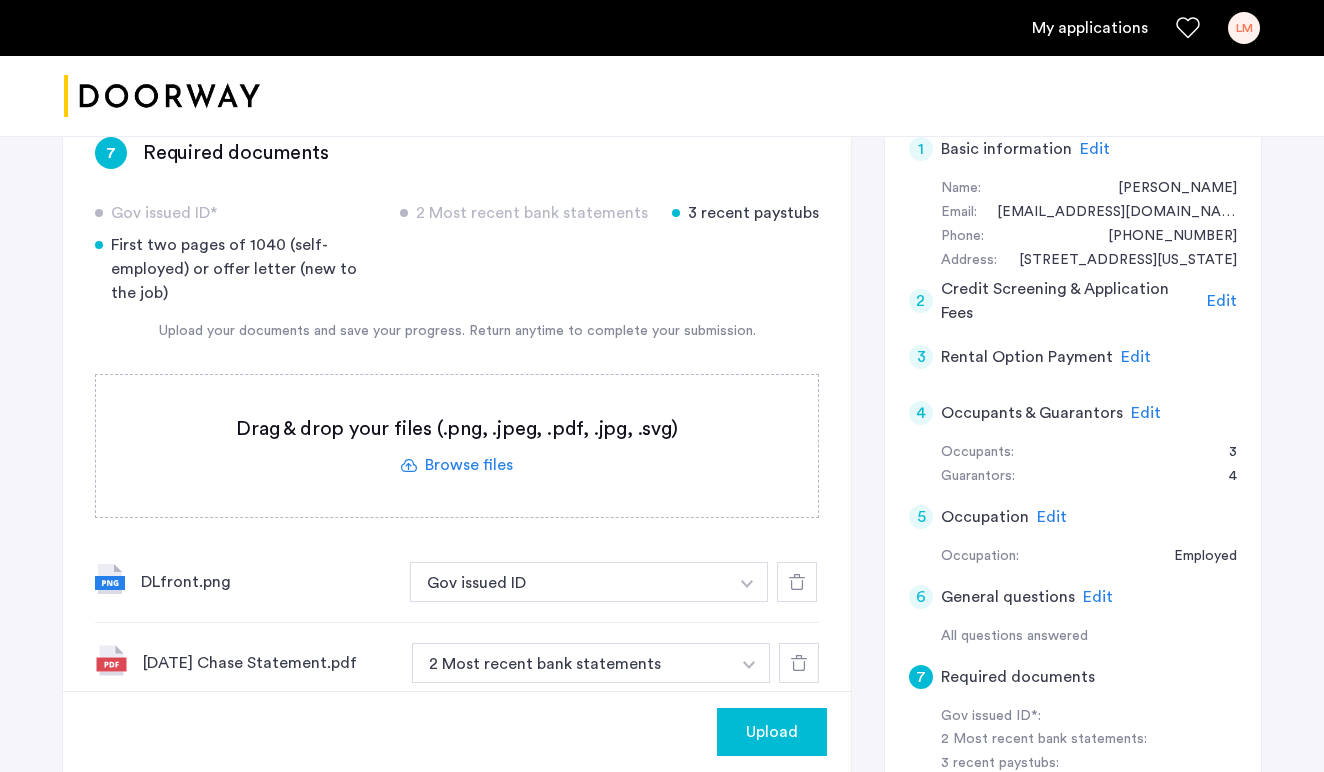 scroll, scrollTop: 158, scrollLeft: 0, axis: vertical 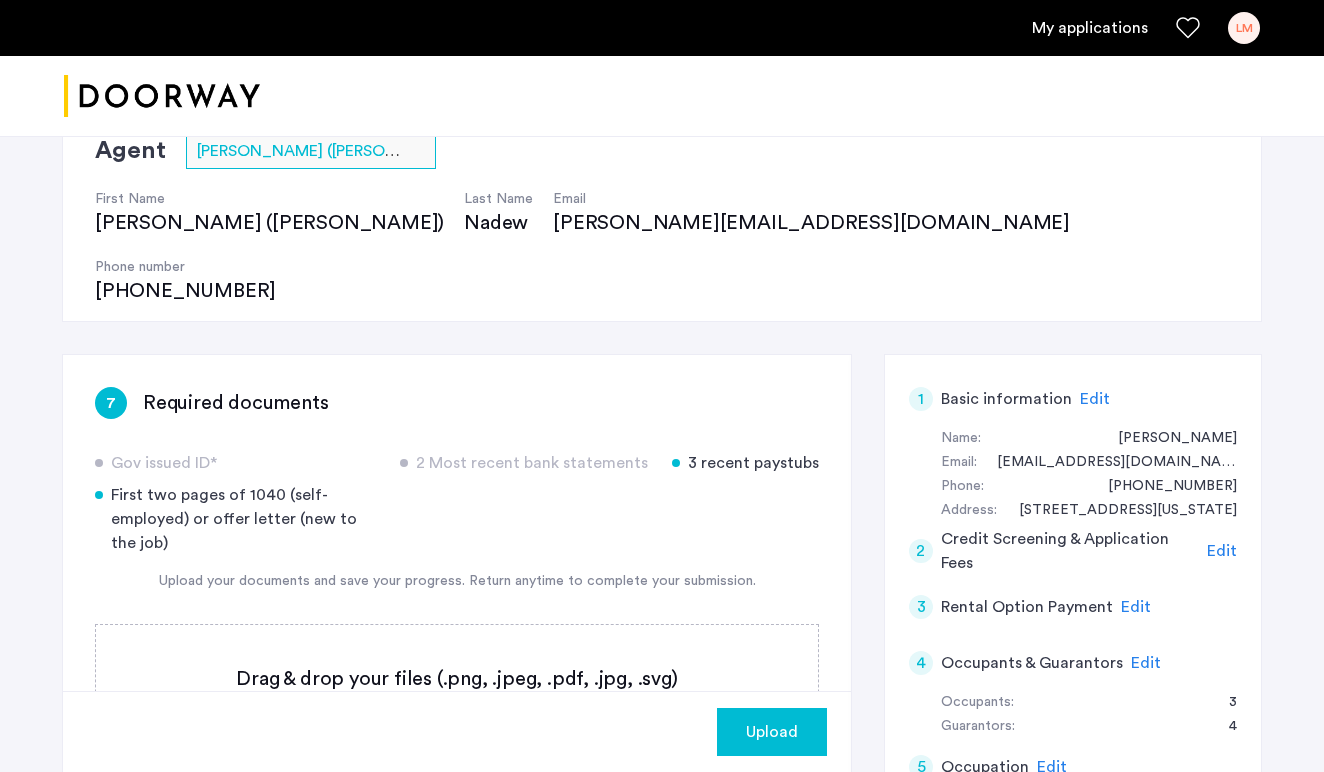 click 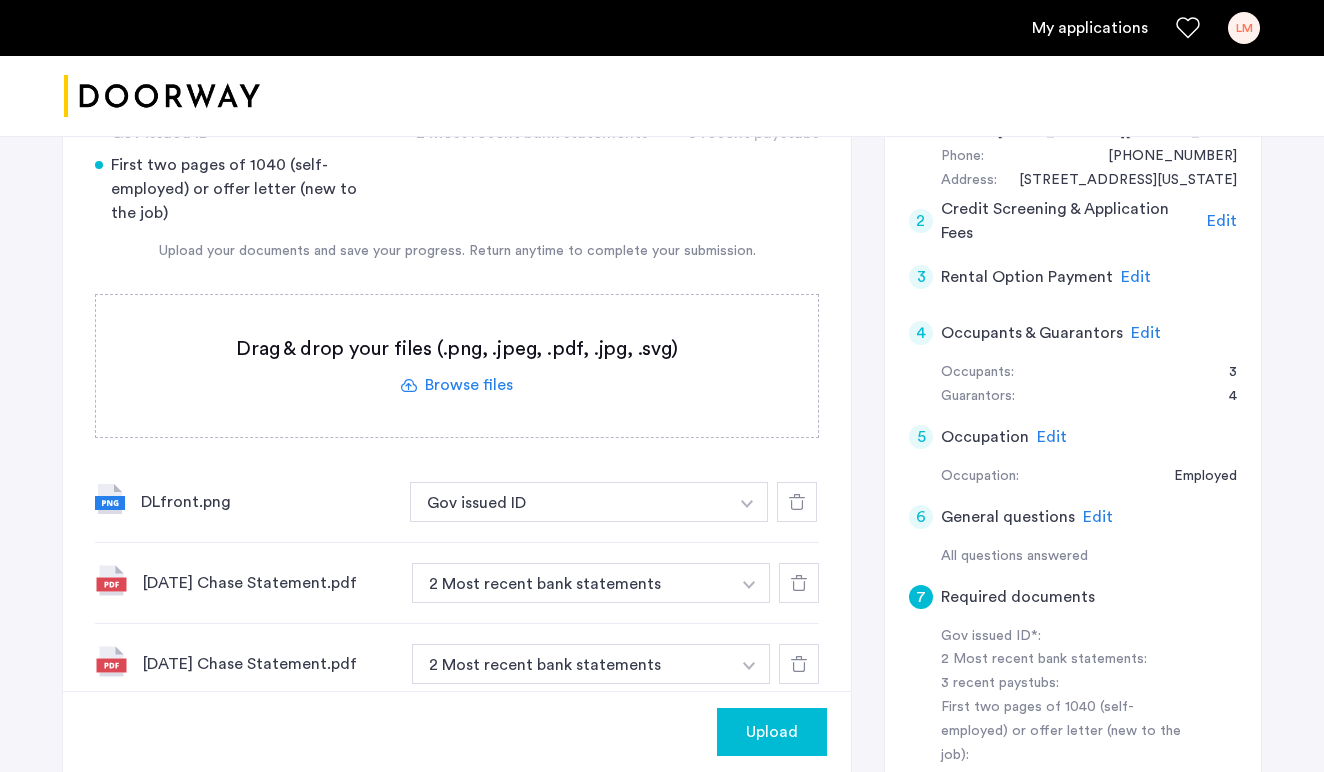 scroll, scrollTop: 189, scrollLeft: 0, axis: vertical 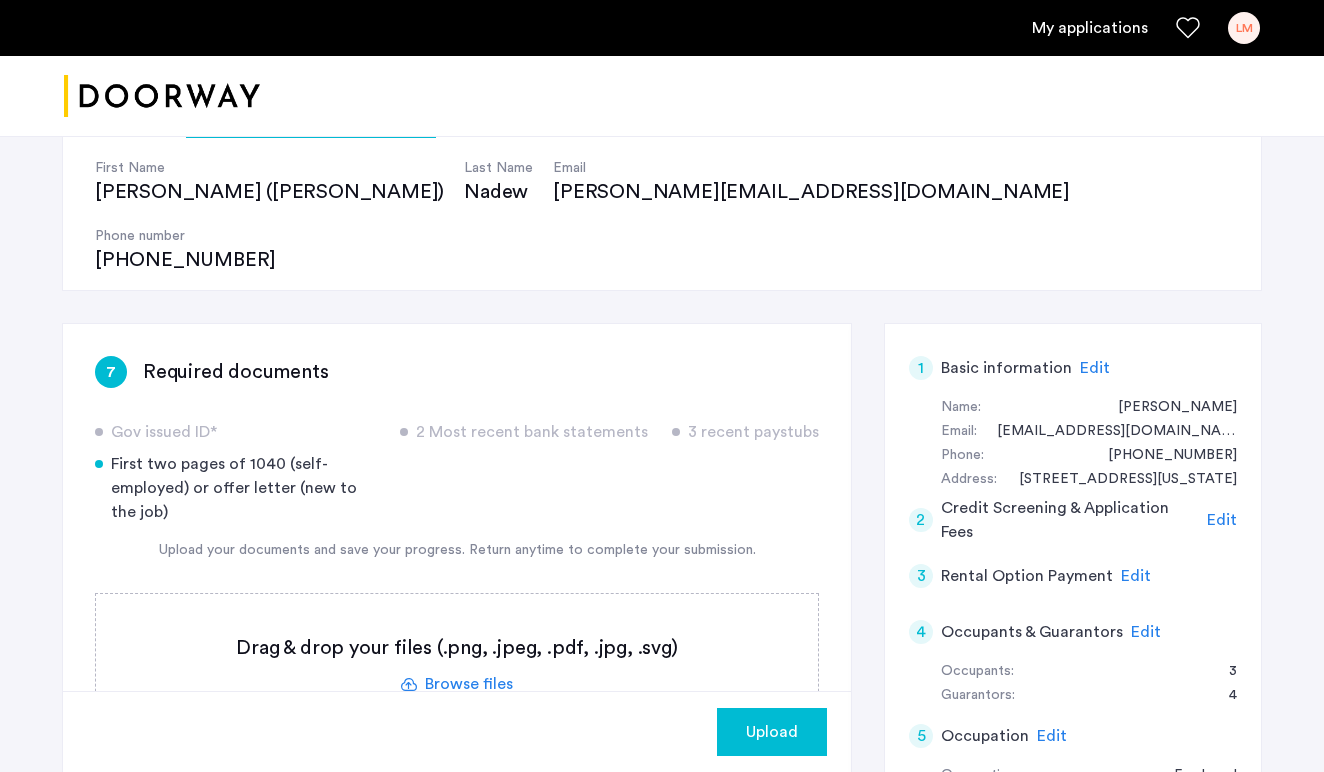 click on "Upload" 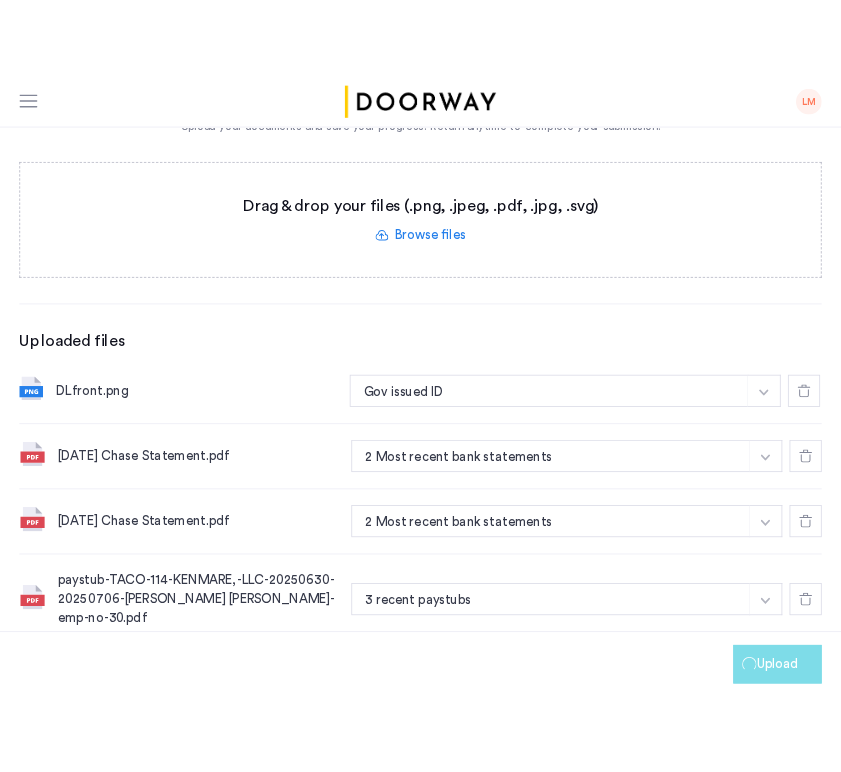 scroll, scrollTop: 549, scrollLeft: 0, axis: vertical 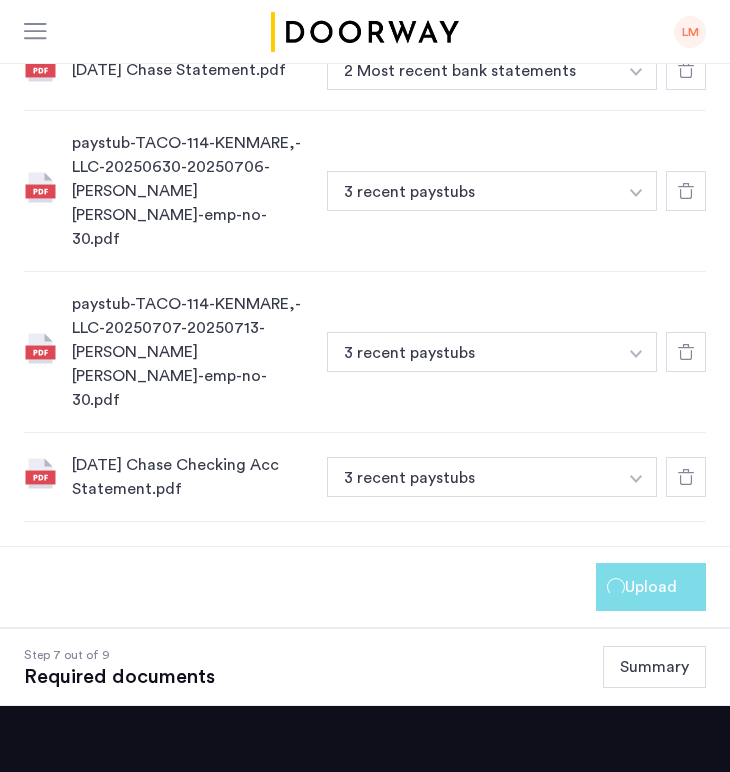 click on "Summary" 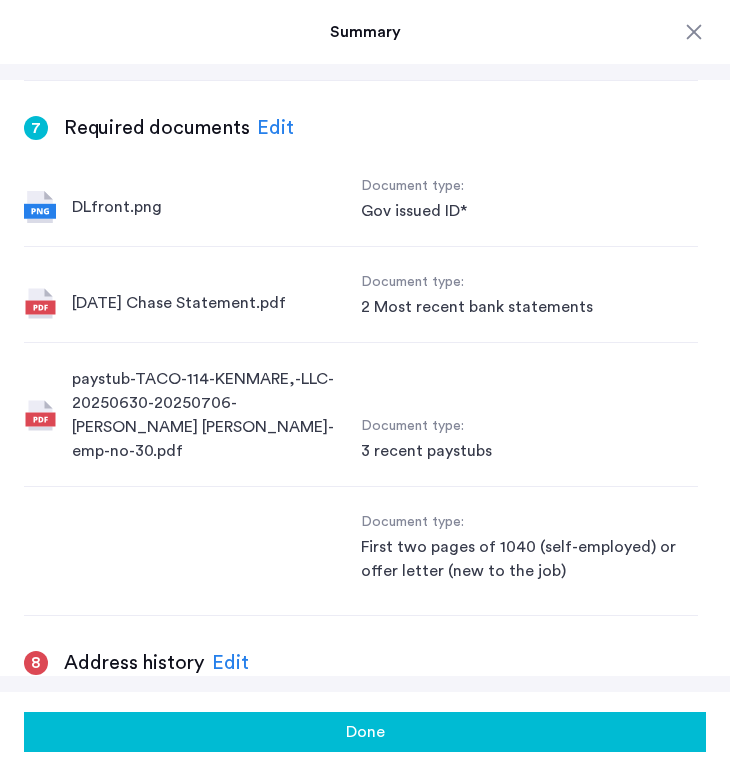 scroll, scrollTop: 3039, scrollLeft: 0, axis: vertical 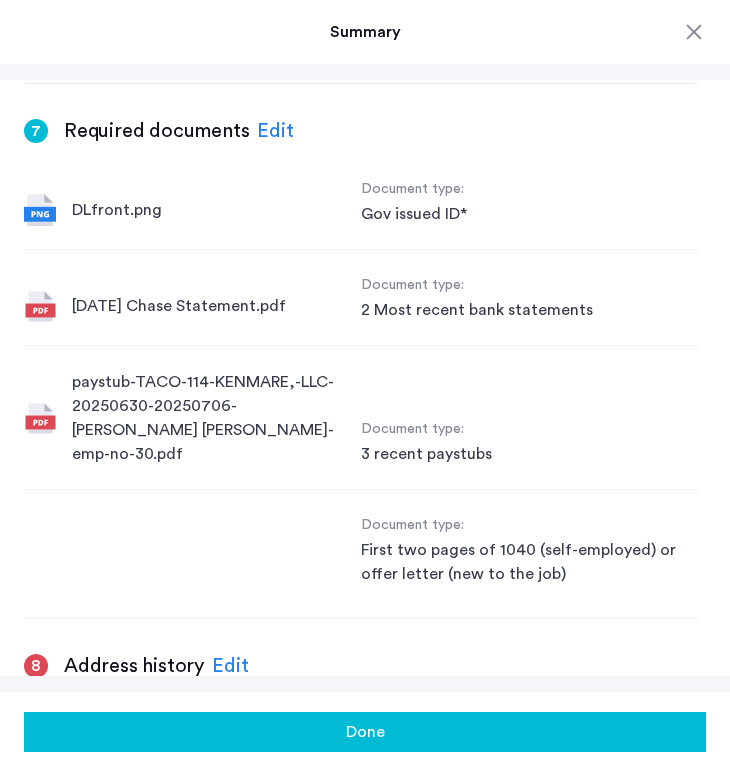 click 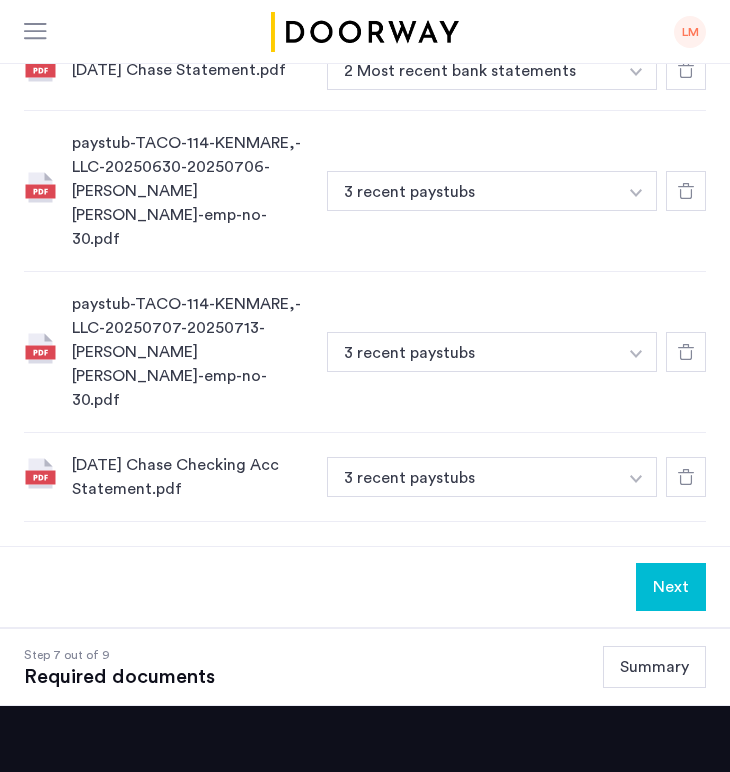 scroll, scrollTop: 0, scrollLeft: 0, axis: both 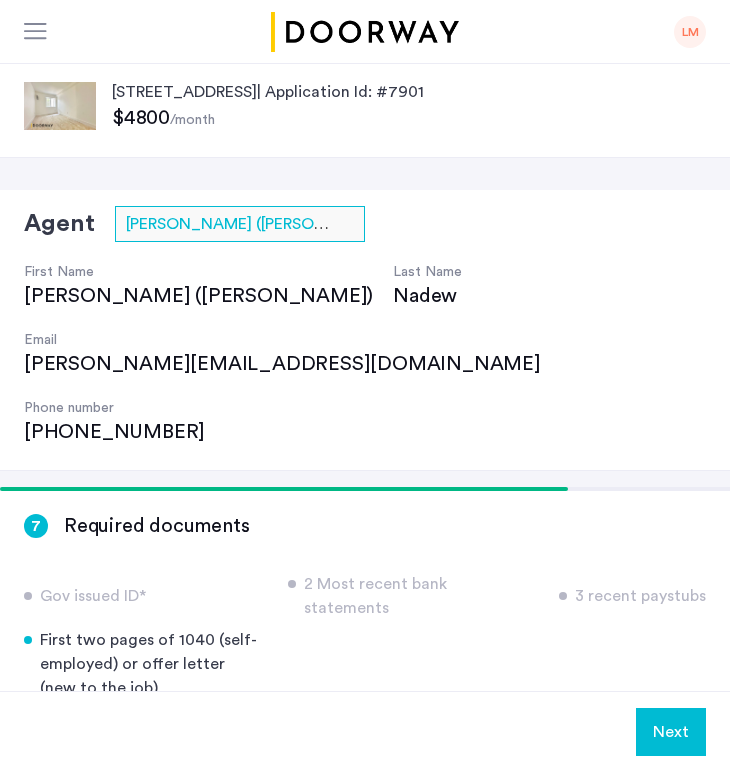 click 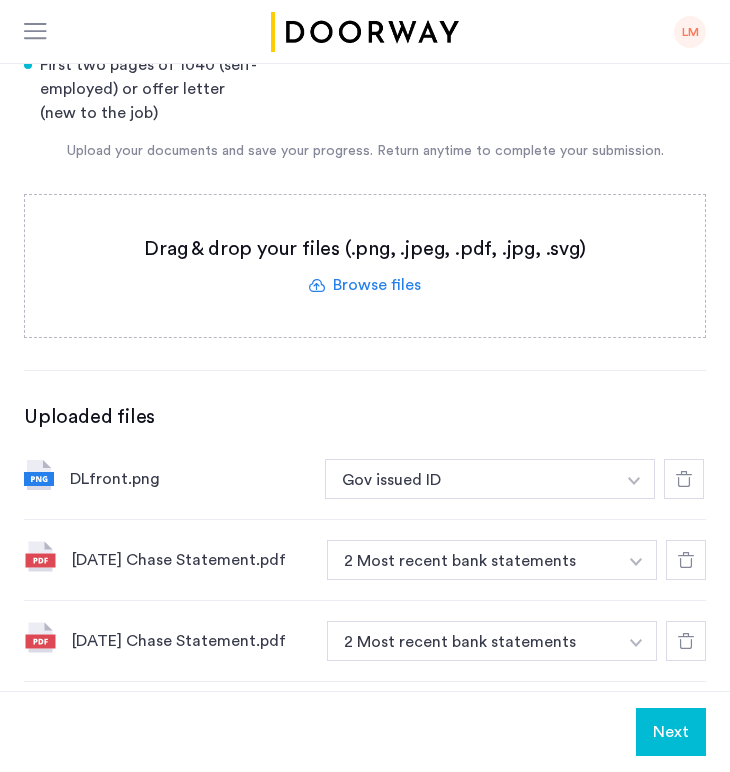 scroll, scrollTop: 53, scrollLeft: 0, axis: vertical 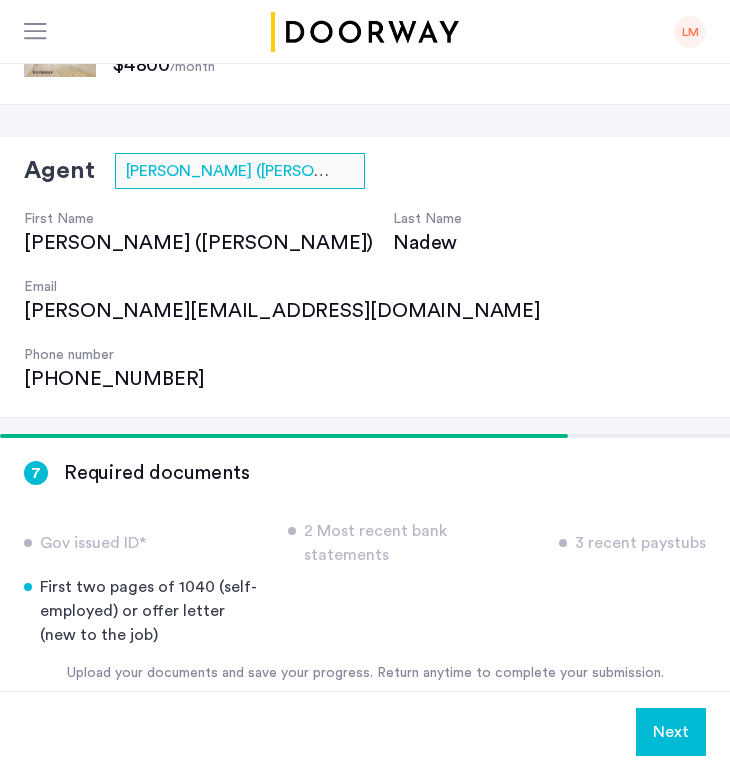 click on "Next" 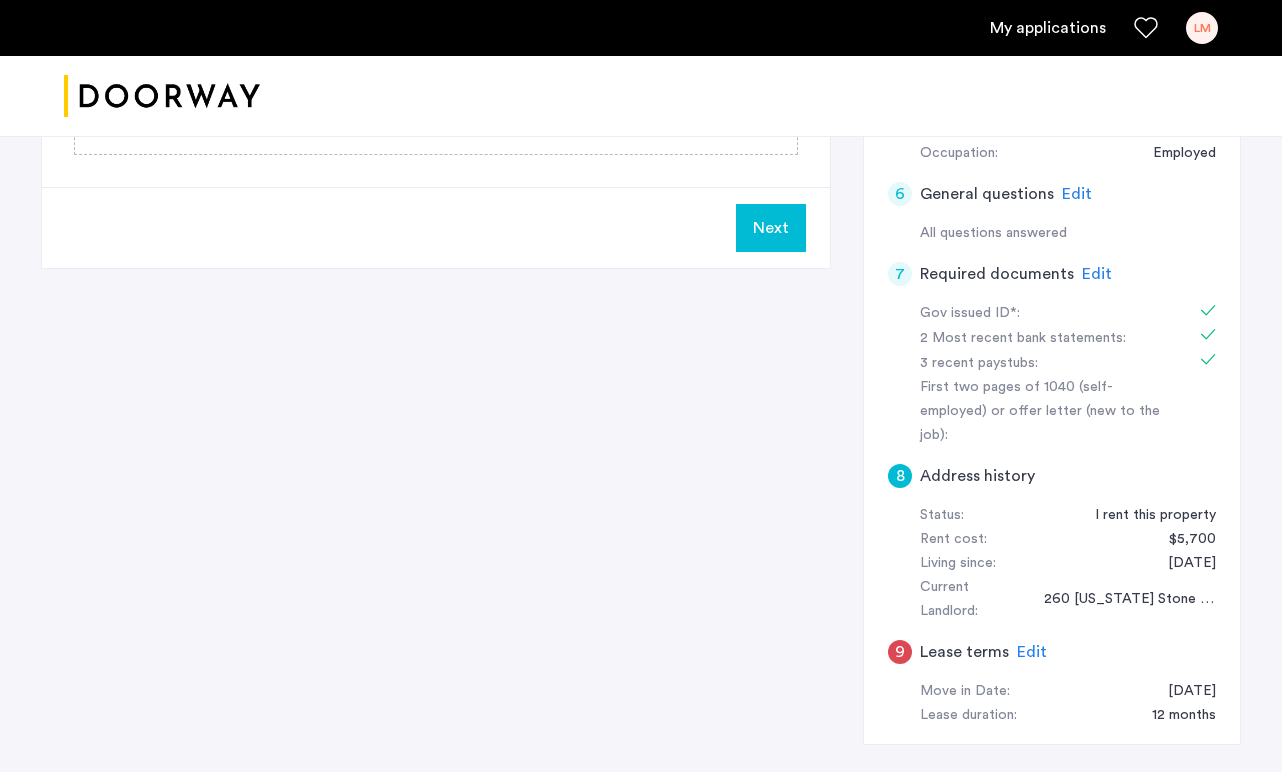 scroll, scrollTop: 933, scrollLeft: 0, axis: vertical 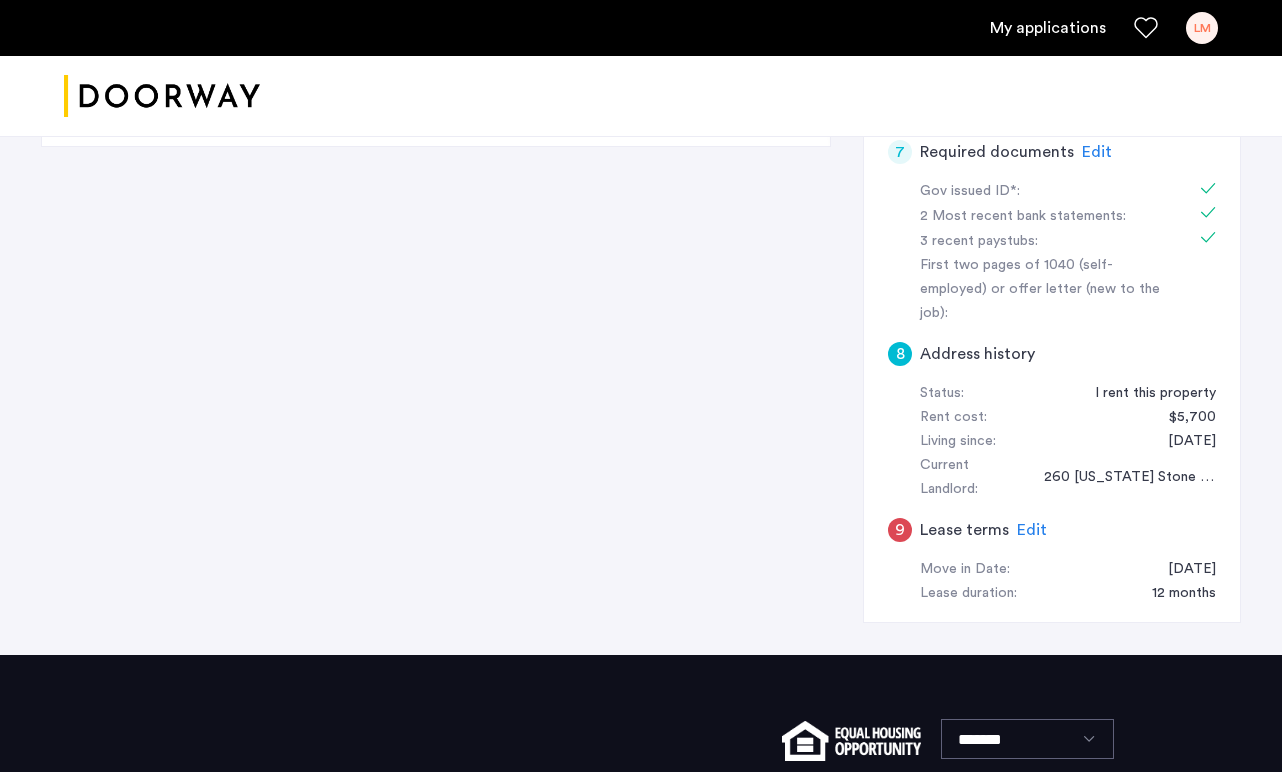 click on "Edit" 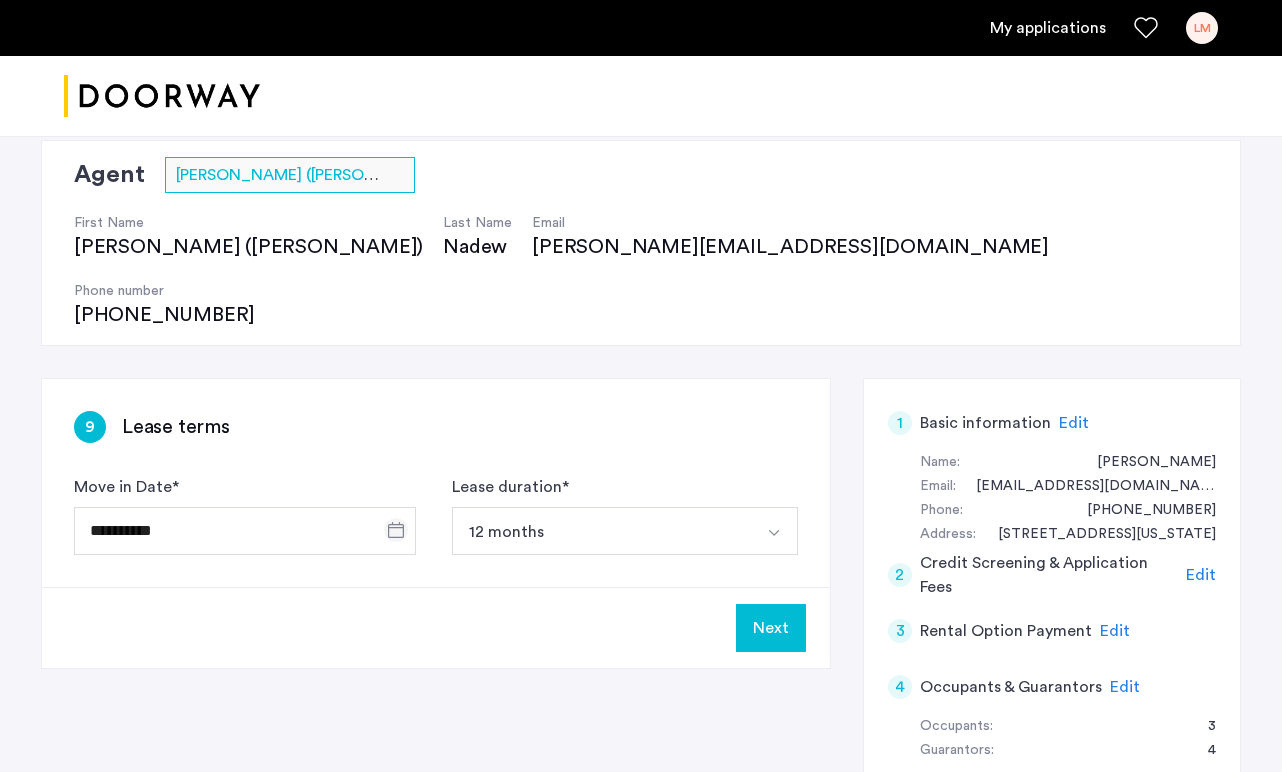 scroll, scrollTop: 142, scrollLeft: 0, axis: vertical 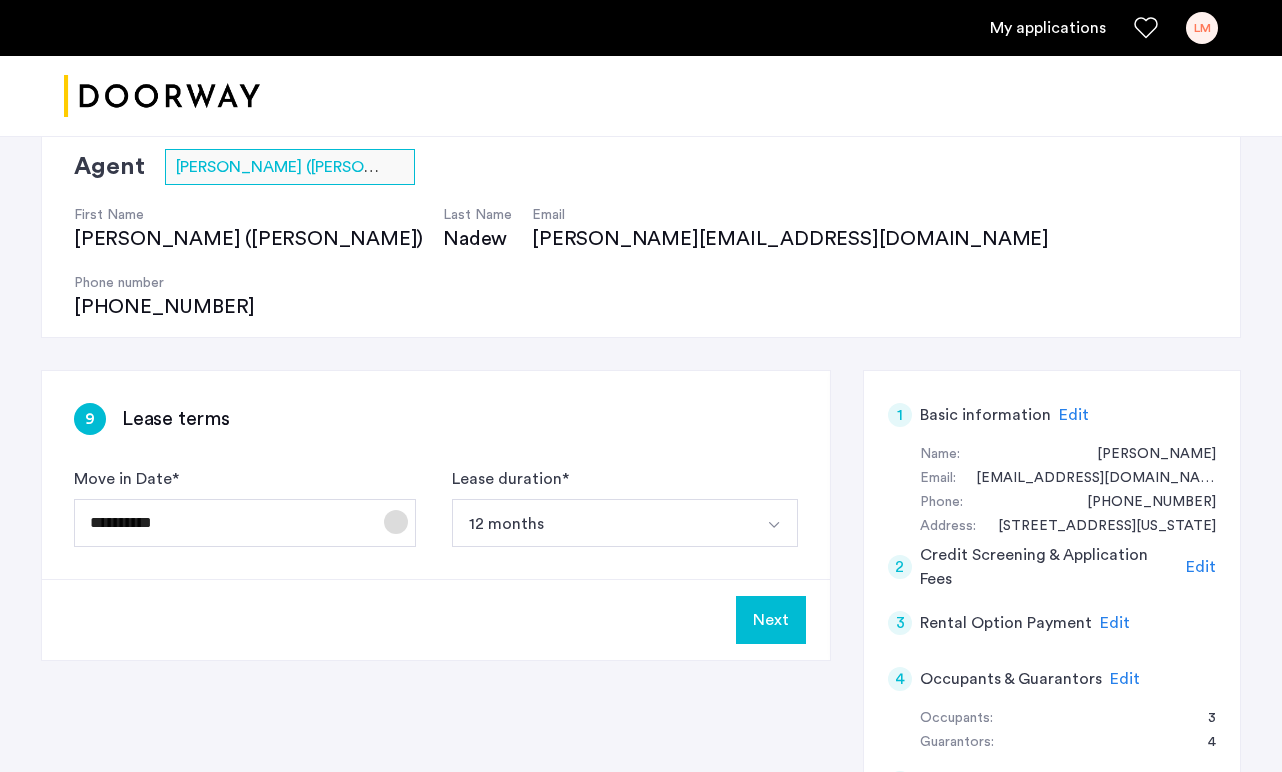 click 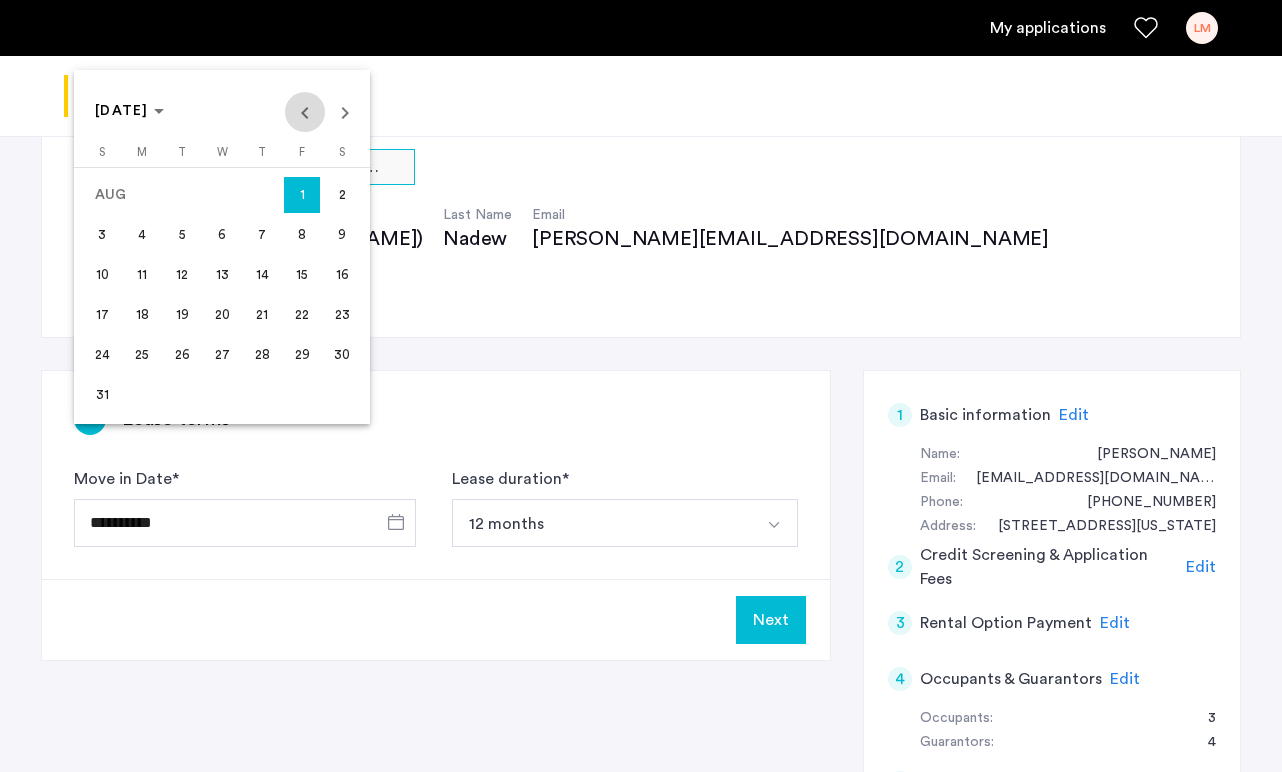 click at bounding box center [305, 112] 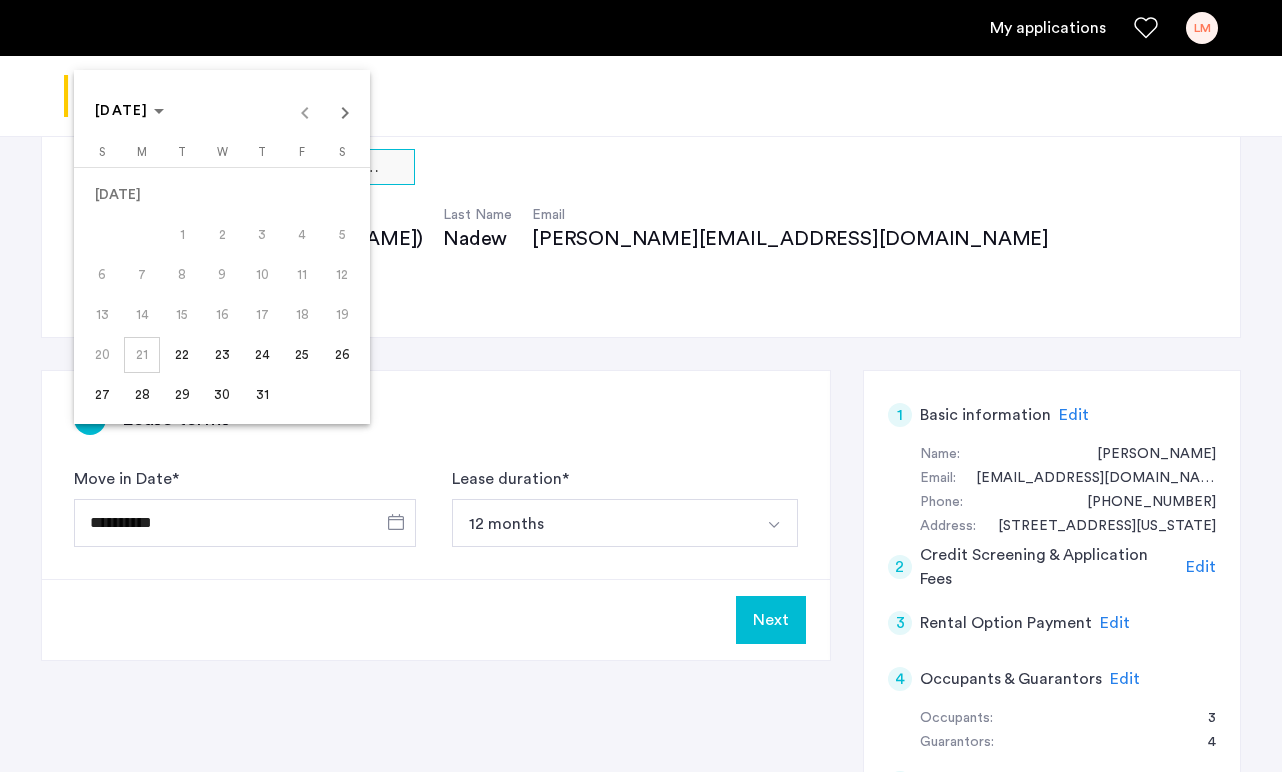 click at bounding box center (641, 386) 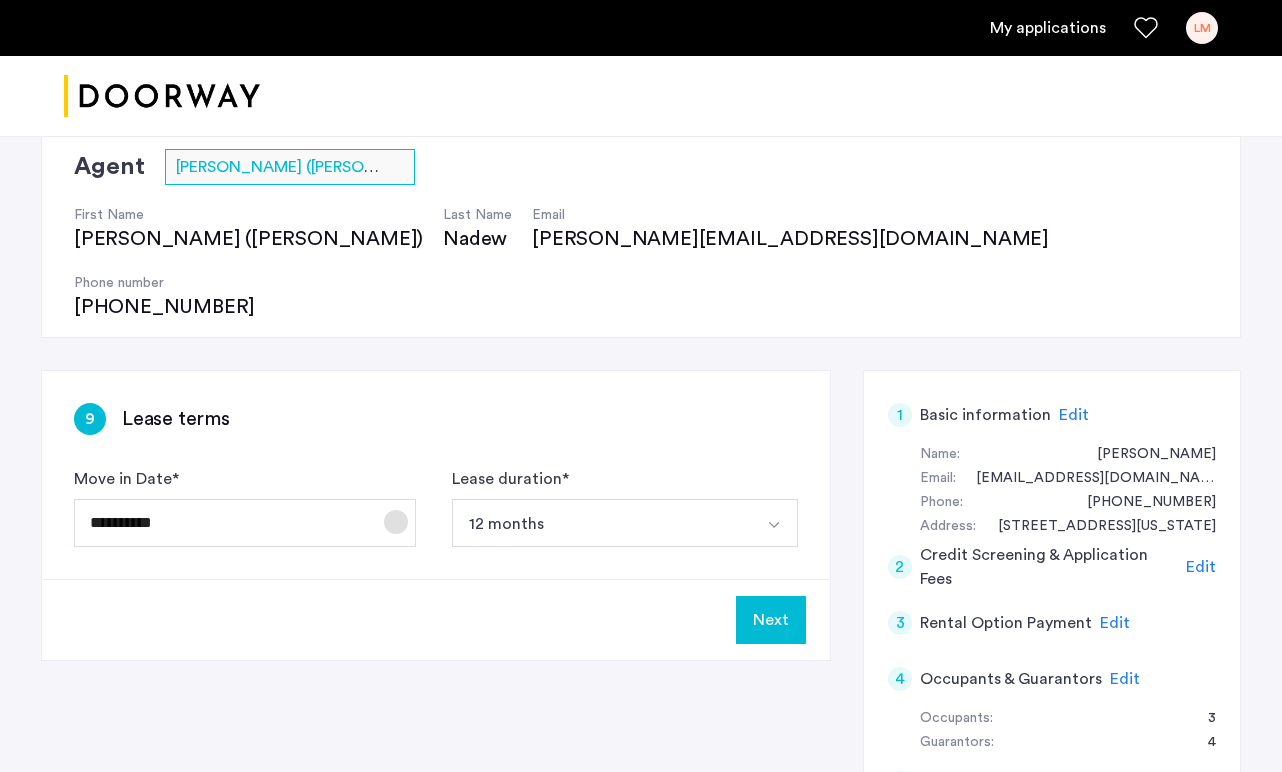 click 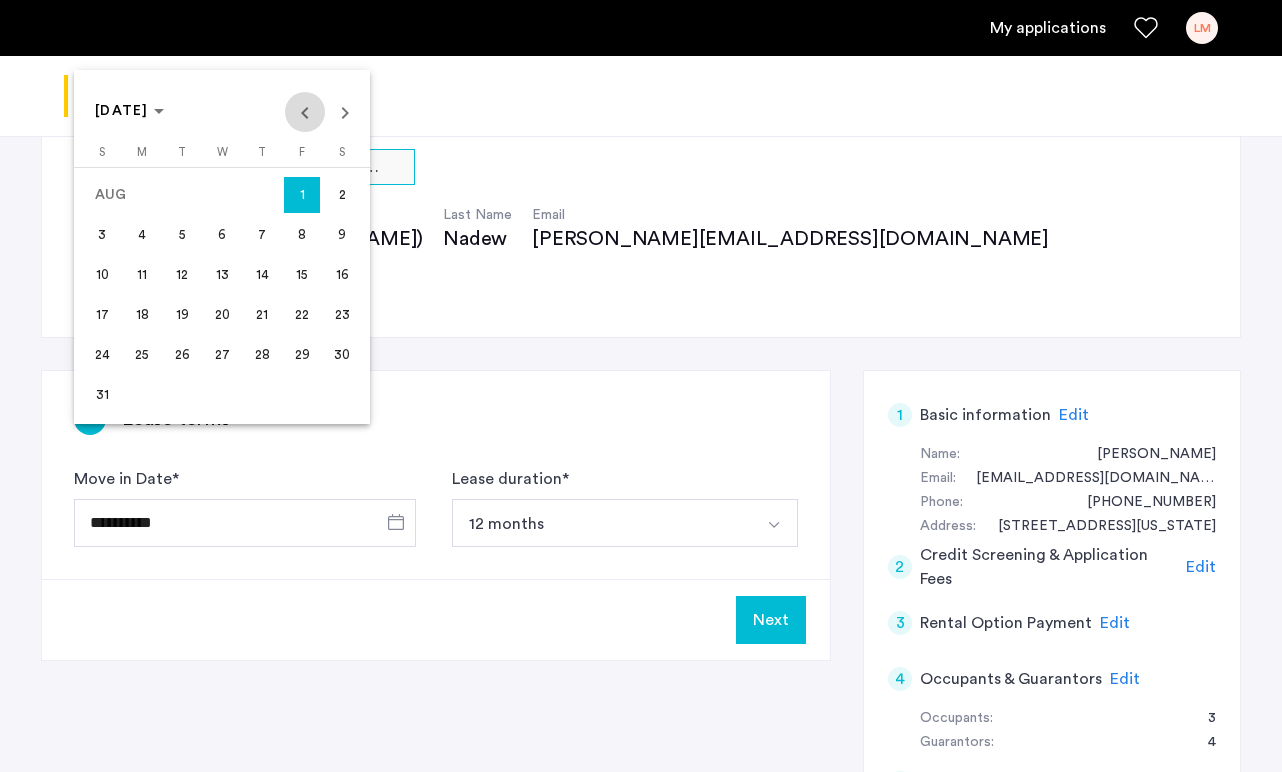 click at bounding box center (305, 112) 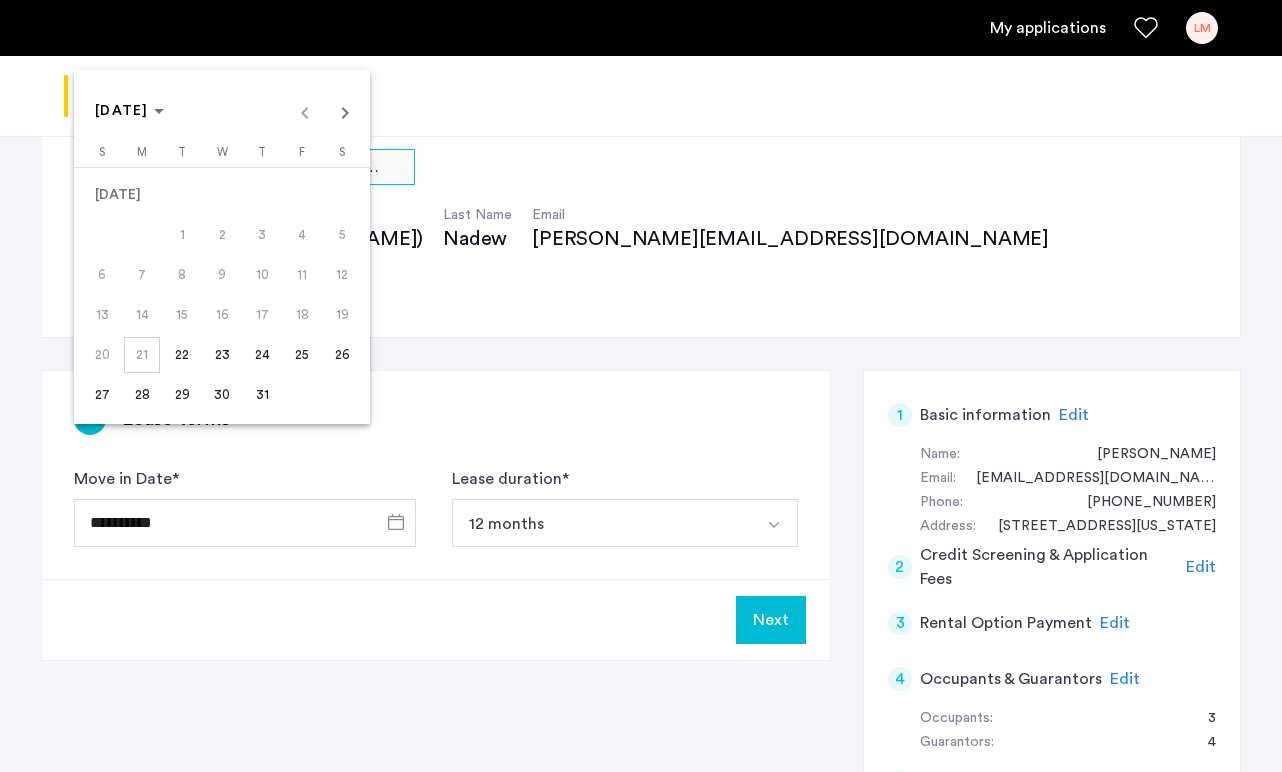 click on "2" at bounding box center [222, 235] 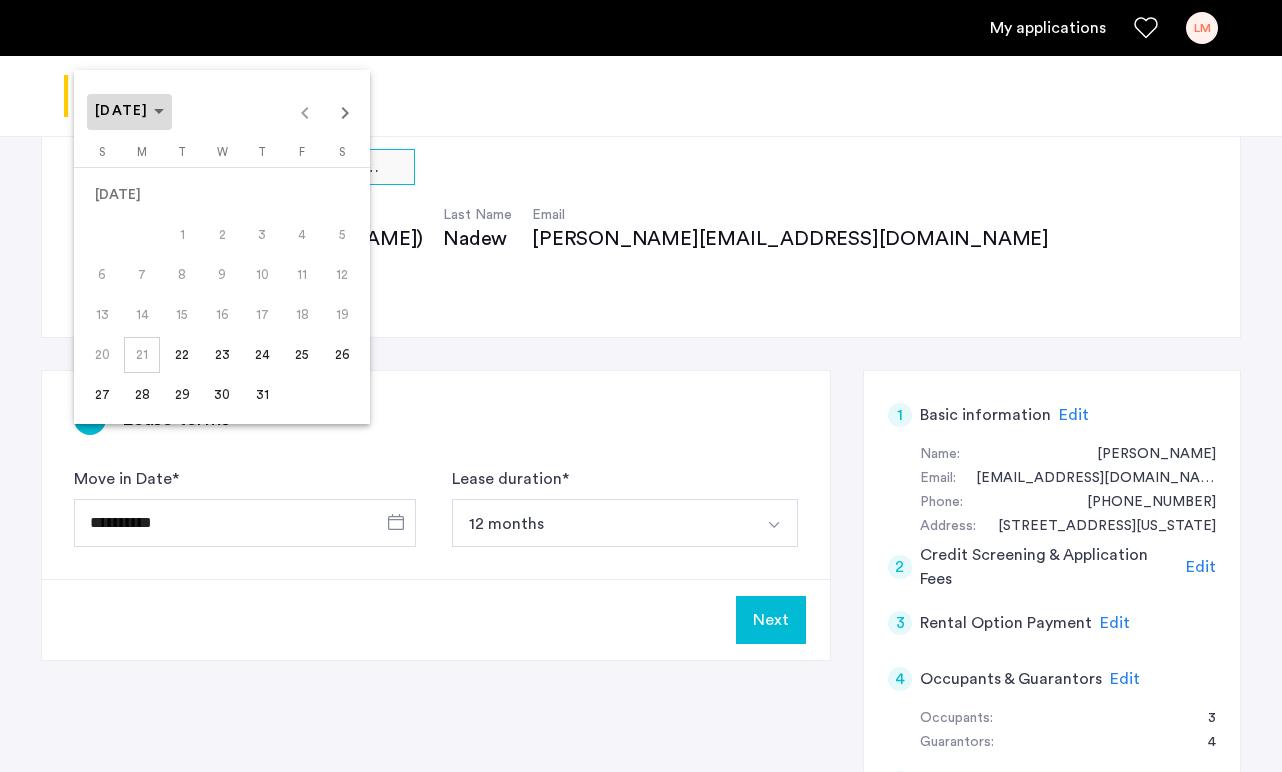 click 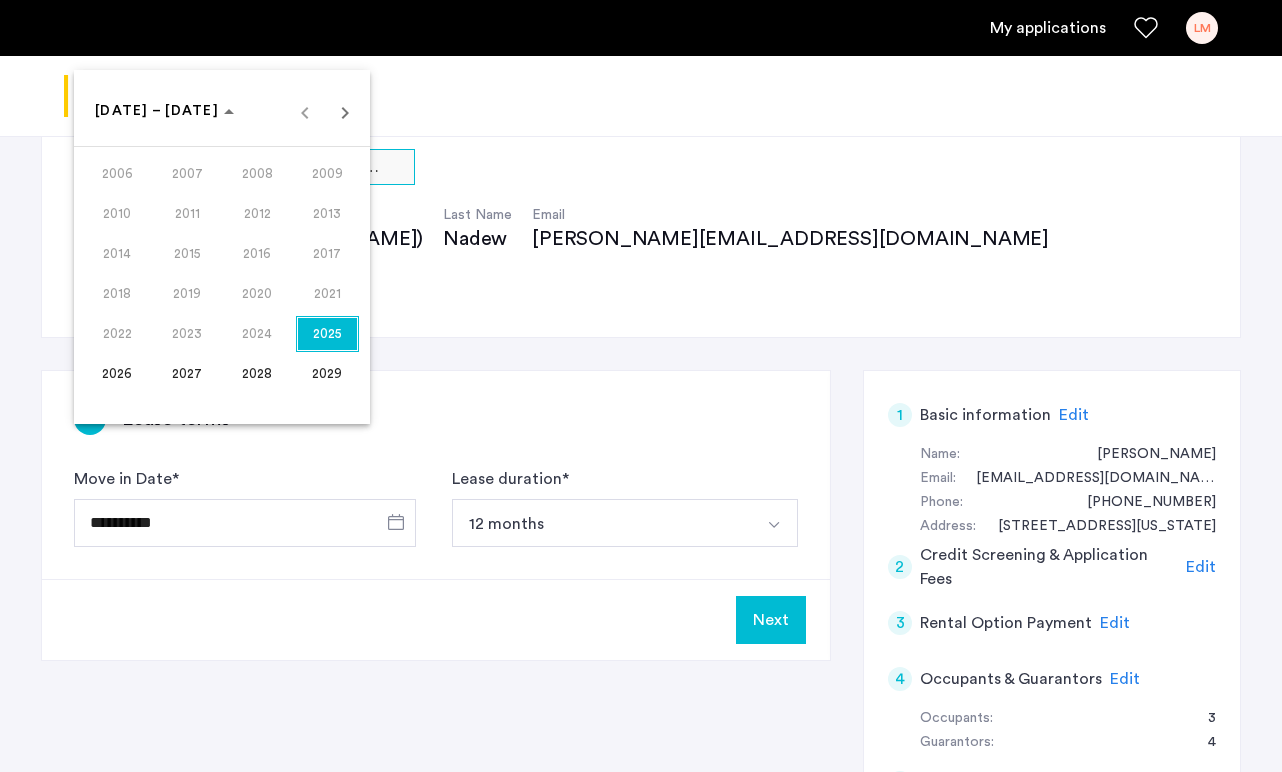 click on "2025" at bounding box center (327, 334) 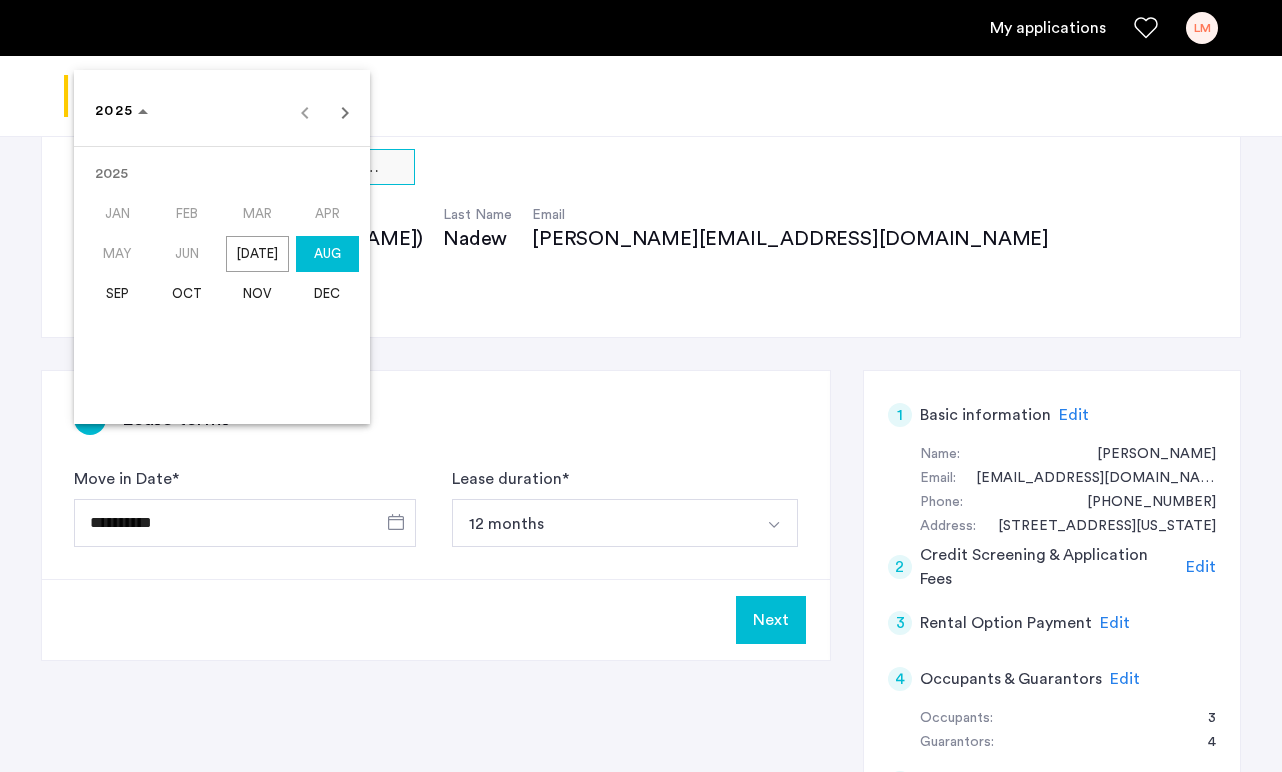 click on "JUN" at bounding box center [187, 254] 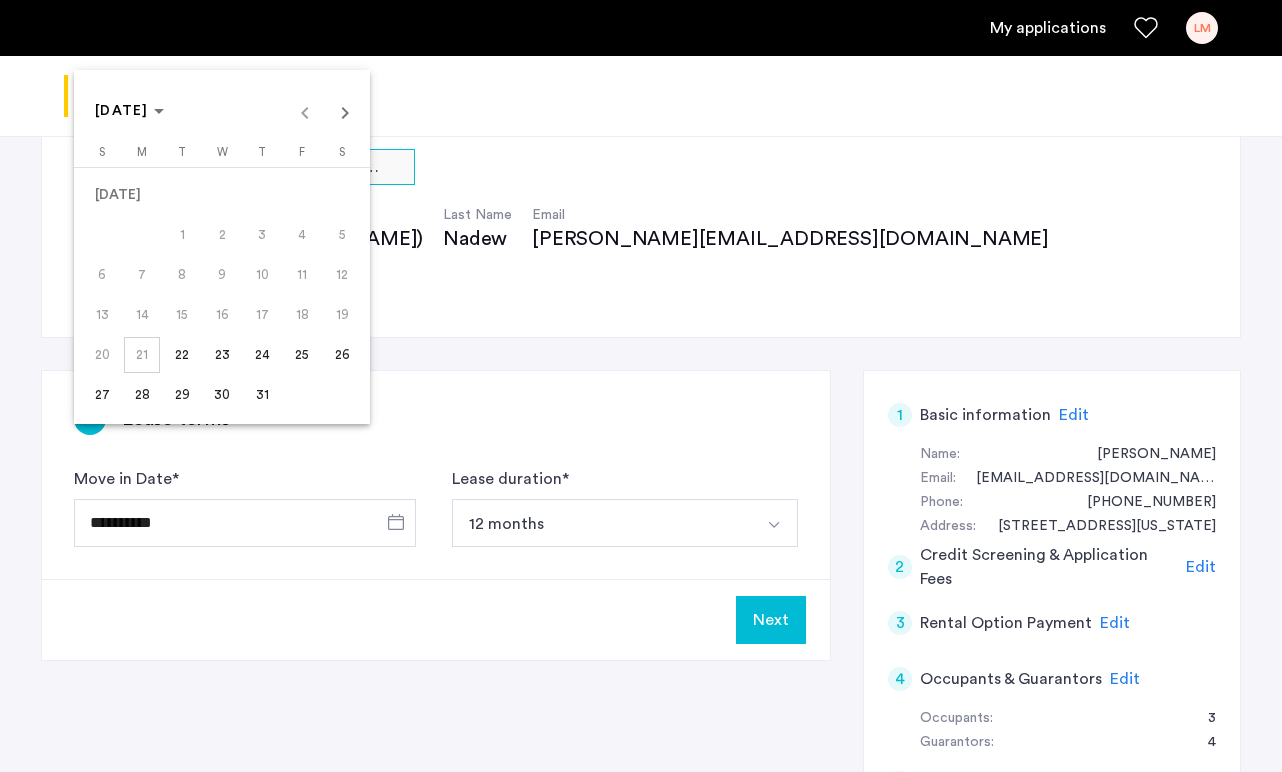 click at bounding box center [641, 386] 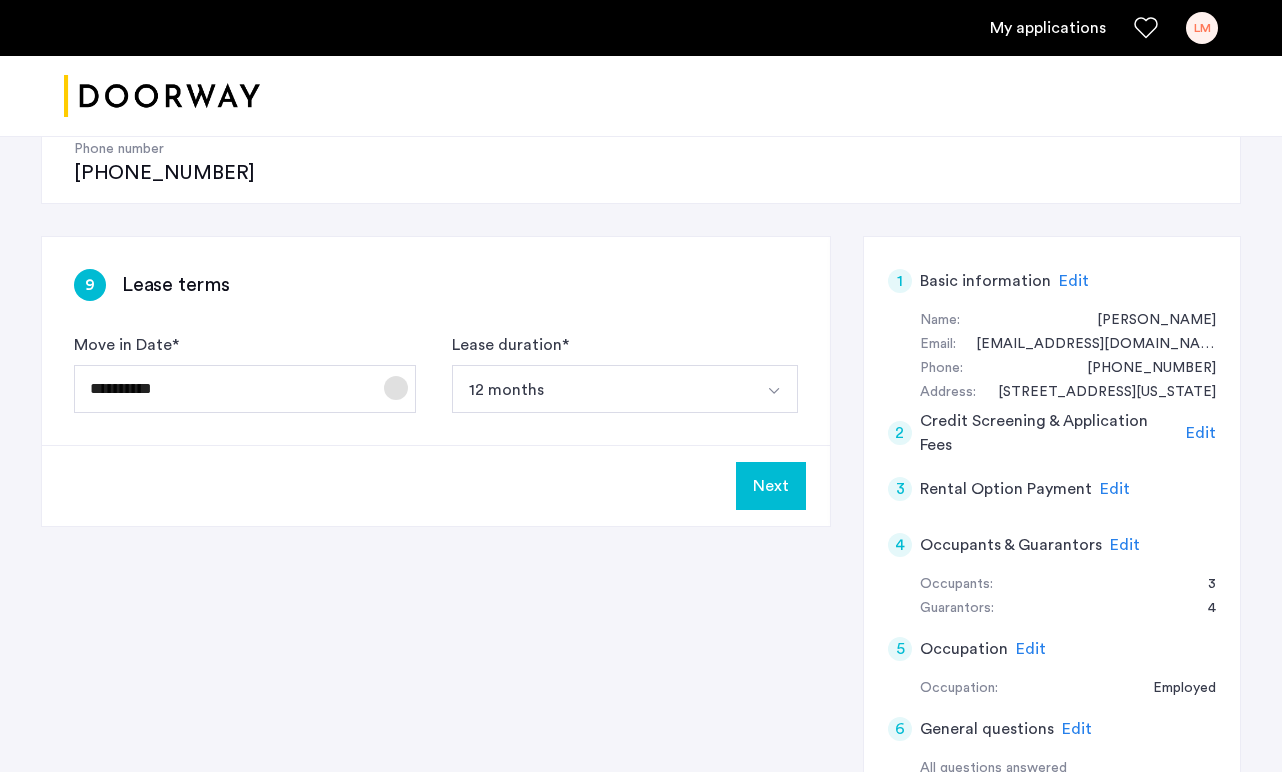 scroll, scrollTop: 270, scrollLeft: 0, axis: vertical 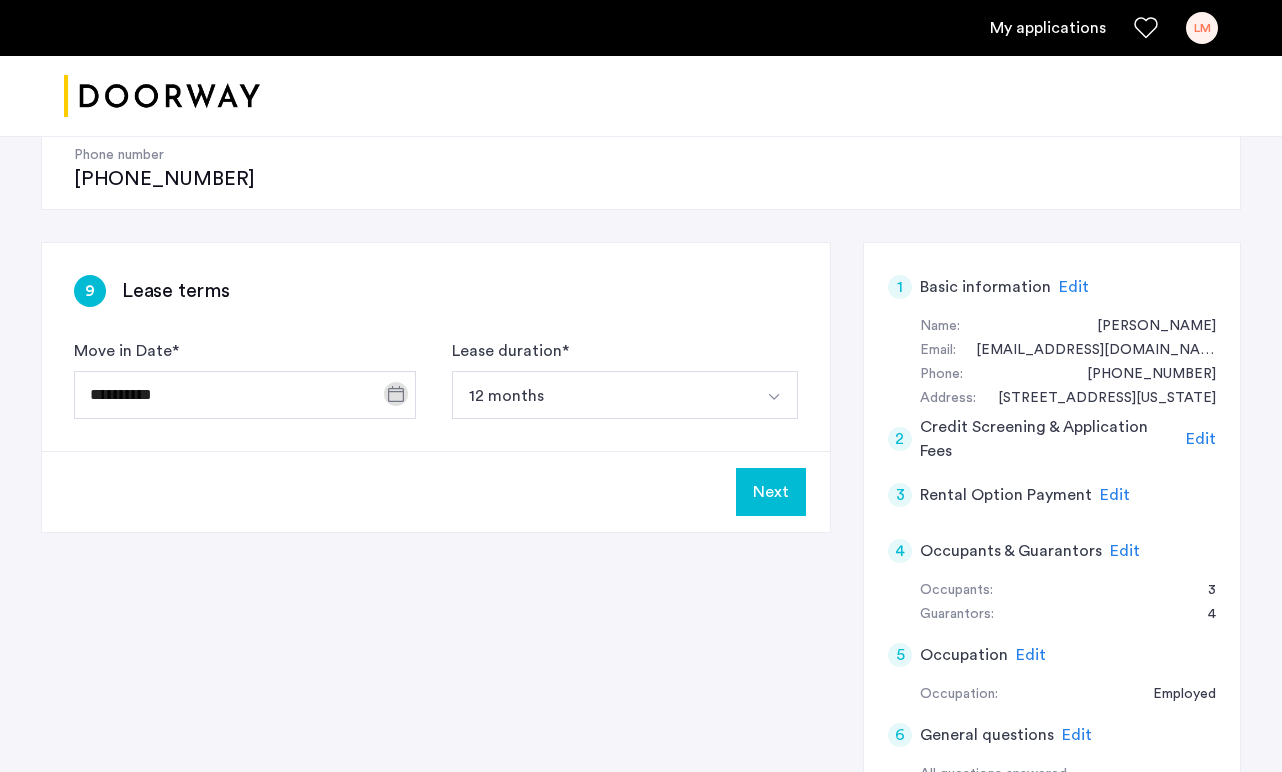 click on "Next" 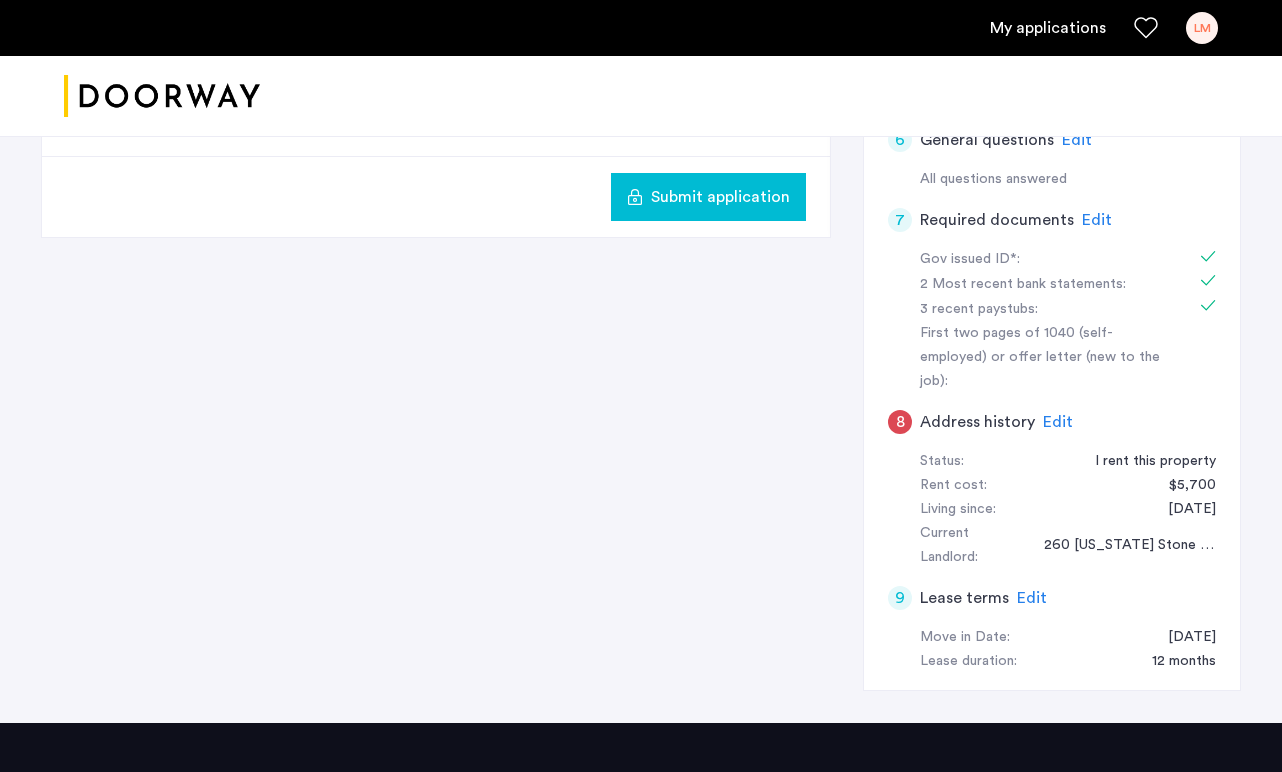 scroll, scrollTop: 858, scrollLeft: 0, axis: vertical 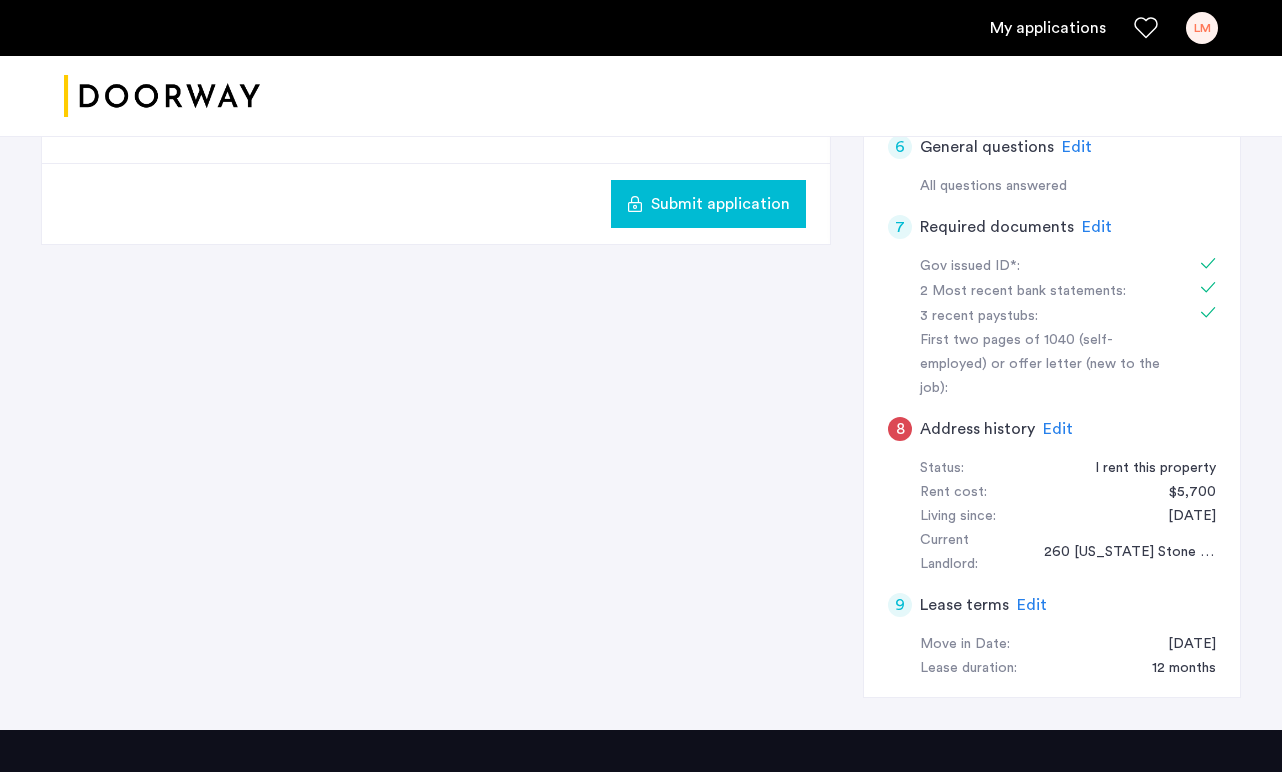 click on "Edit" 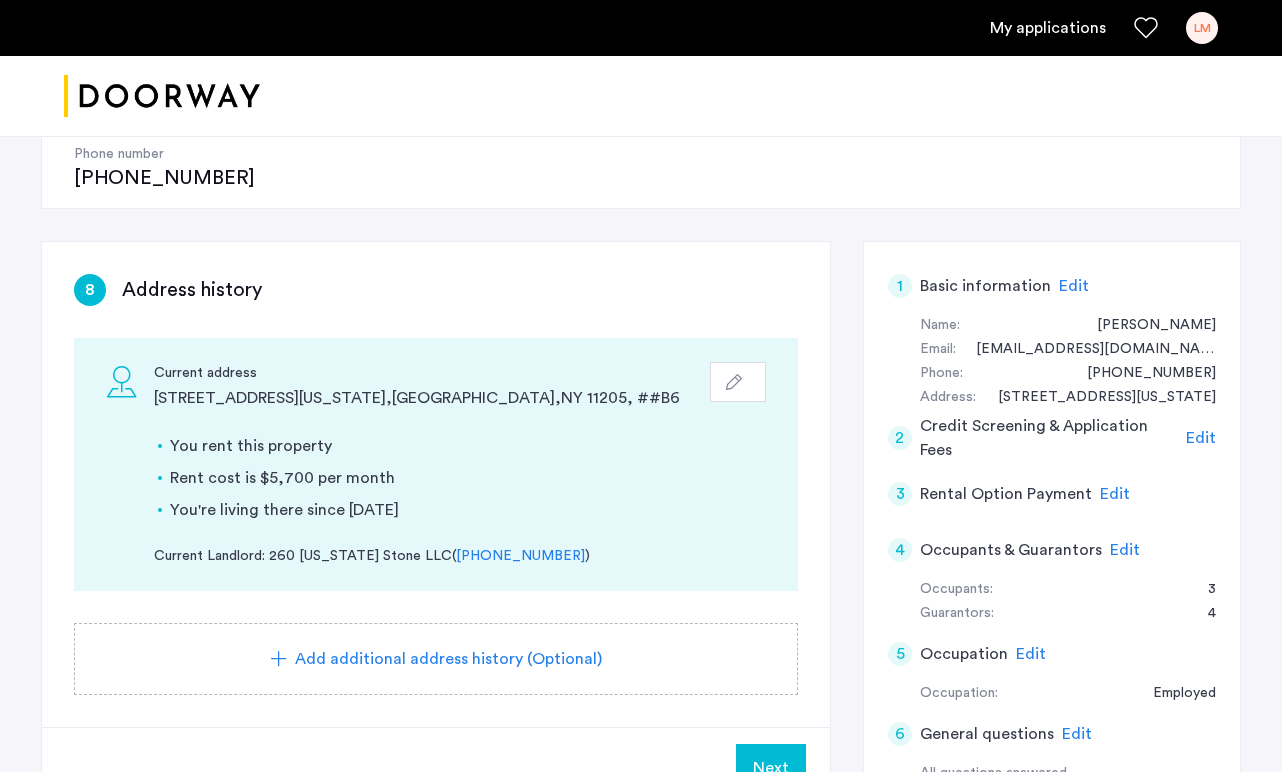 scroll, scrollTop: 279, scrollLeft: 0, axis: vertical 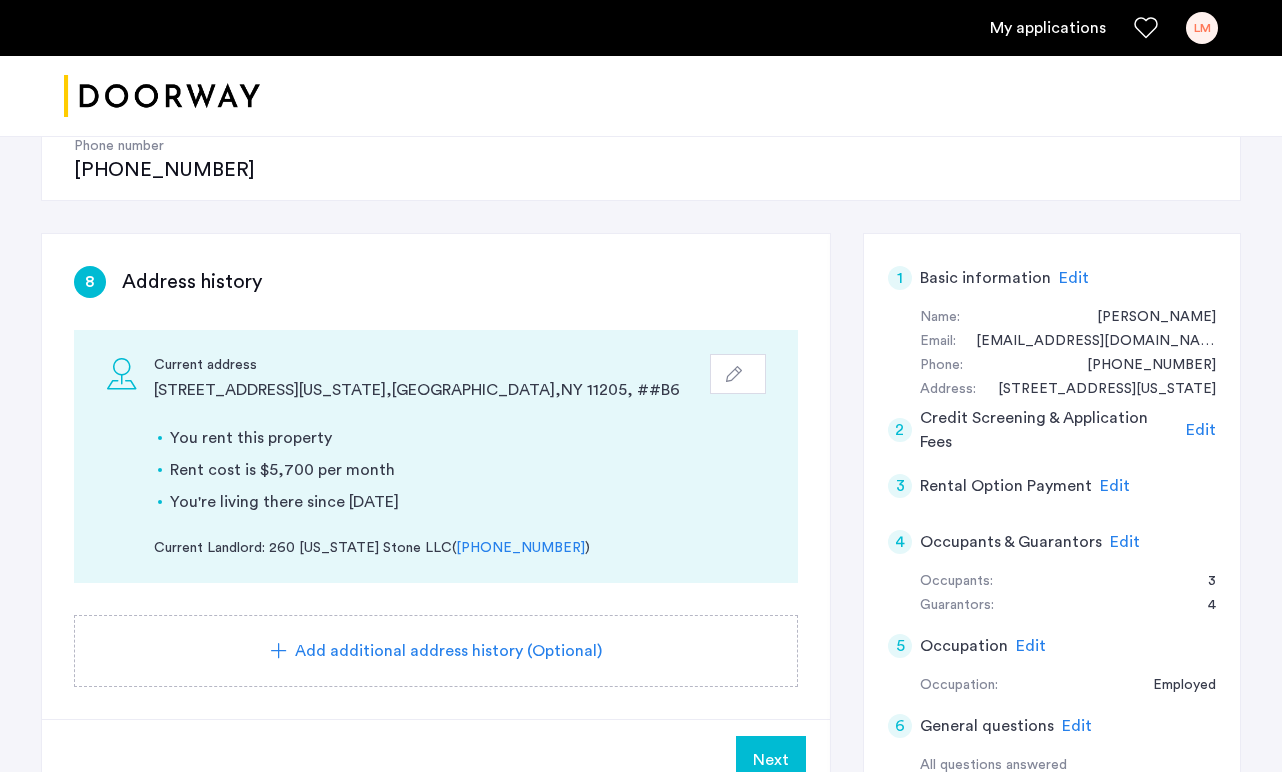 click 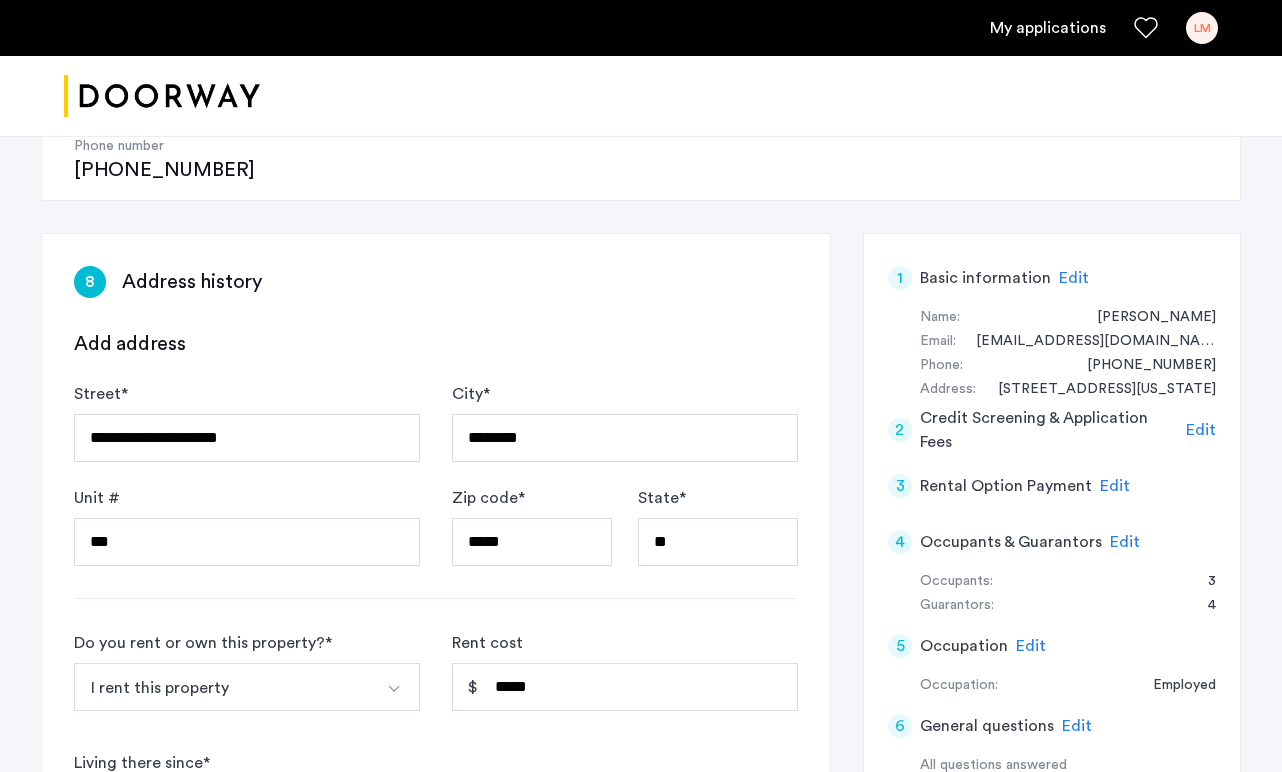scroll, scrollTop: 357, scrollLeft: 0, axis: vertical 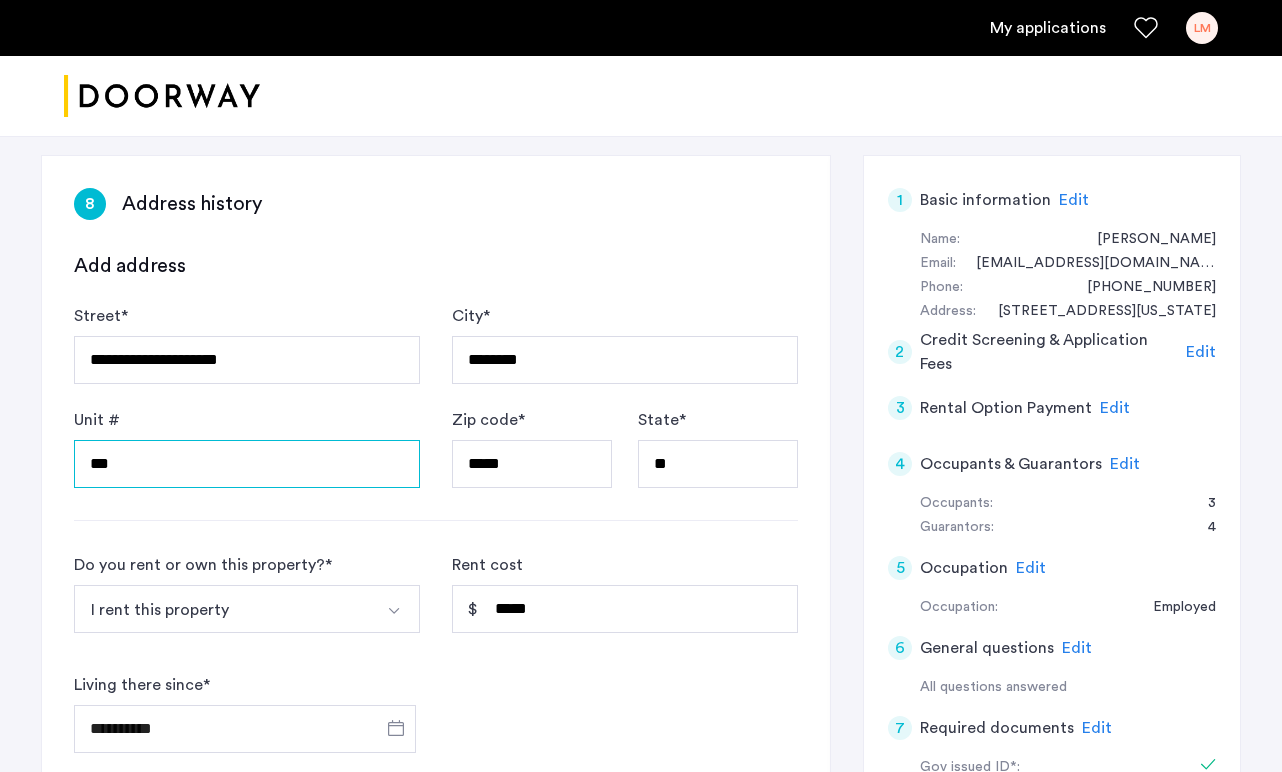 click on "***" at bounding box center (247, 464) 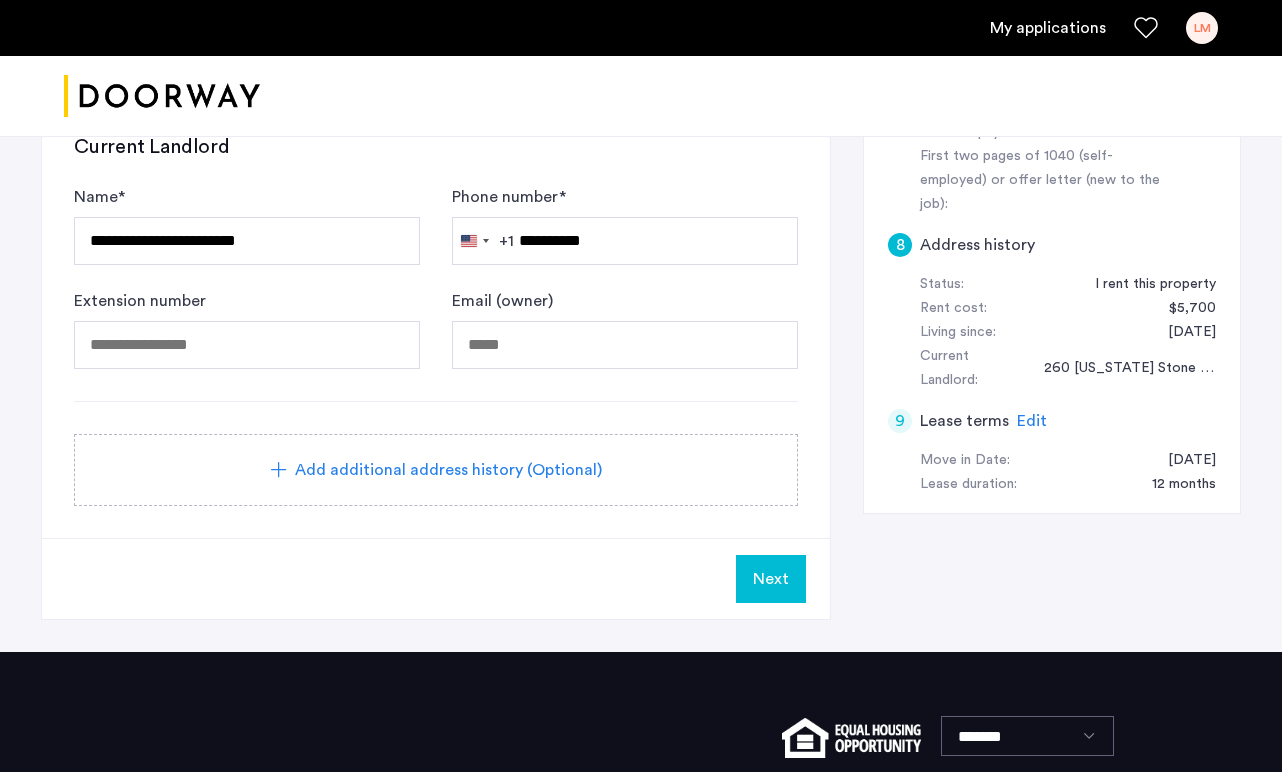 scroll, scrollTop: 1041, scrollLeft: 0, axis: vertical 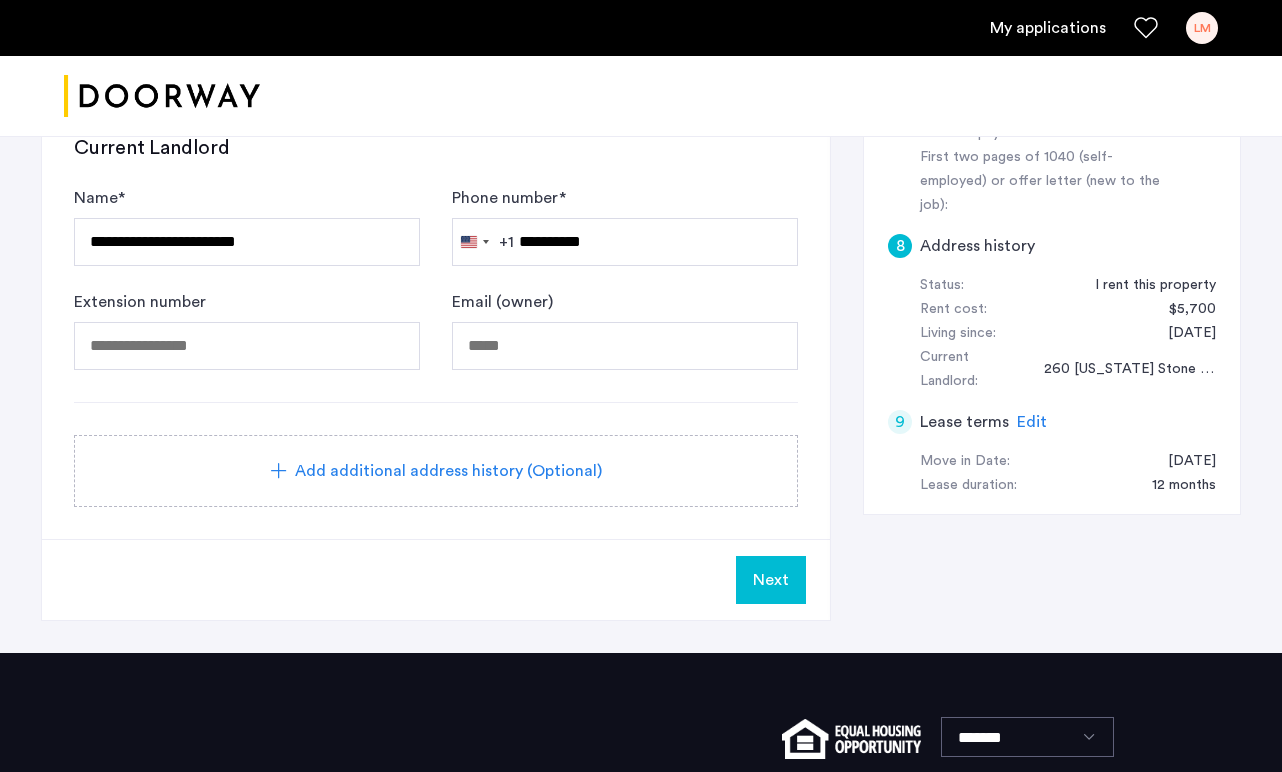 type on "**" 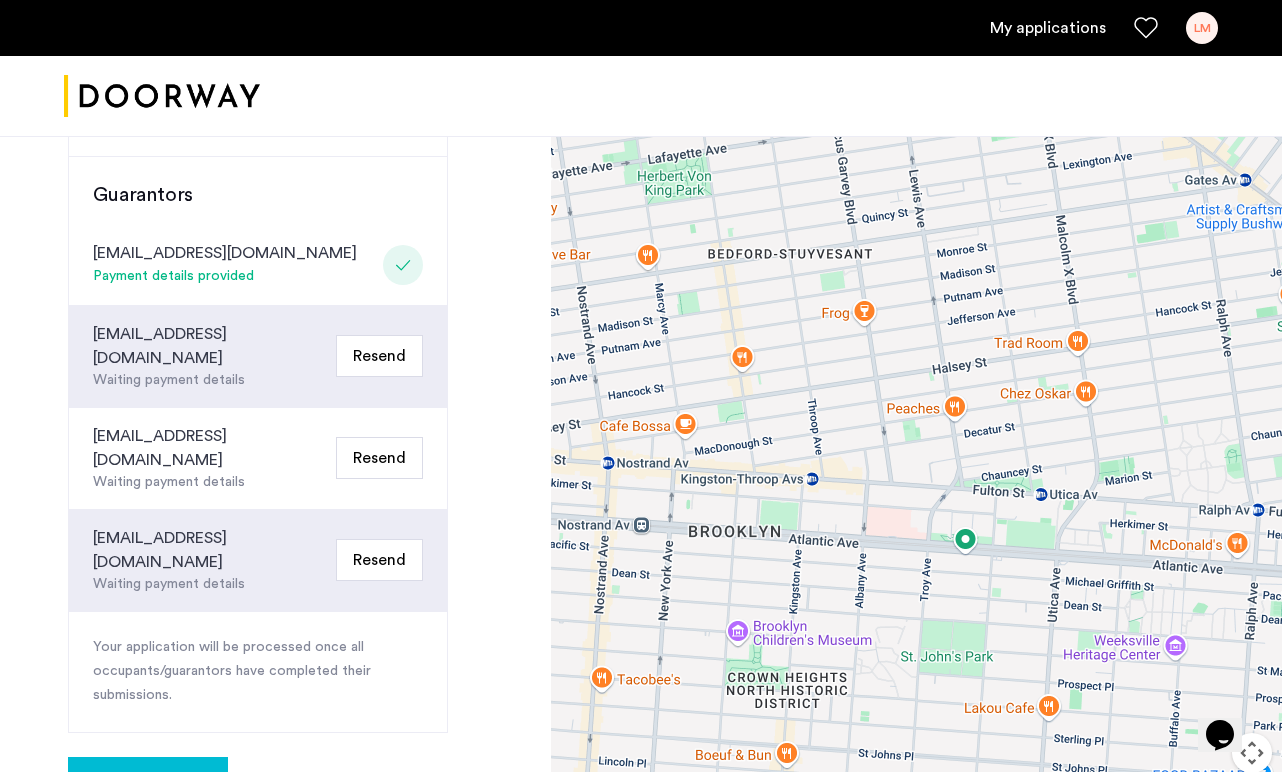 scroll, scrollTop: 853, scrollLeft: 0, axis: vertical 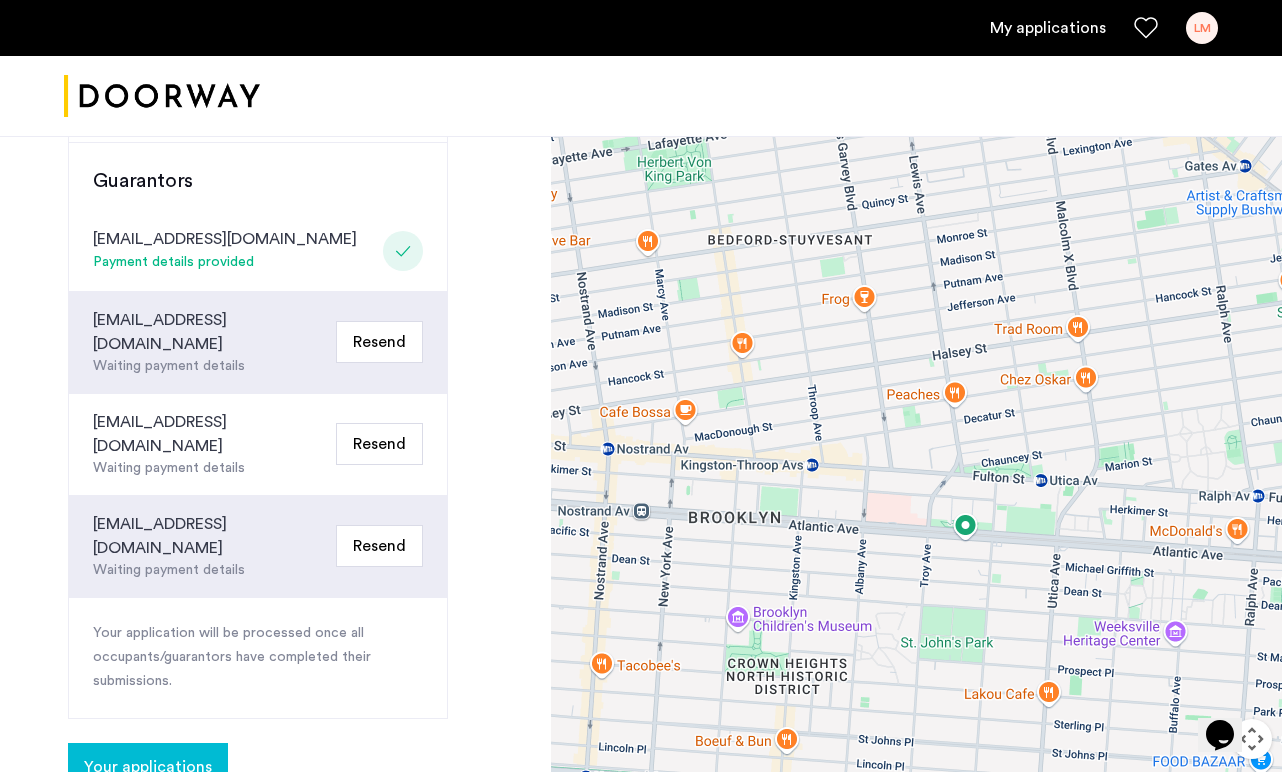 click on "Your applications" 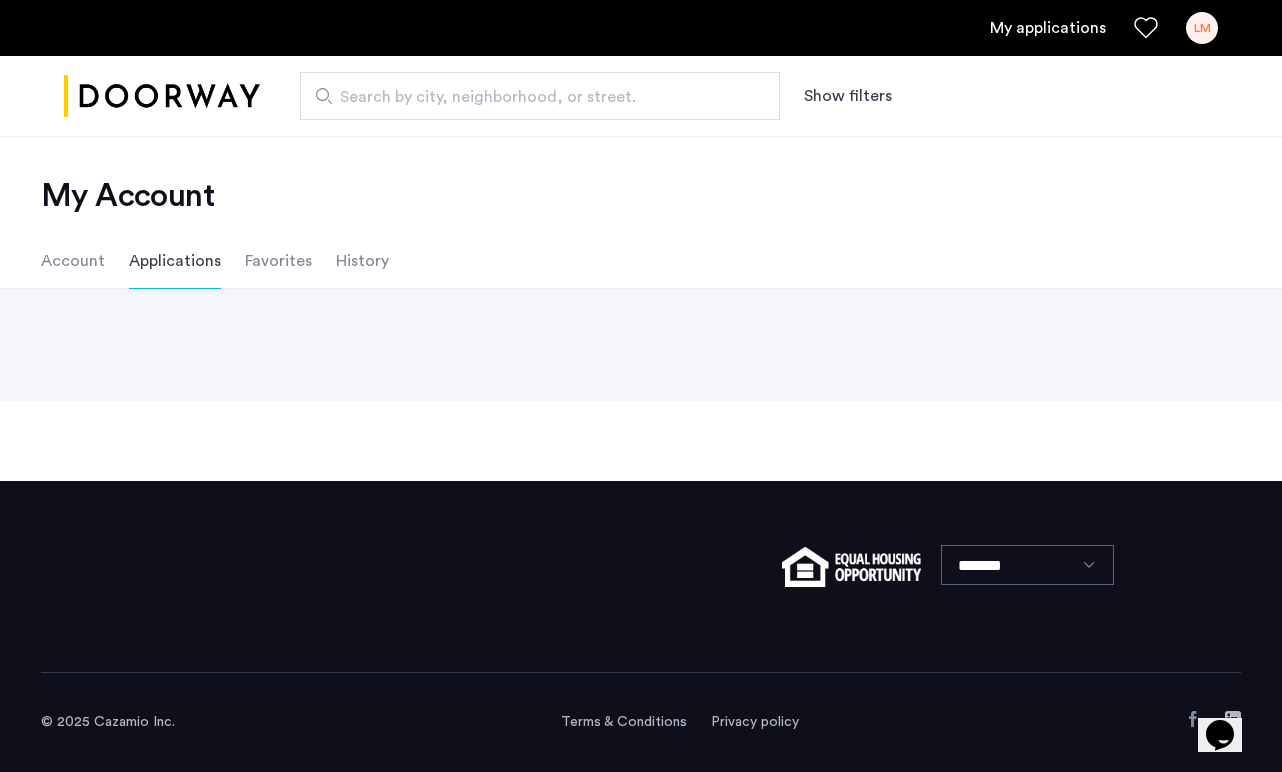 scroll, scrollTop: 0, scrollLeft: 0, axis: both 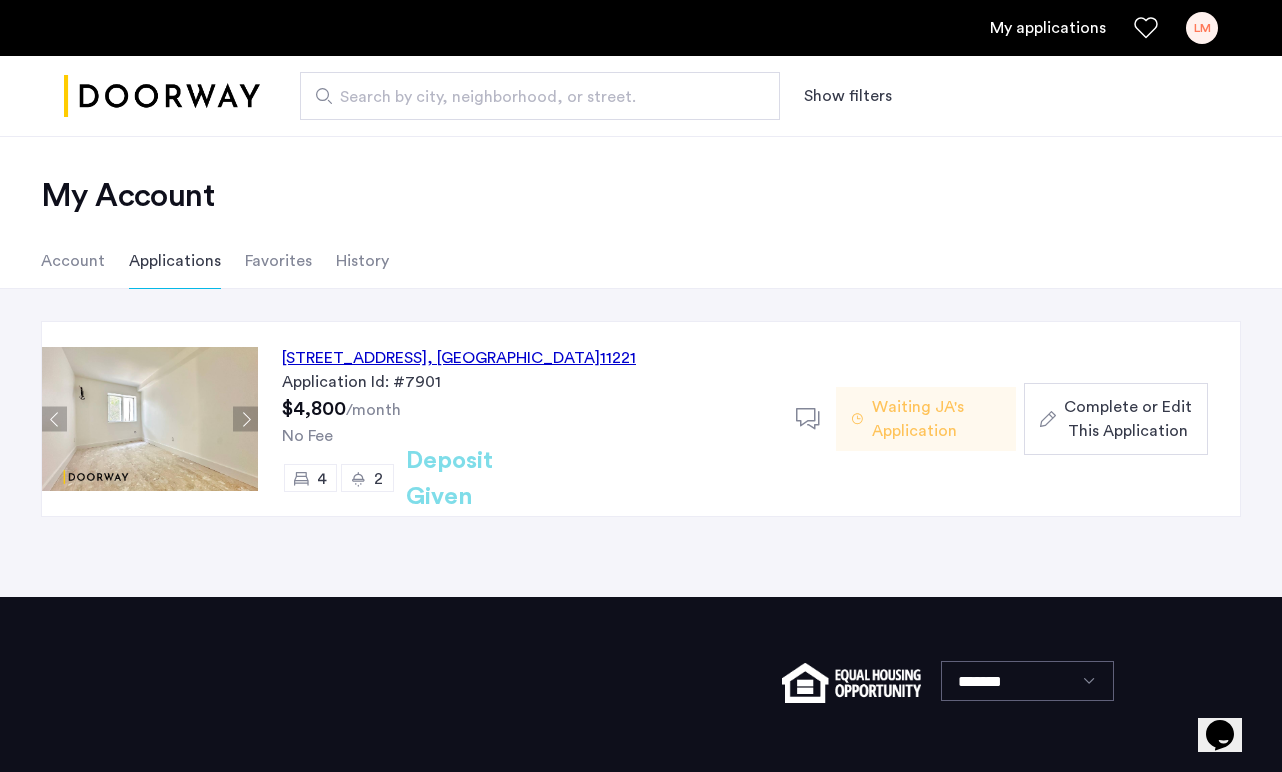 click on "[STREET_ADDRESS]  Application Id: #7901 $4,800  /month No Fee 4 2 Deposit Given" 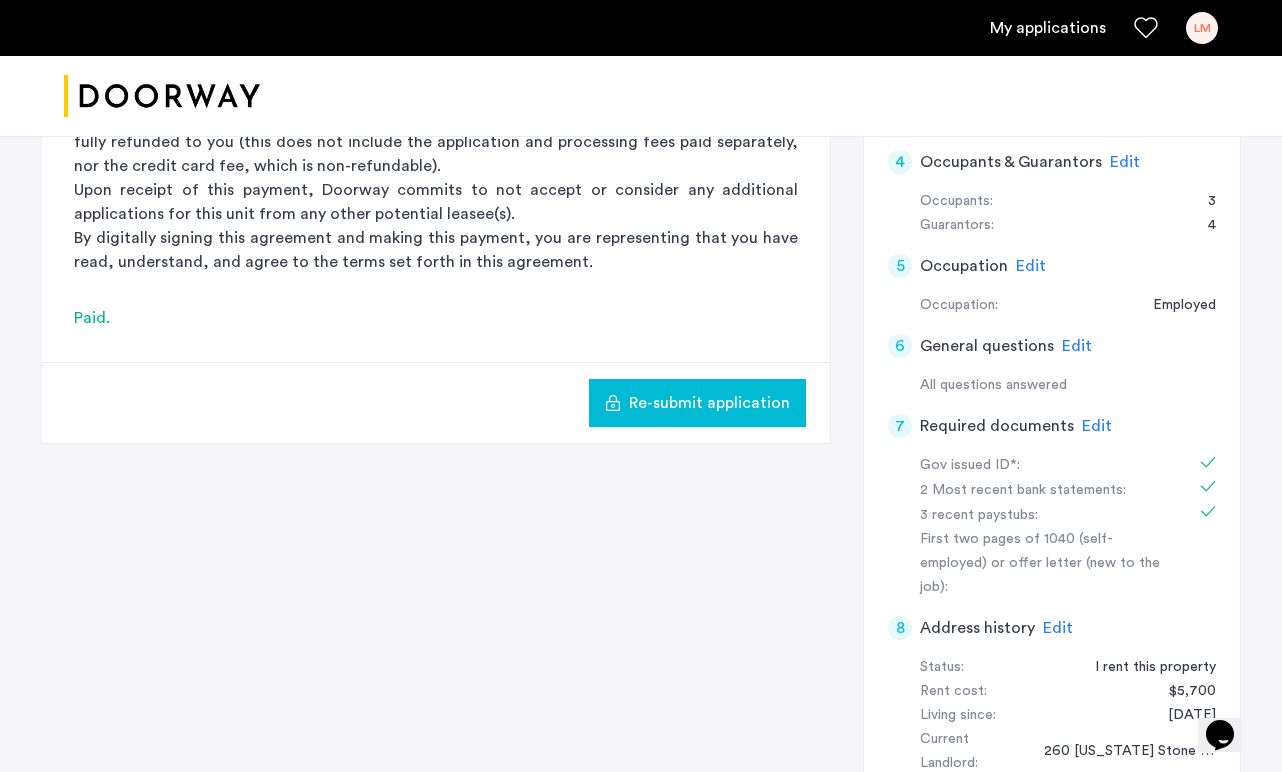 scroll, scrollTop: 0, scrollLeft: 0, axis: both 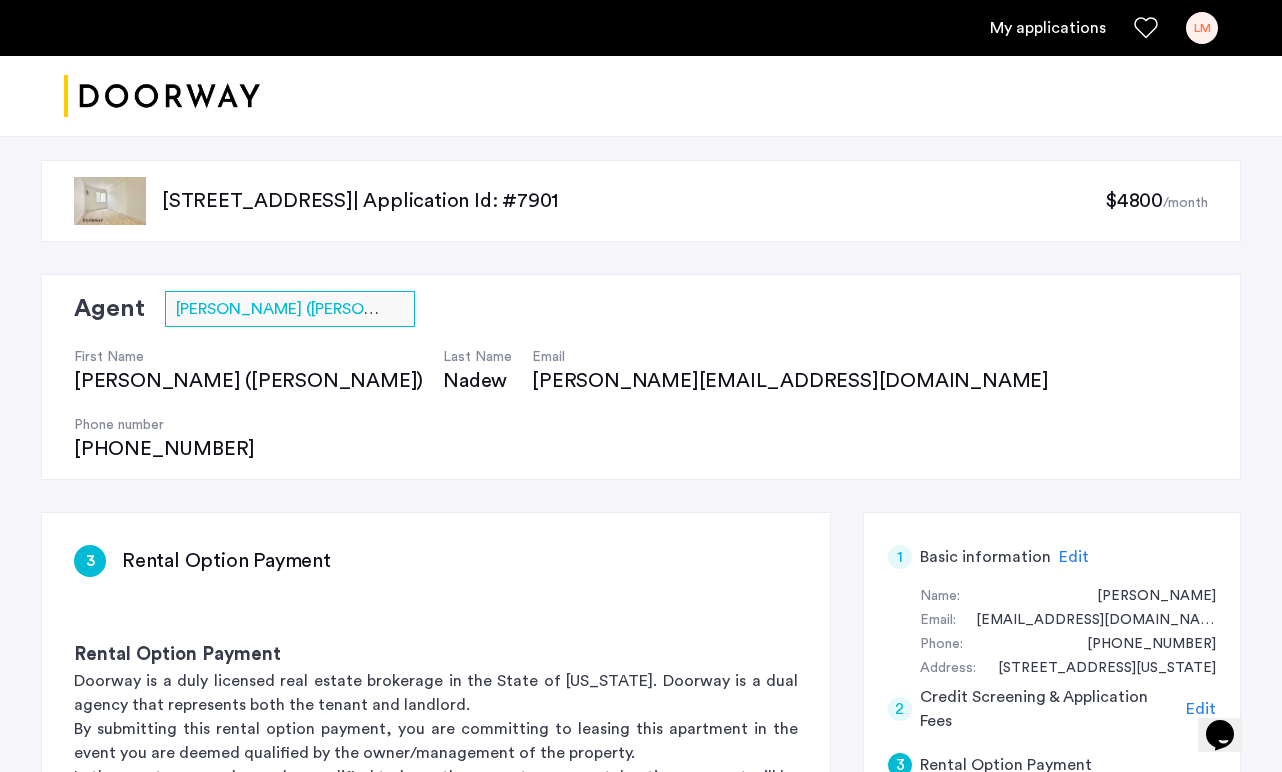 click on "[STREET_ADDRESS]  | Application Id: #7901" 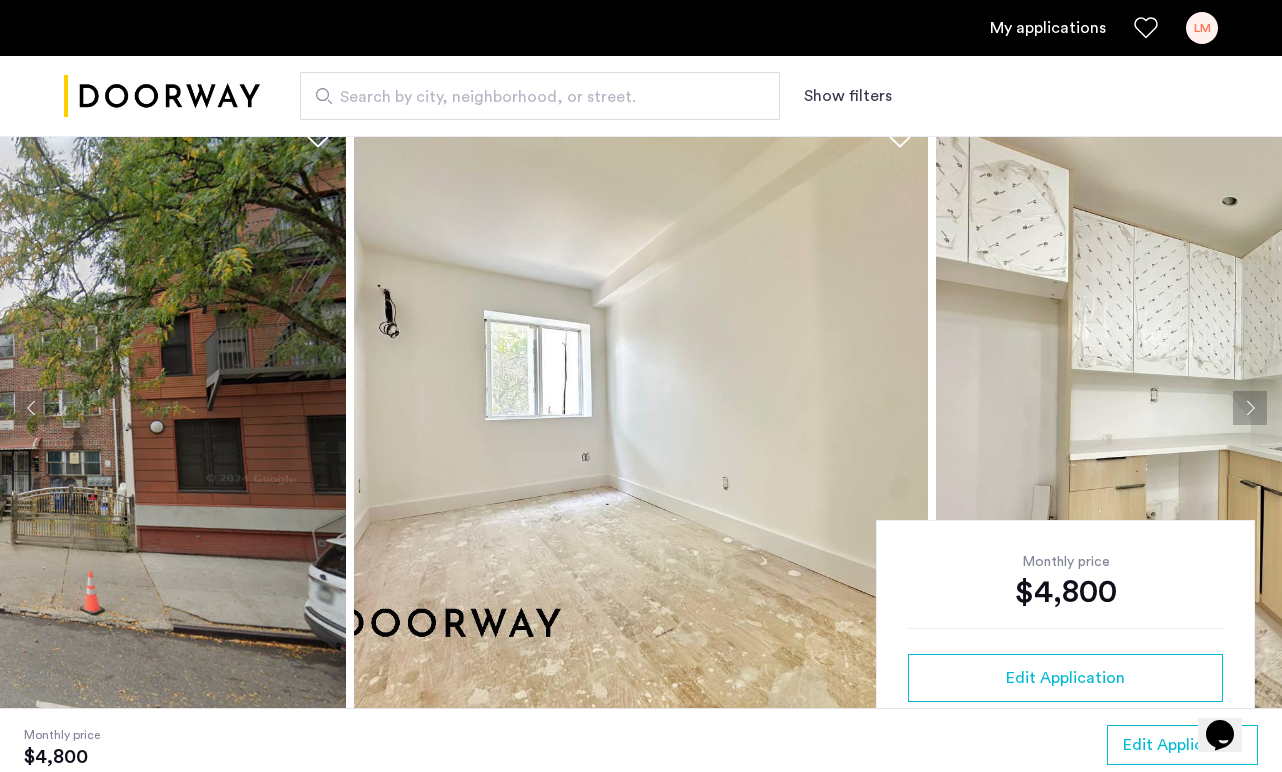 scroll, scrollTop: 22, scrollLeft: 0, axis: vertical 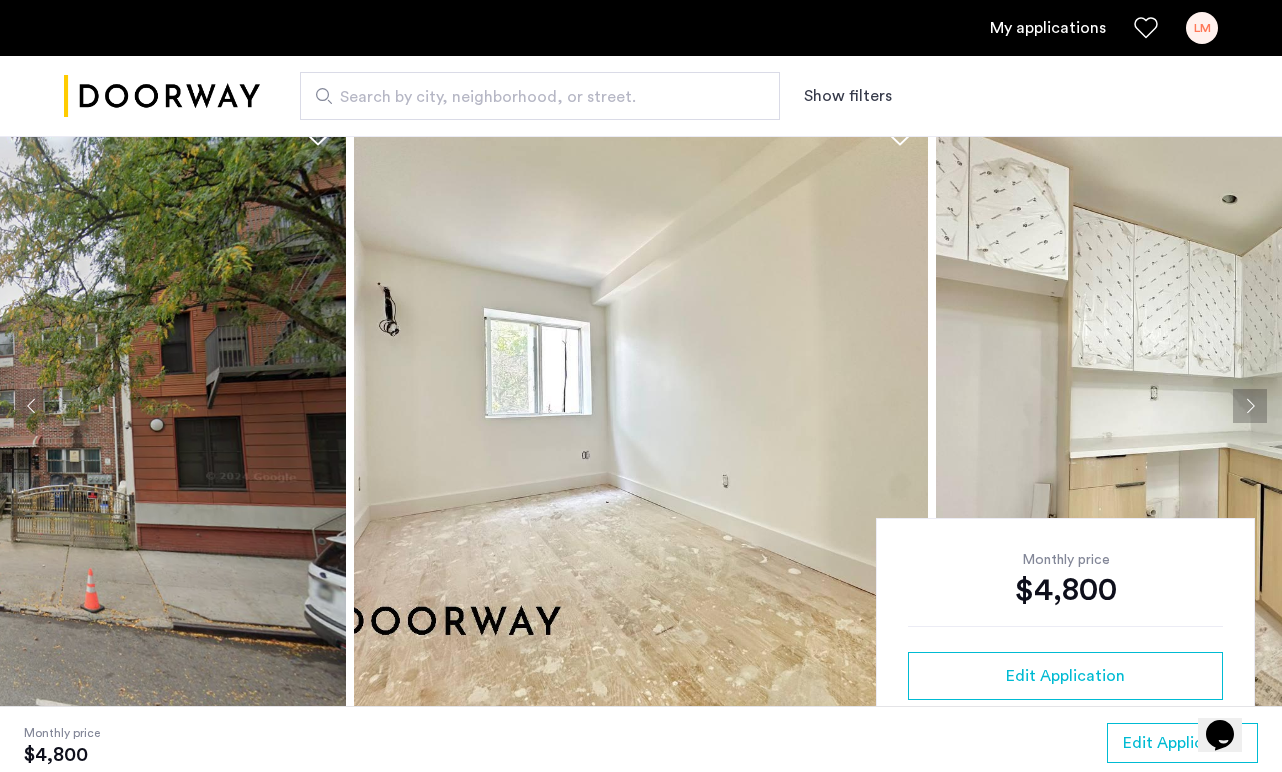 click 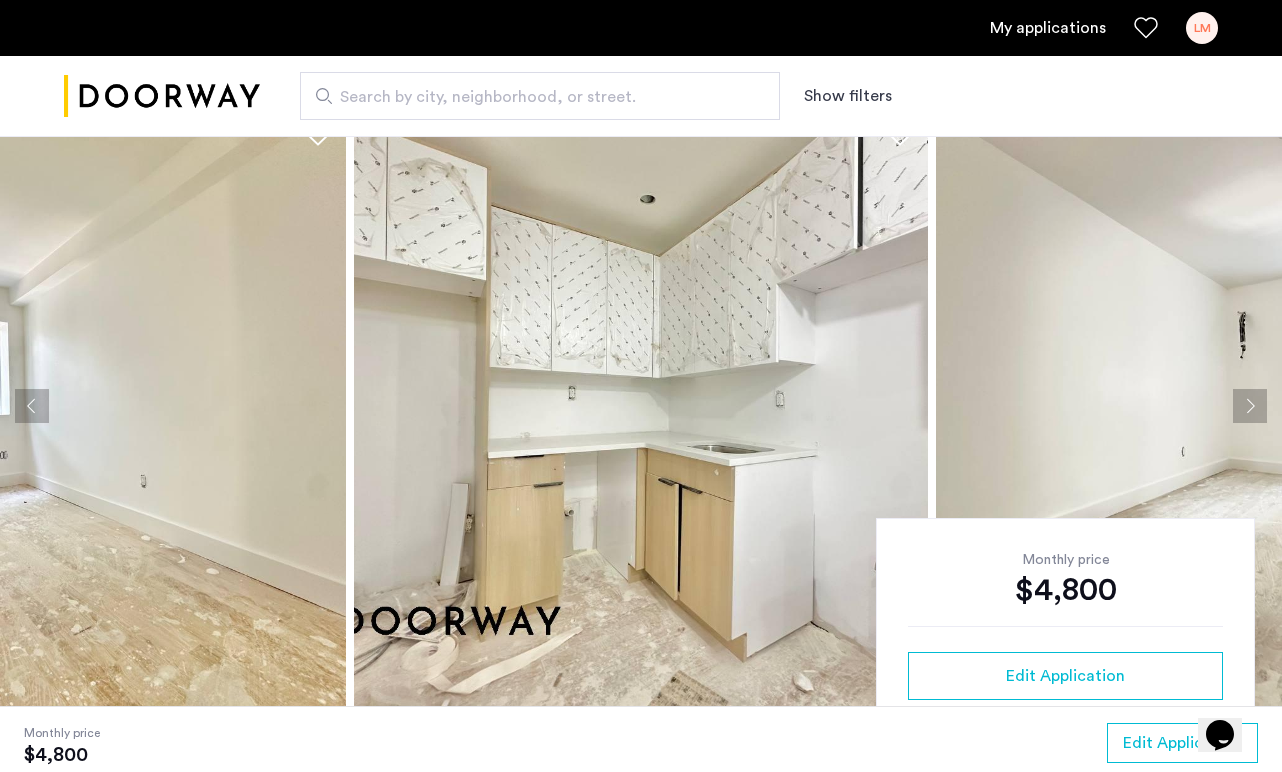 click 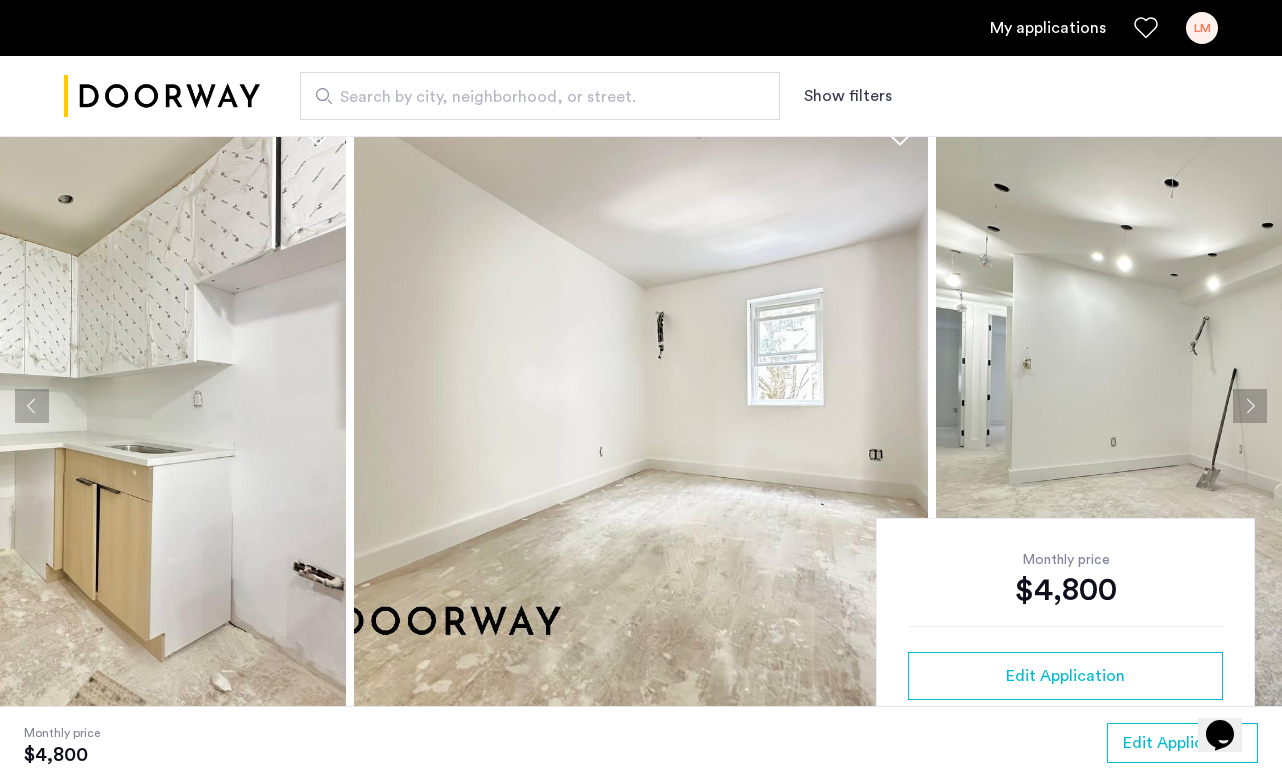 click 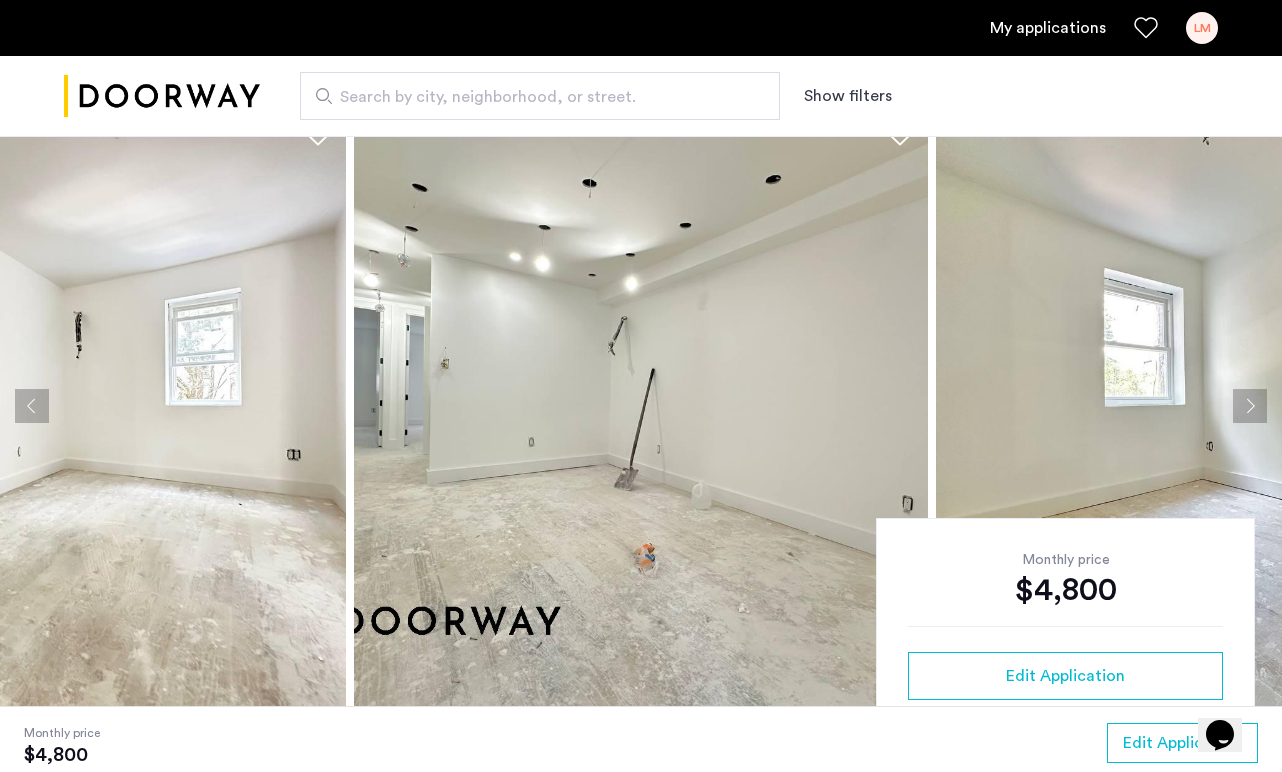 click 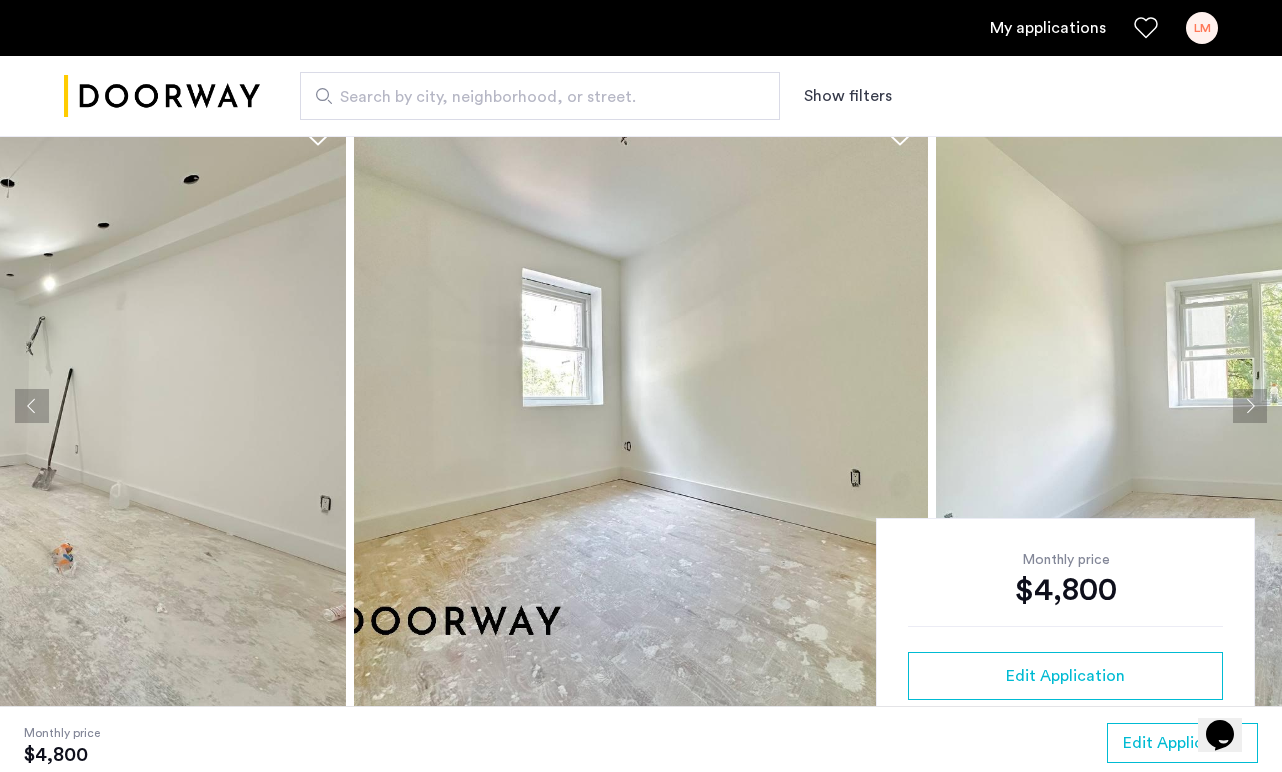 click 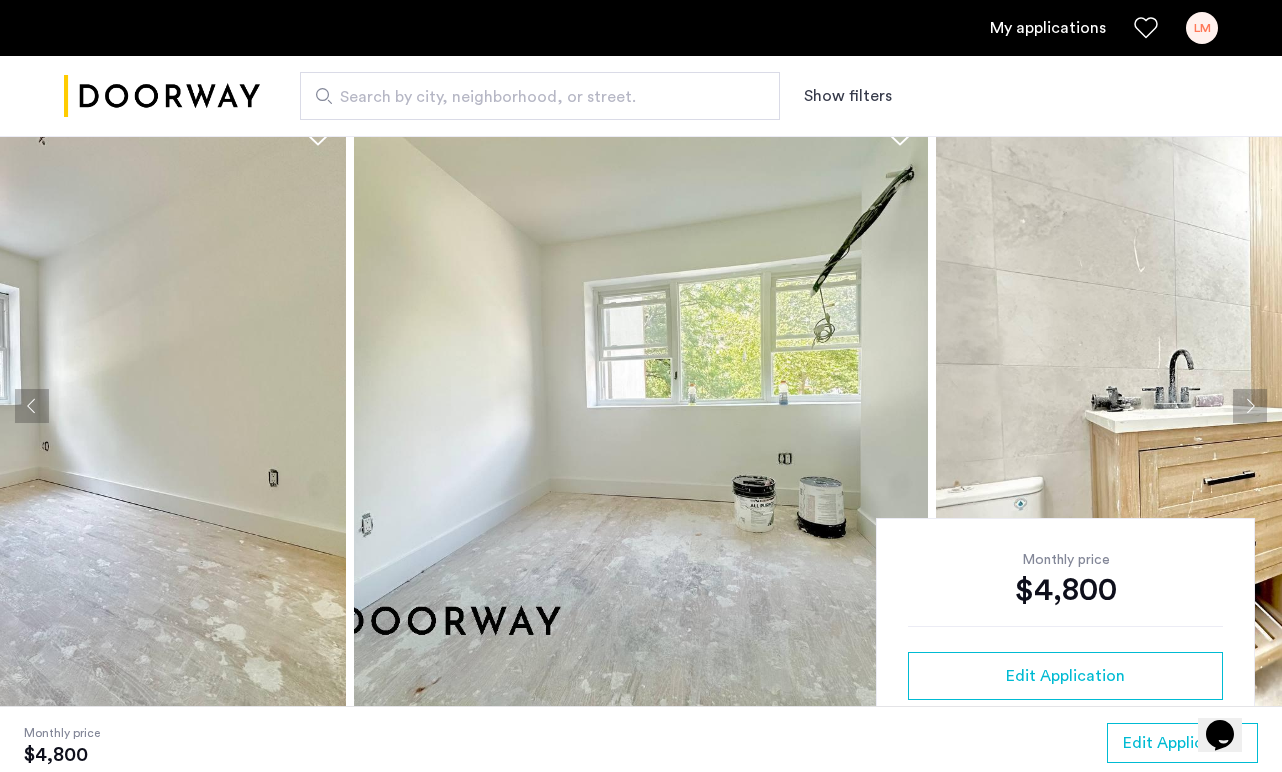 click 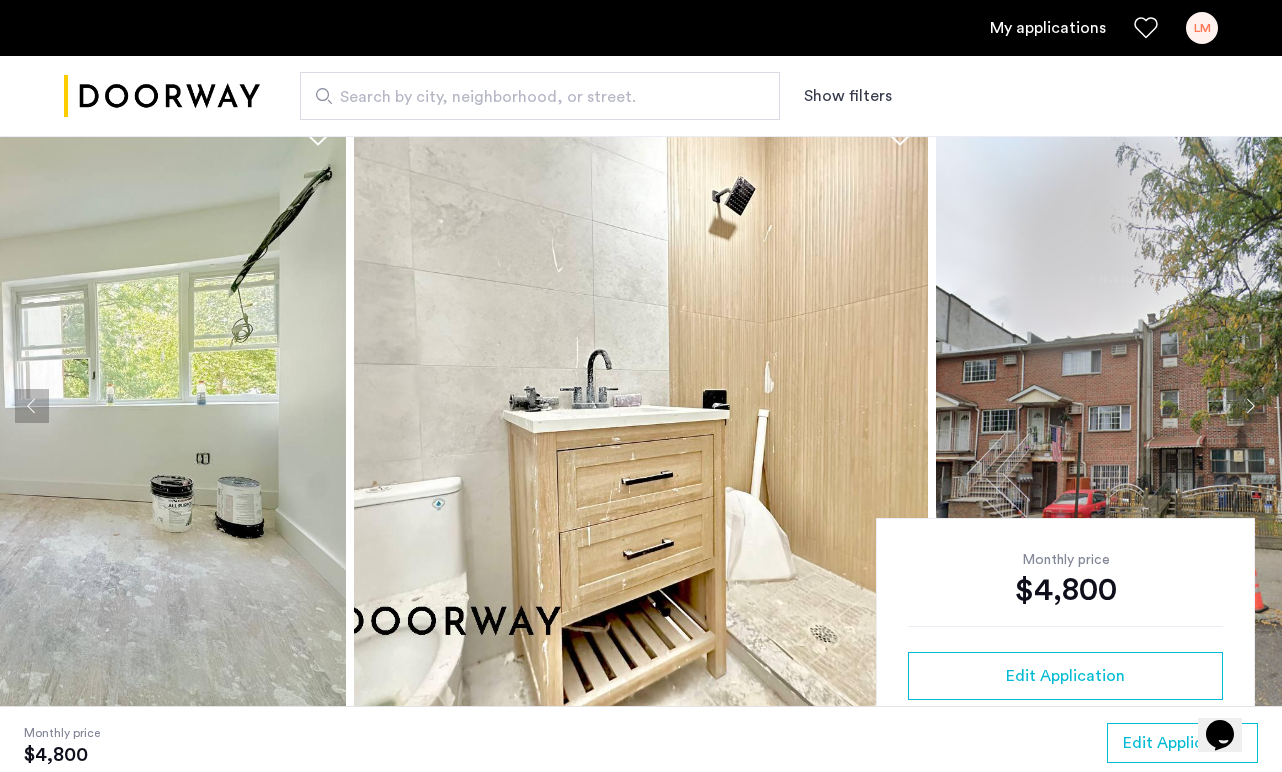 click 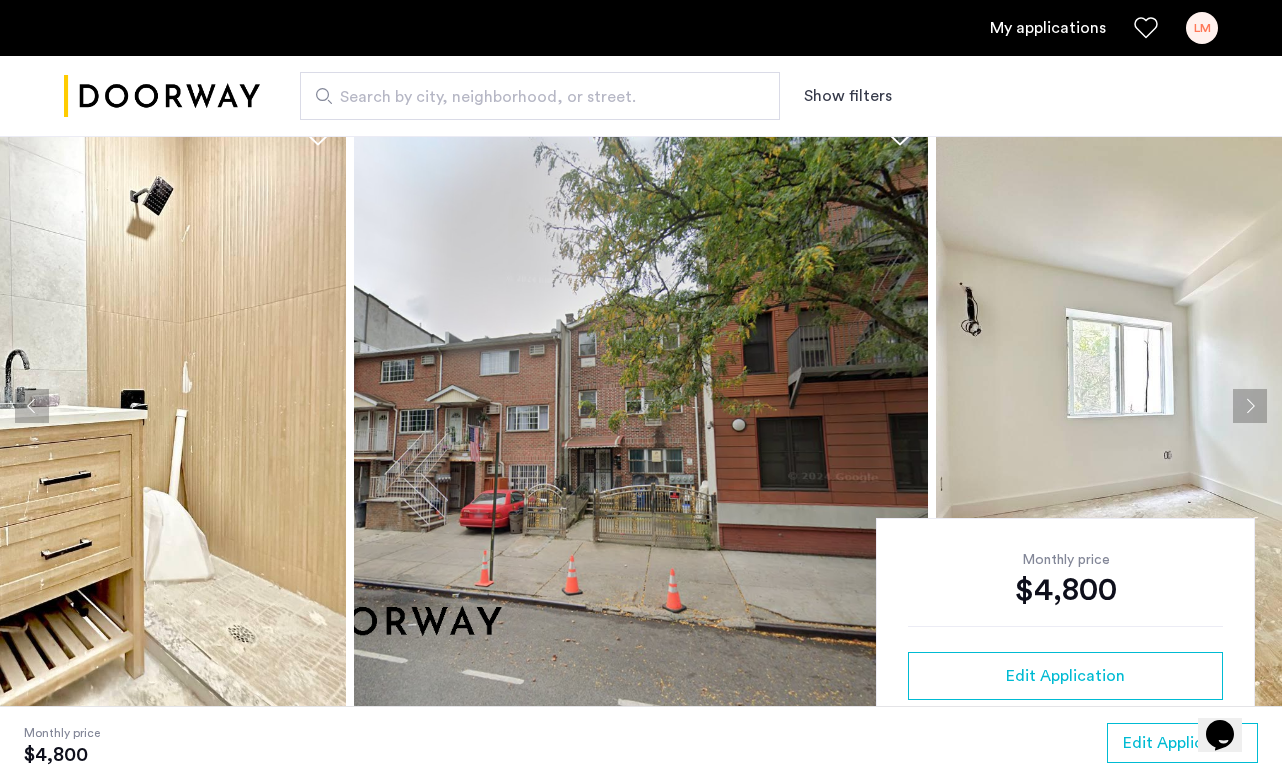 click 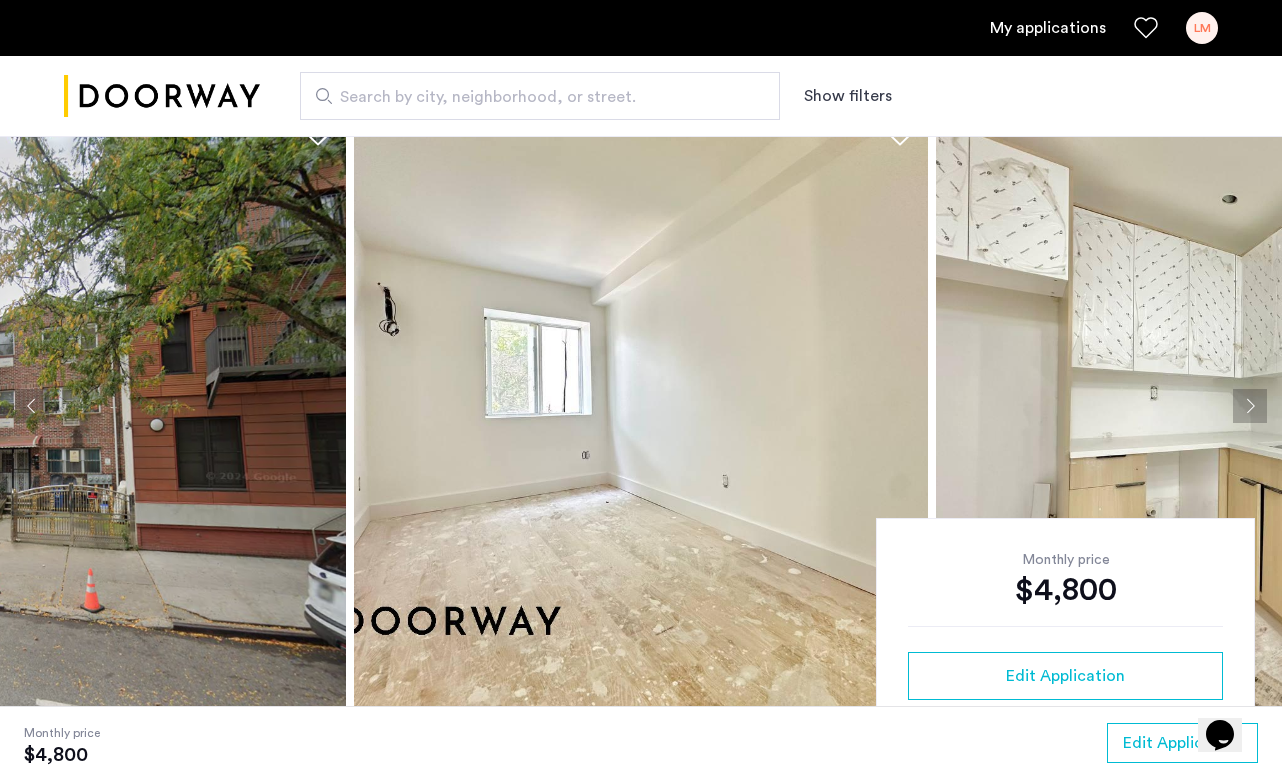 click 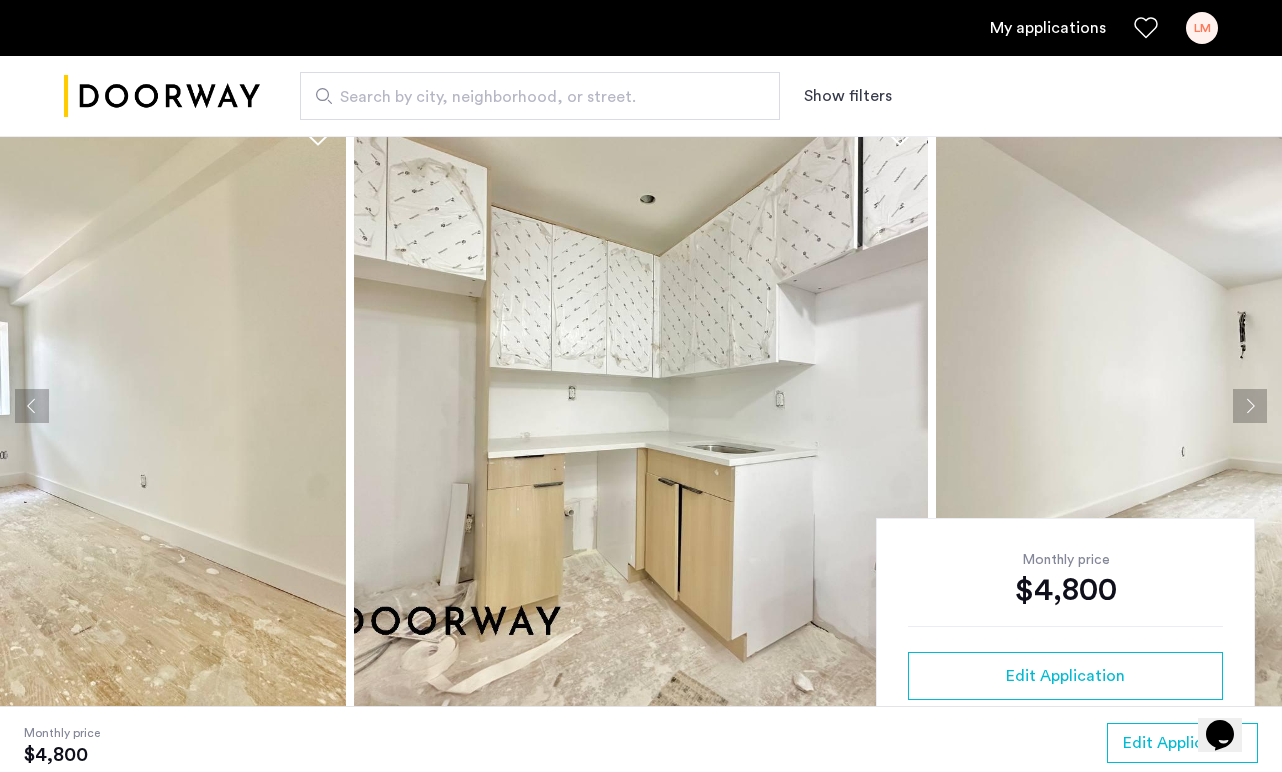 click 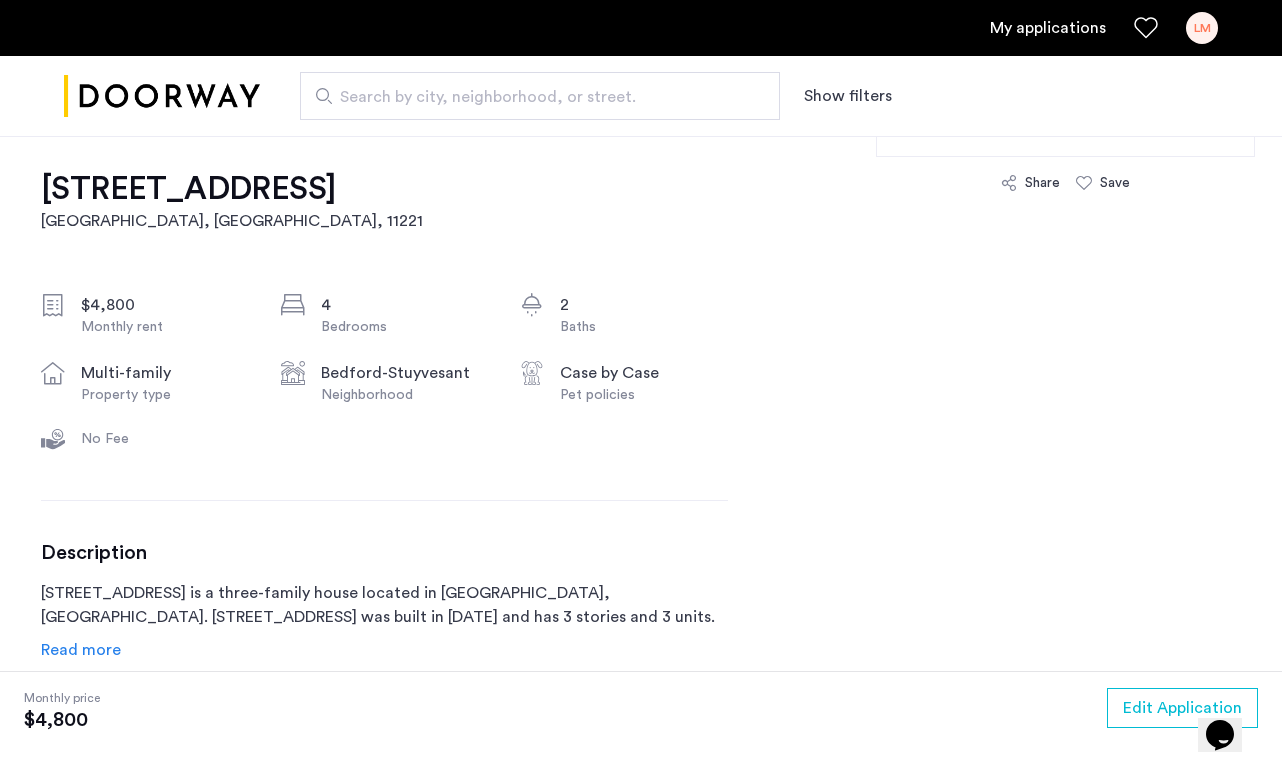 scroll, scrollTop: 0, scrollLeft: 0, axis: both 